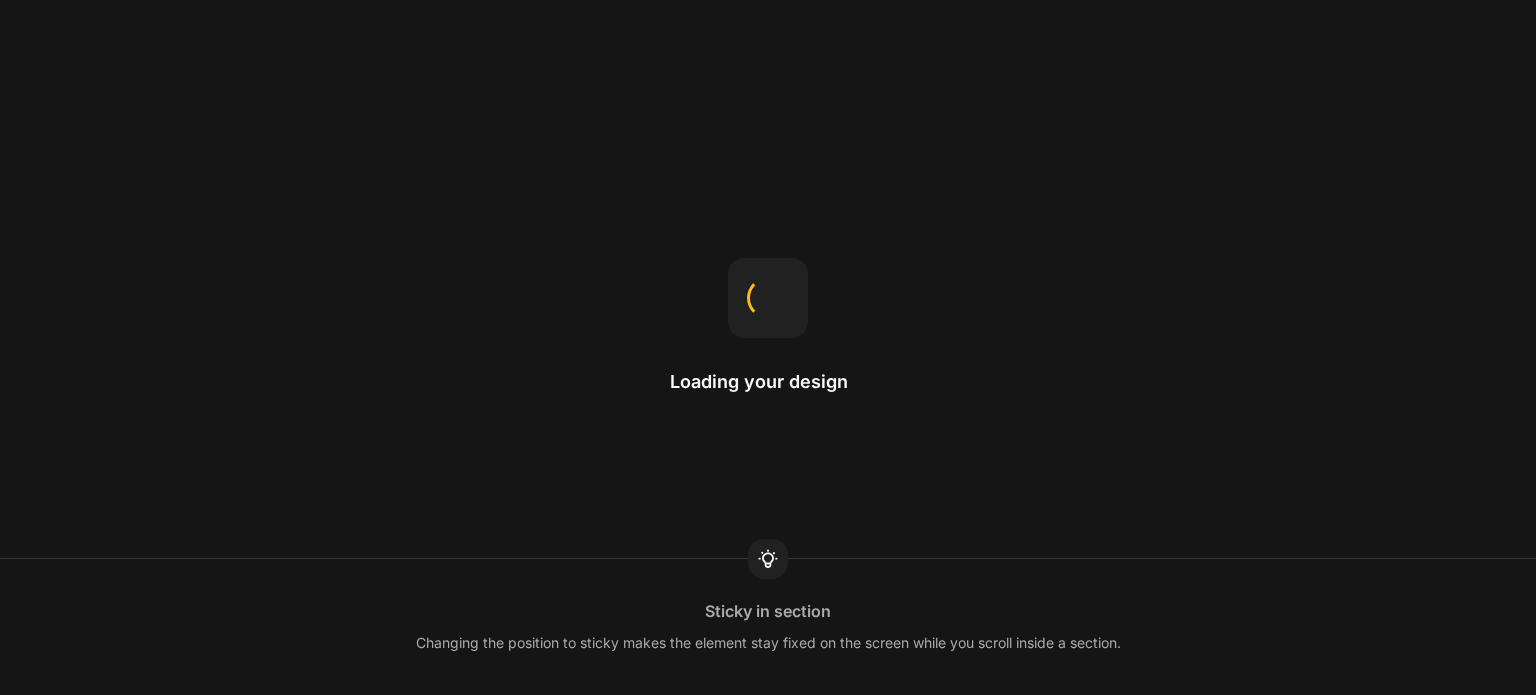 scroll, scrollTop: 0, scrollLeft: 0, axis: both 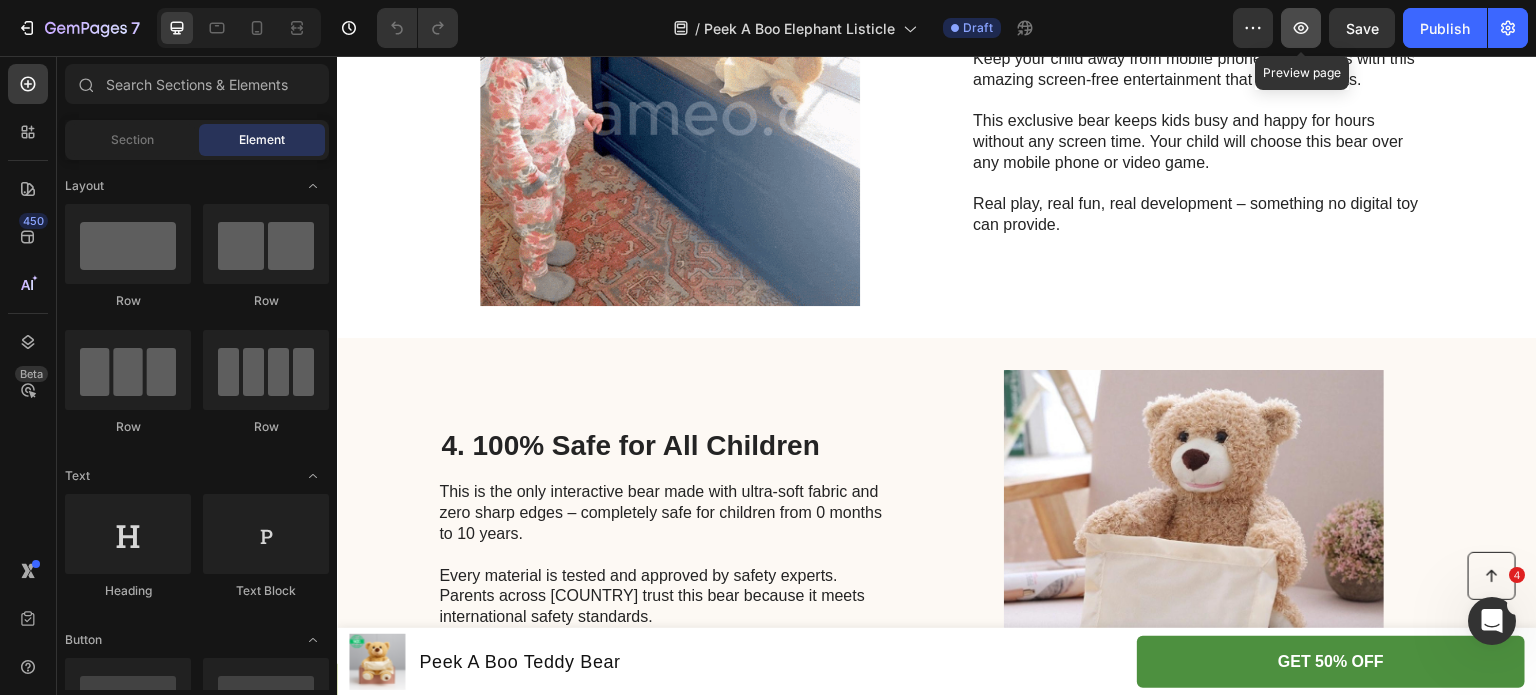 click 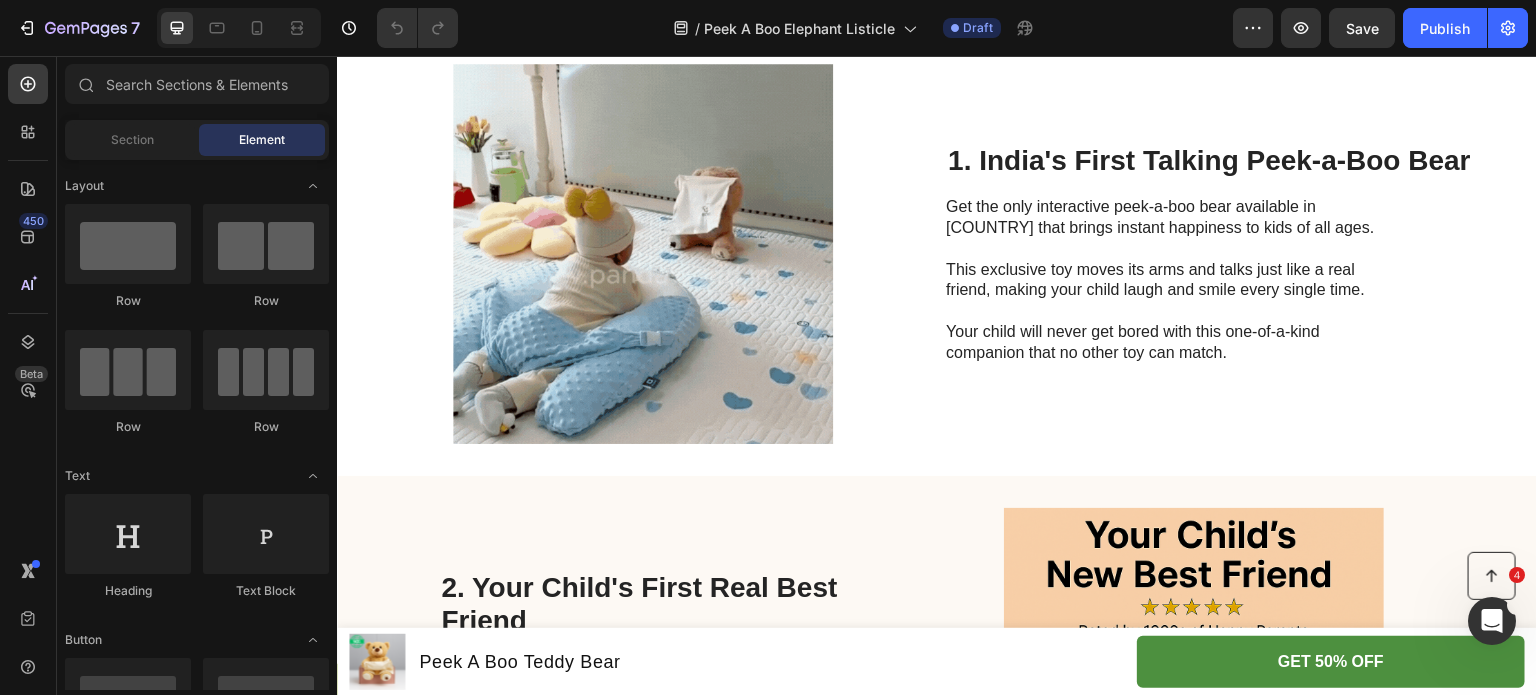 scroll, scrollTop: 0, scrollLeft: 0, axis: both 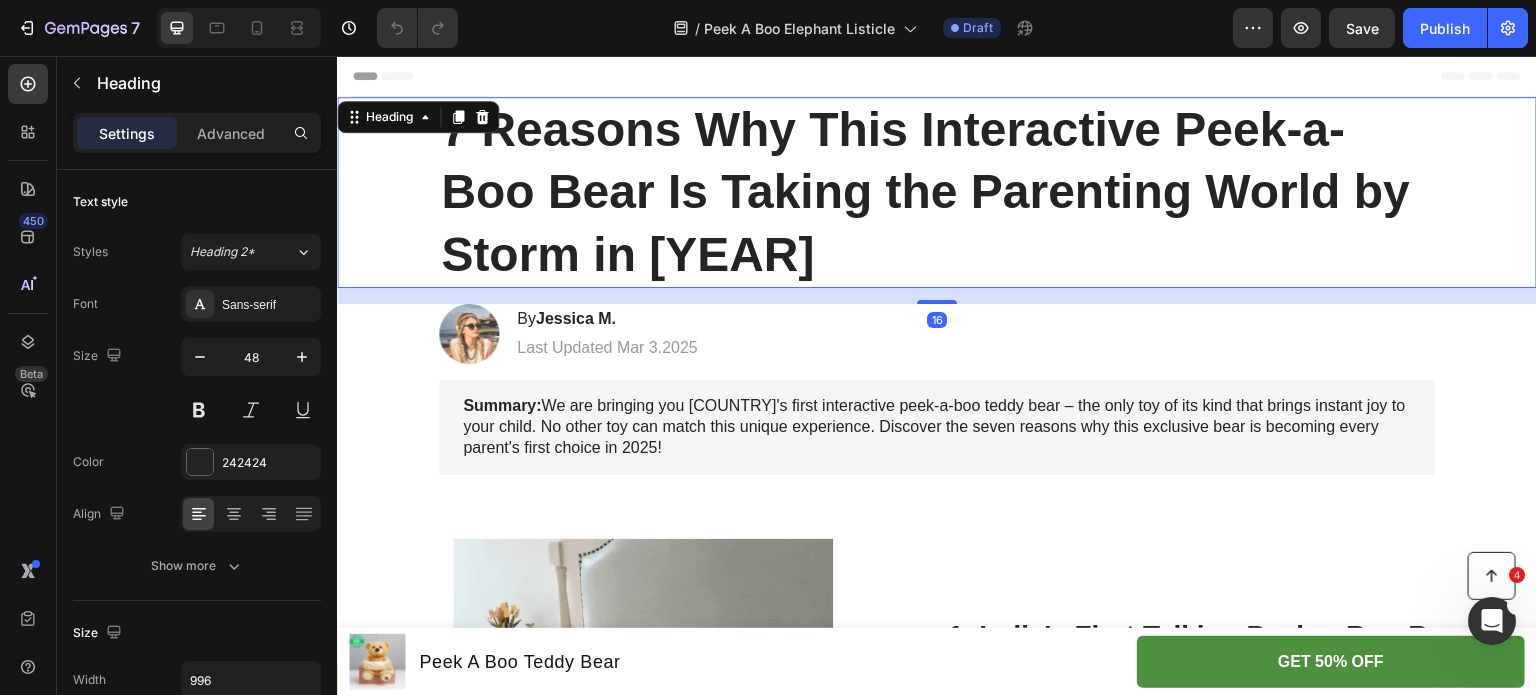 click on "7 Reasons Why This Interactive Peek-a-Boo Bear Is Taking the Parenting World by Storm in [YEAR]" at bounding box center [937, 192] 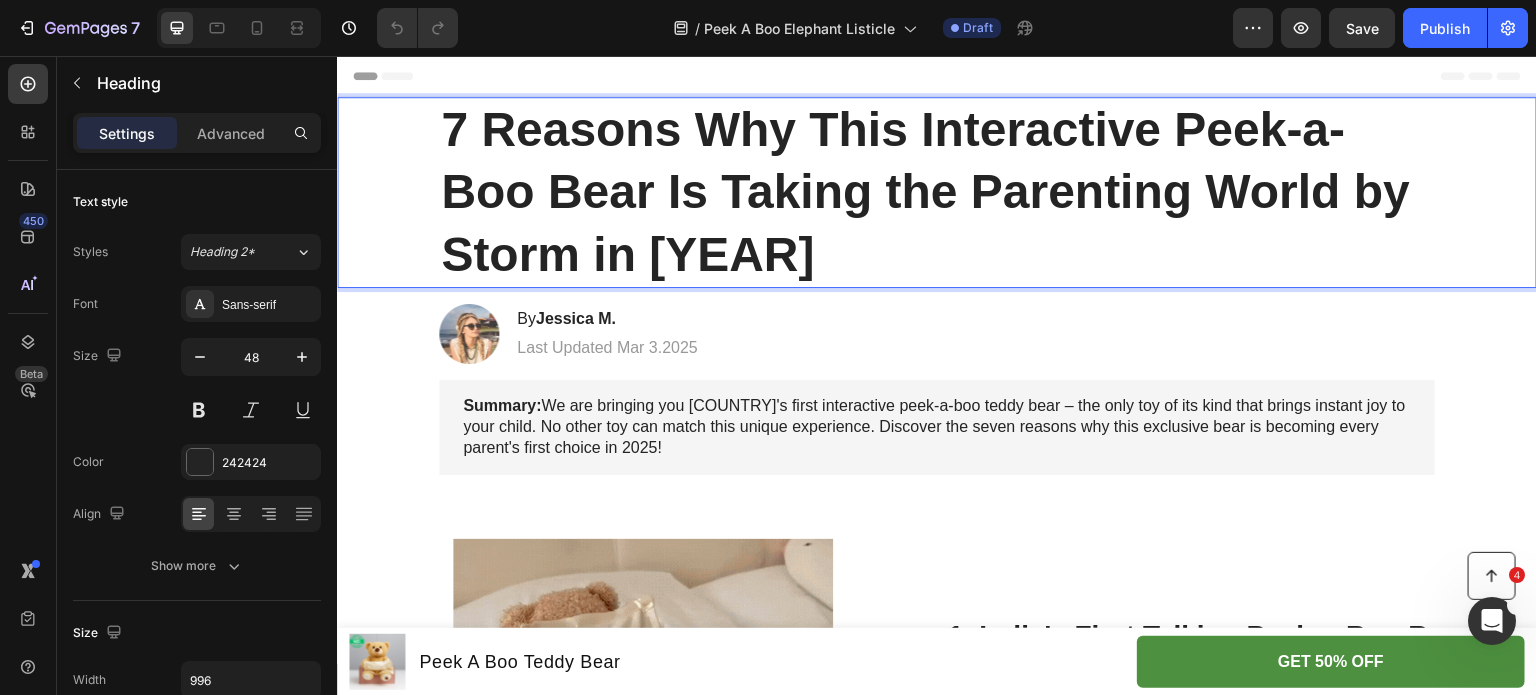 click on "7 Reasons Why This Interactive Peek-a-Boo Bear Is Taking the Parenting World by Storm in [YEAR]" at bounding box center [937, 192] 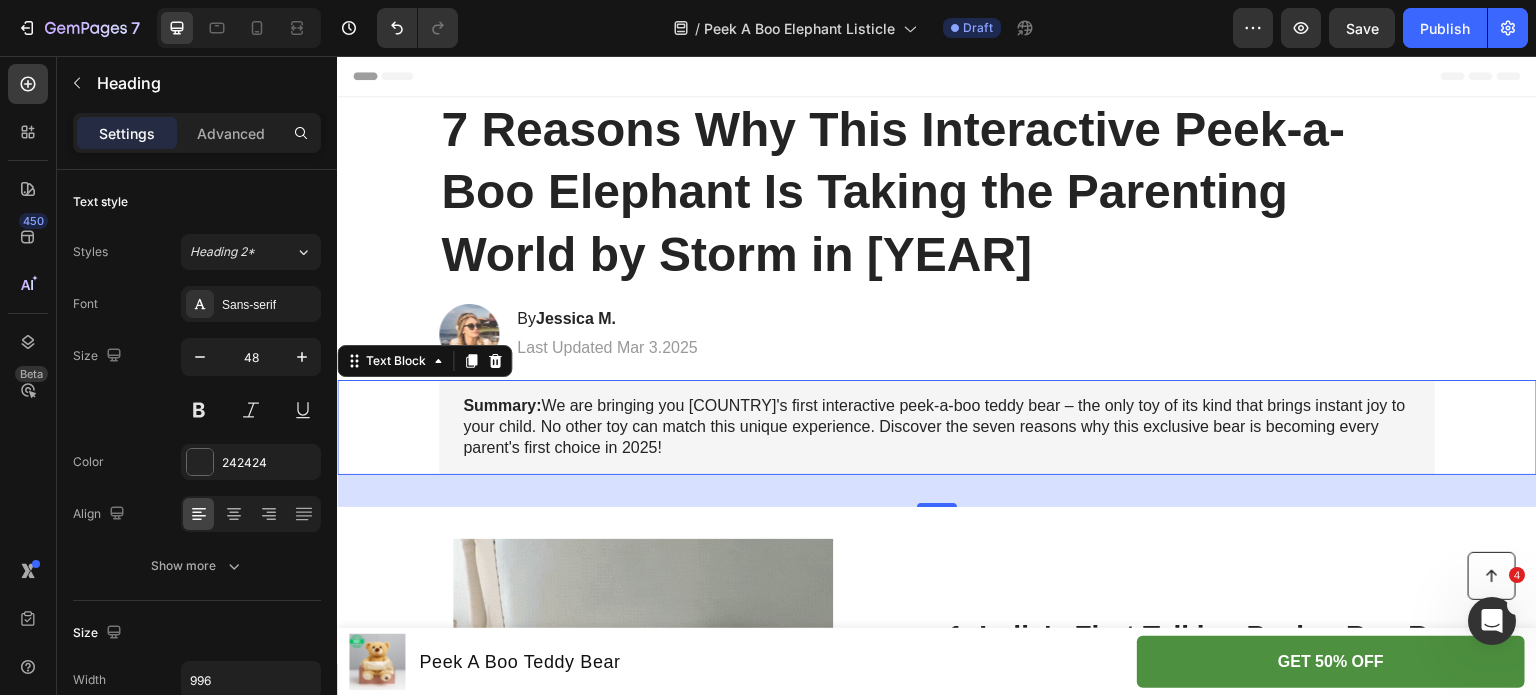 click on "Summary:  We are bringing you [COUNTRY]'s first interactive peek-a-boo teddy bear – the only toy of its kind that brings instant joy to your child. No other toy can match this unique experience. Discover the seven reasons why this exclusive bear is becoming every parent's first choice in 2025!" at bounding box center (937, 427) 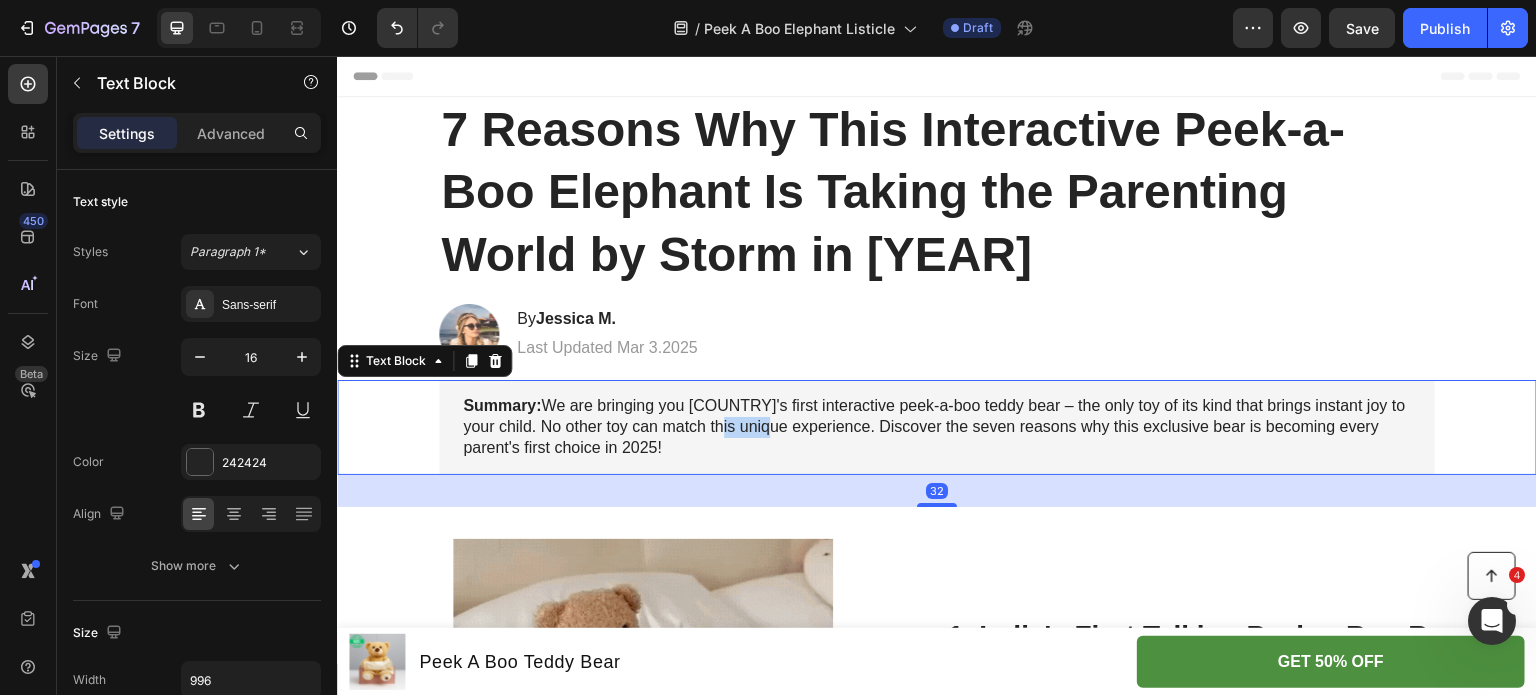click on "Summary:  We are bringing you [COUNTRY]'s first interactive peek-a-boo teddy bear – the only toy of its kind that brings instant joy to your child. No other toy can match this unique experience. Discover the seven reasons why this exclusive bear is becoming every parent's first choice in 2025!" at bounding box center [937, 427] 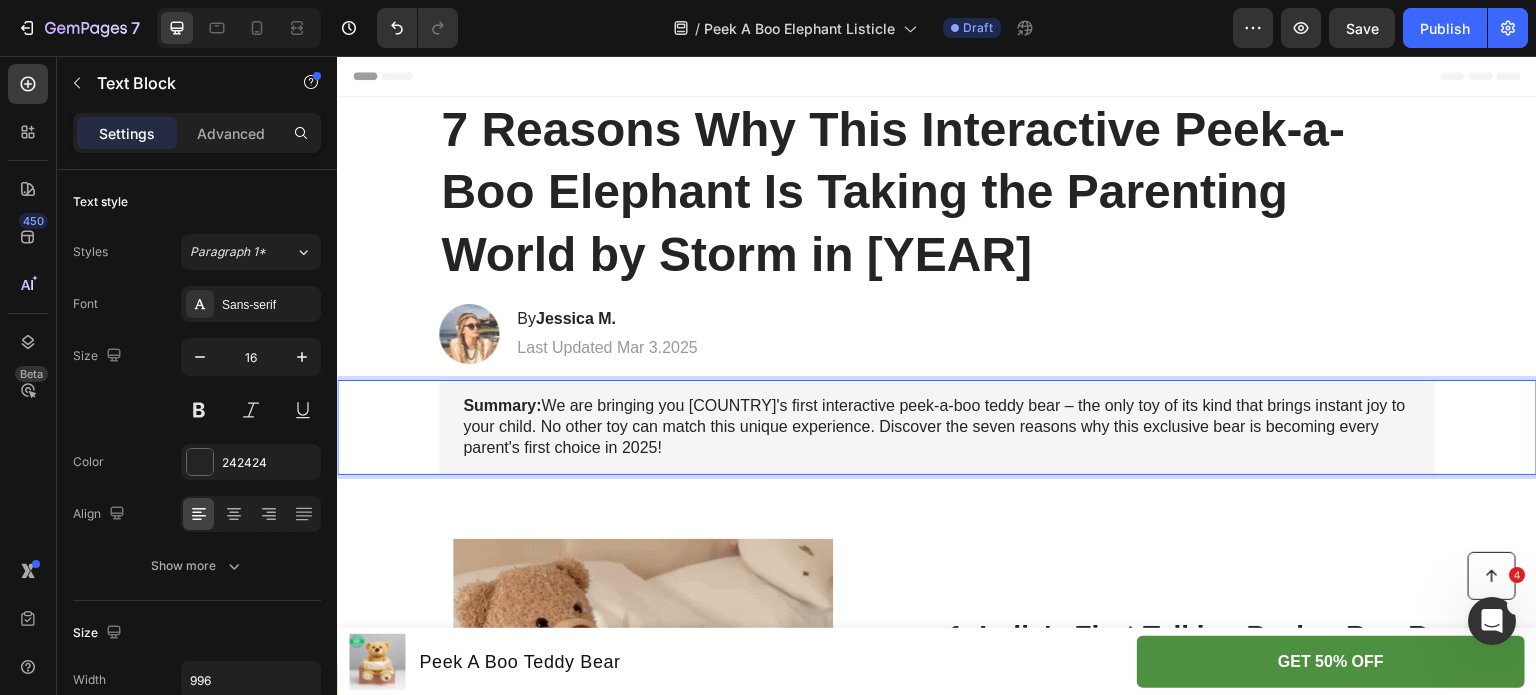 click on "Summary:  We are bringing you [COUNTRY]'s first interactive peek-a-boo teddy bear – the only toy of its kind that brings instant joy to your child. No other toy can match this unique experience. Discover the seven reasons why this exclusive bear is becoming every parent's first choice in 2025!" at bounding box center (937, 427) 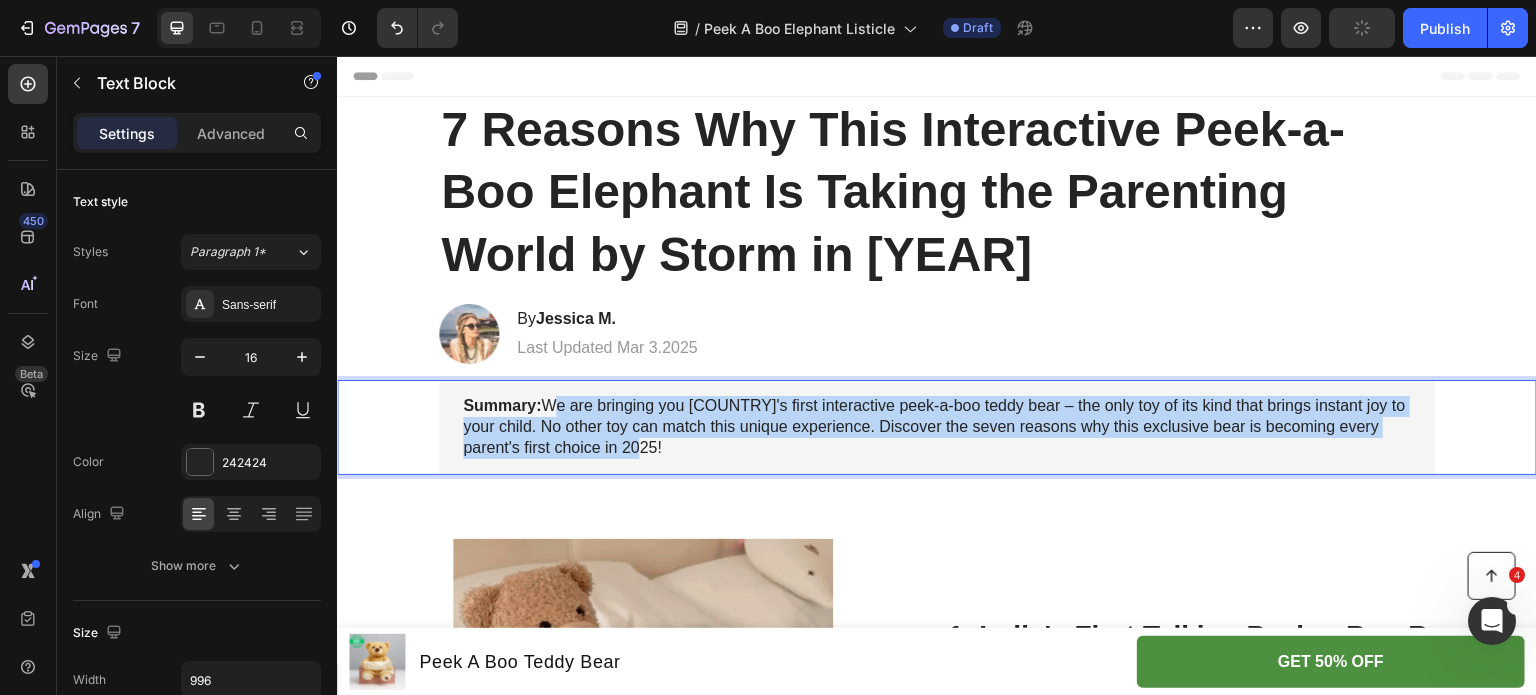 drag, startPoint x: 609, startPoint y: 454, endPoint x: 539, endPoint y: 410, distance: 82.68011 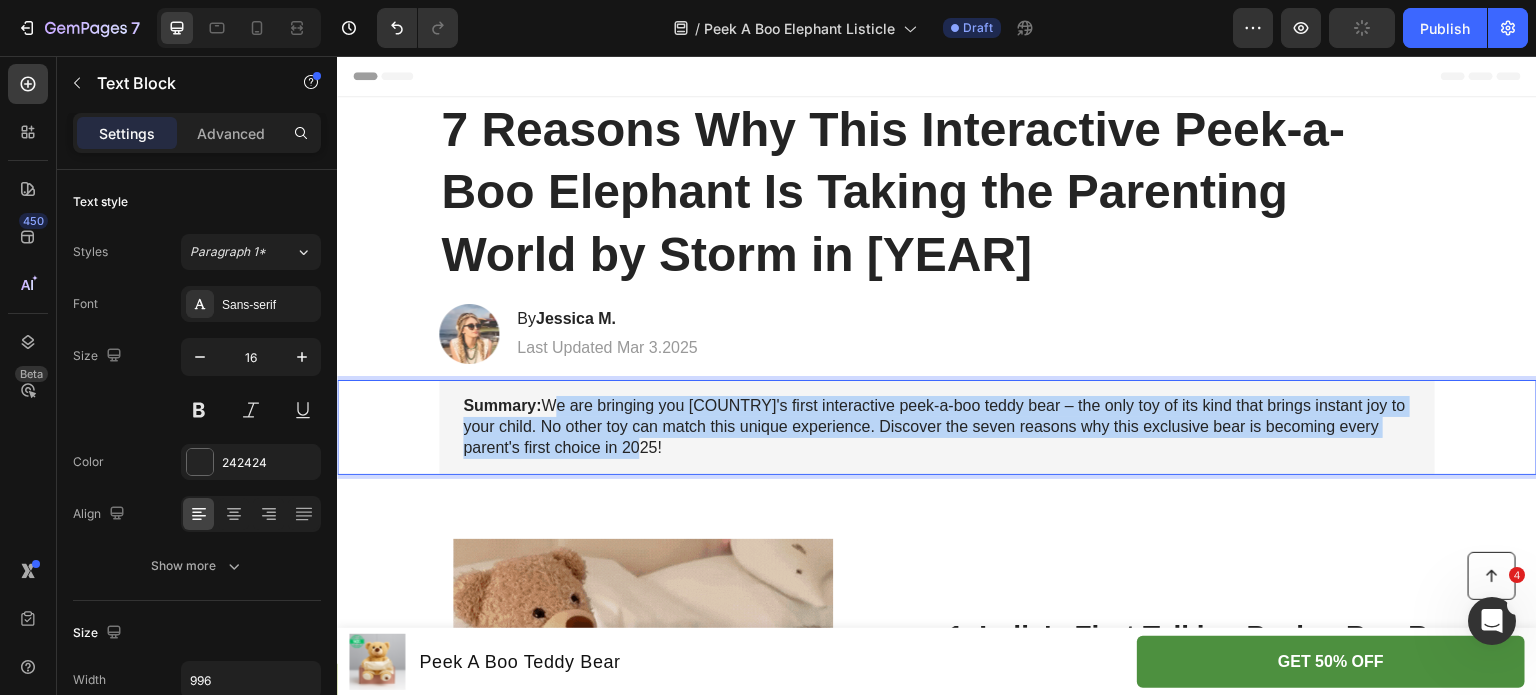 click on "Summary:  We are bringing you [COUNTRY]'s first interactive peek-a-boo teddy bear – the only toy of its kind that brings instant joy to your child. No other toy can match this unique experience. Discover the seven reasons why this exclusive bear is becoming every parent's first choice in 2025!" at bounding box center (937, 427) 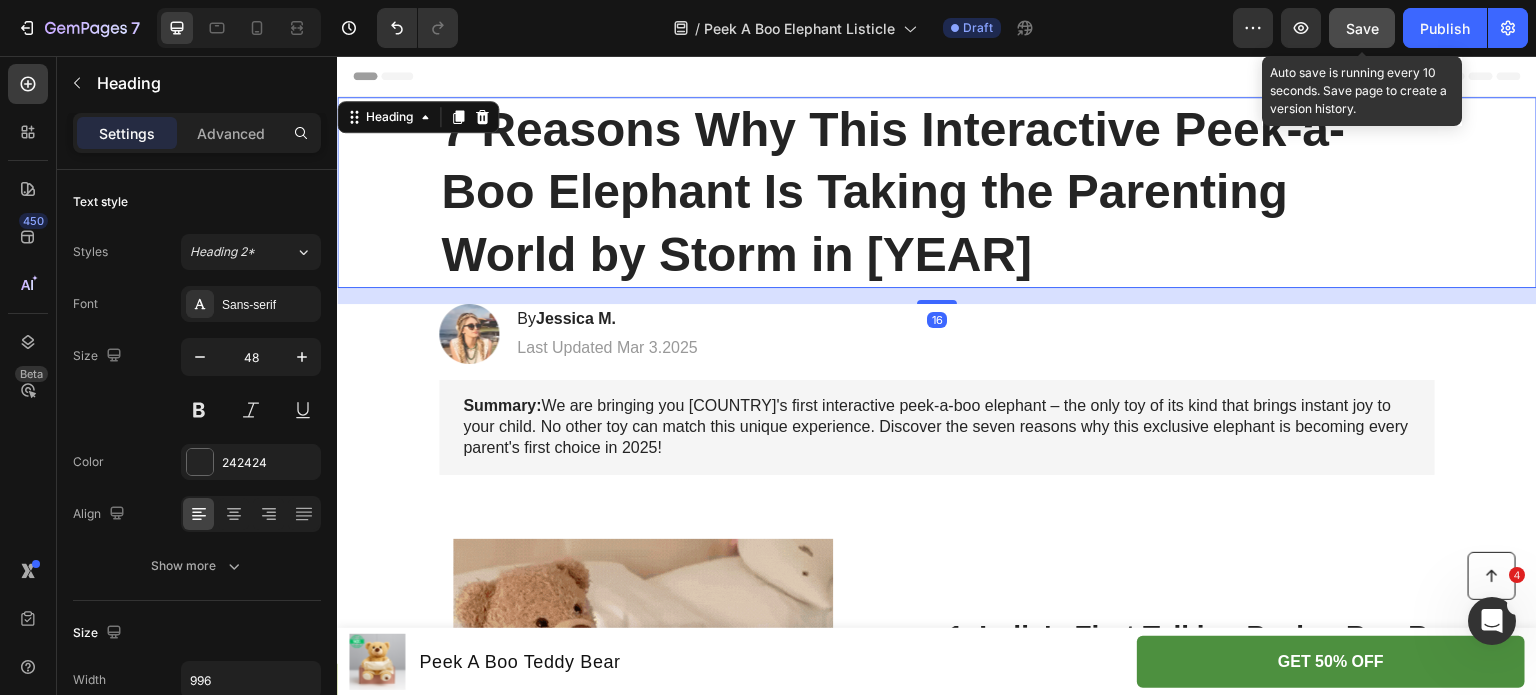 click on "Save" 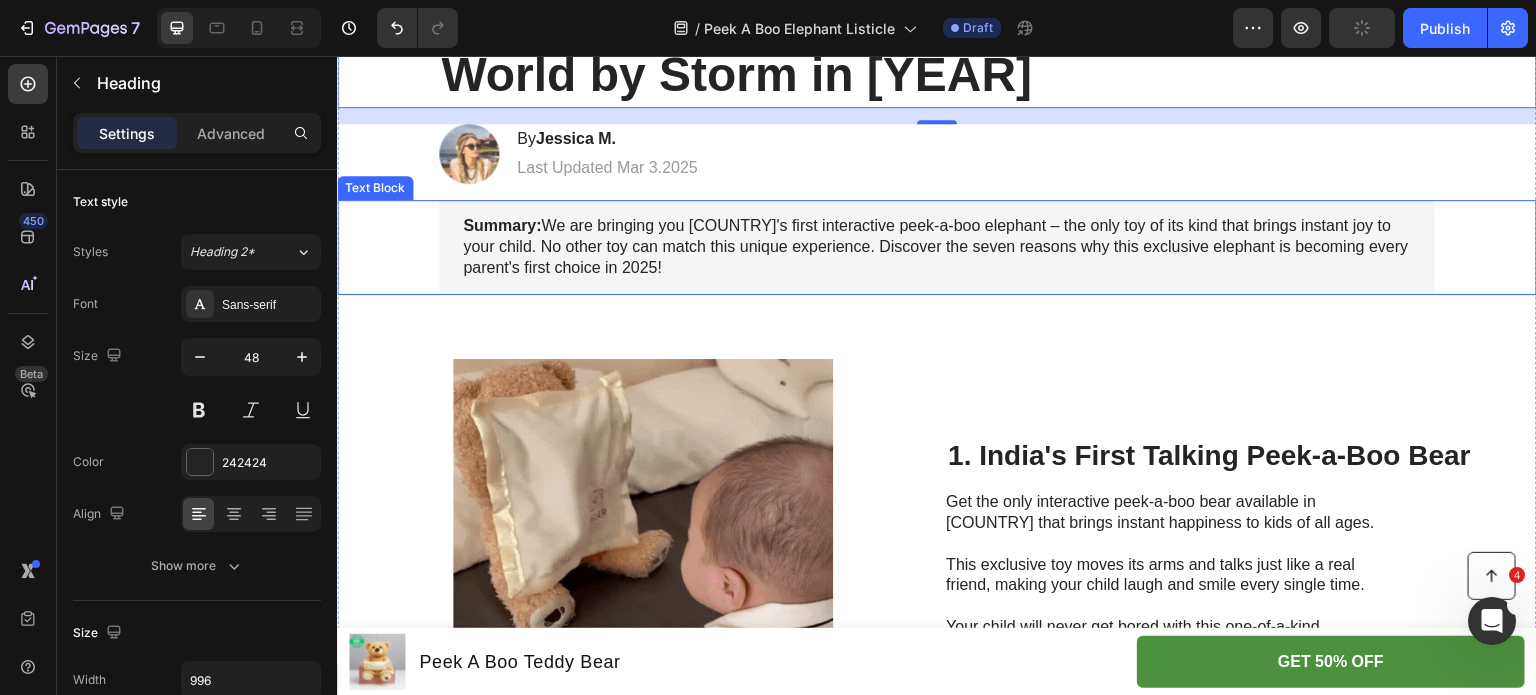 scroll, scrollTop: 192, scrollLeft: 0, axis: vertical 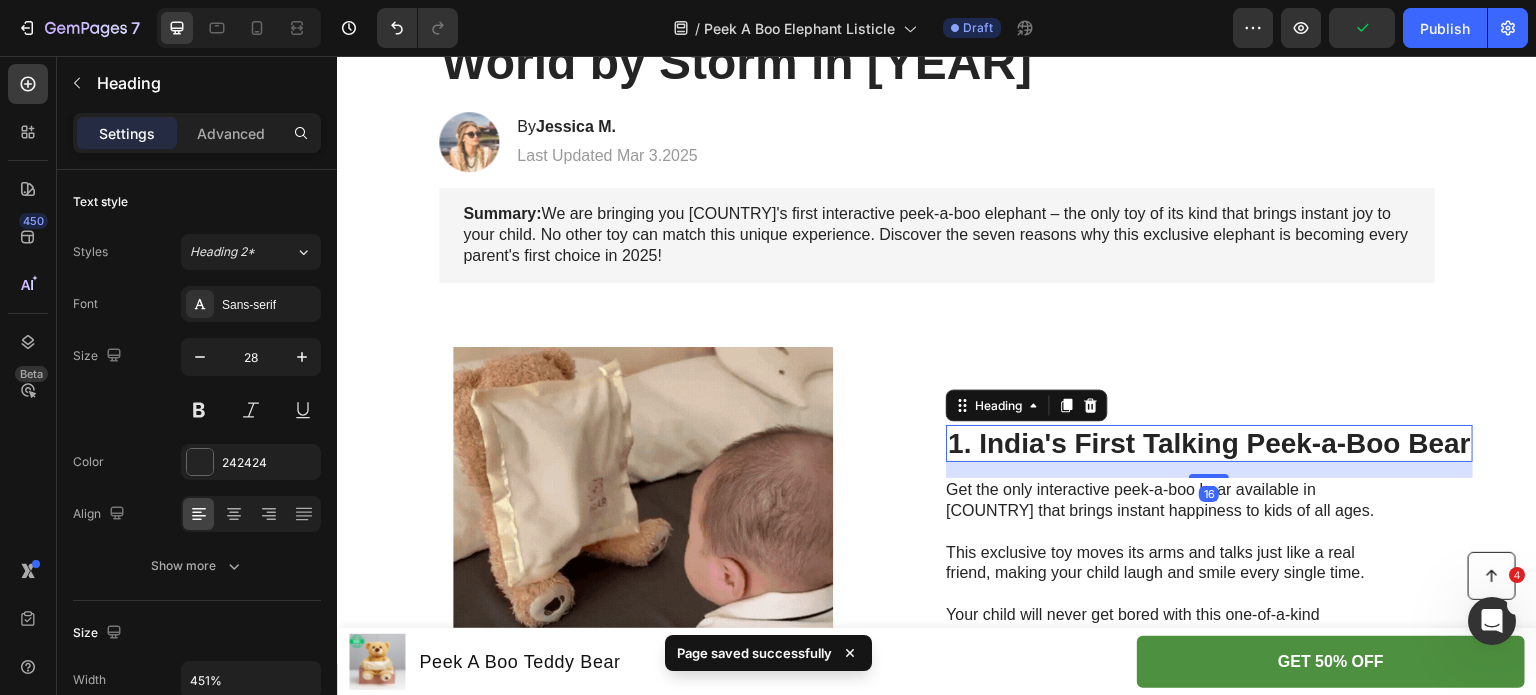 click on "1. India's First Talking Peek-a-Boo Bear" at bounding box center (1209, 444) 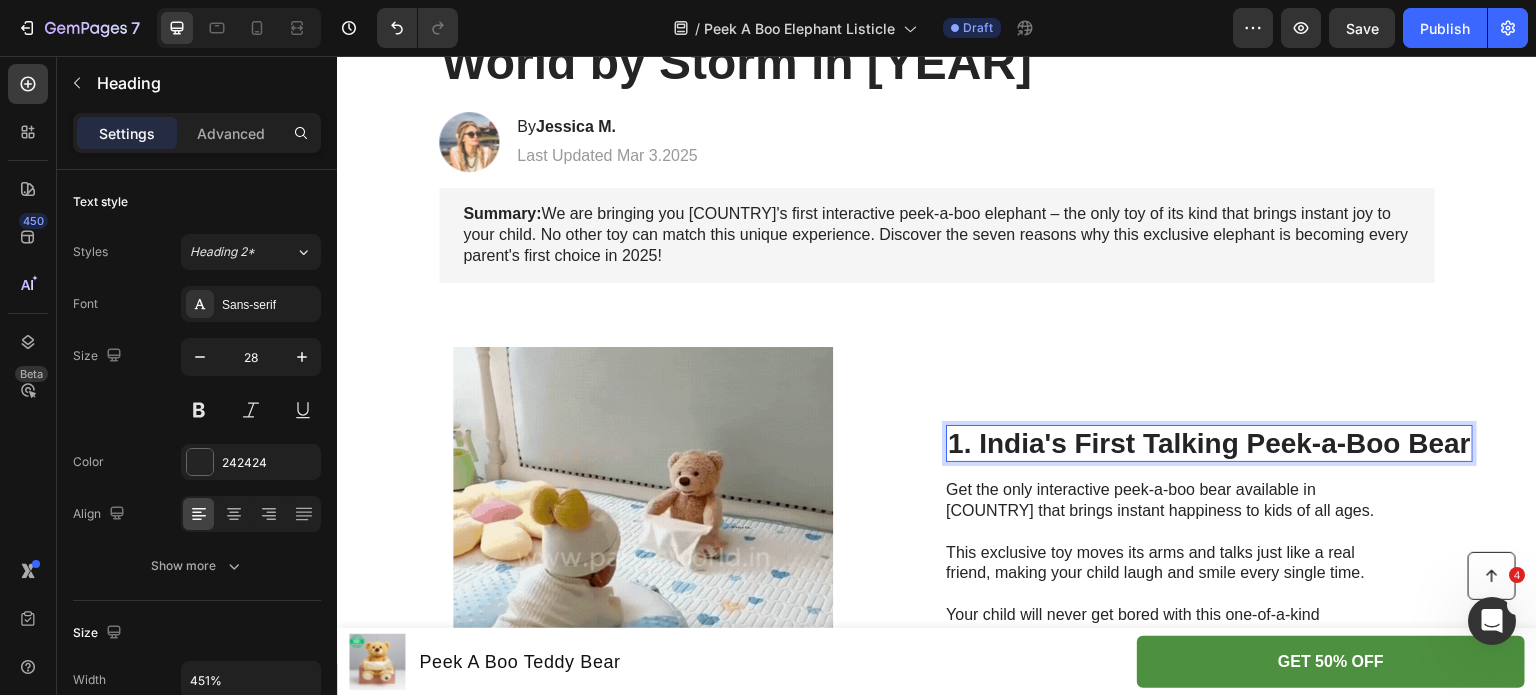 click on "1. India's First Talking Peek-a-Boo Bear" at bounding box center [1209, 444] 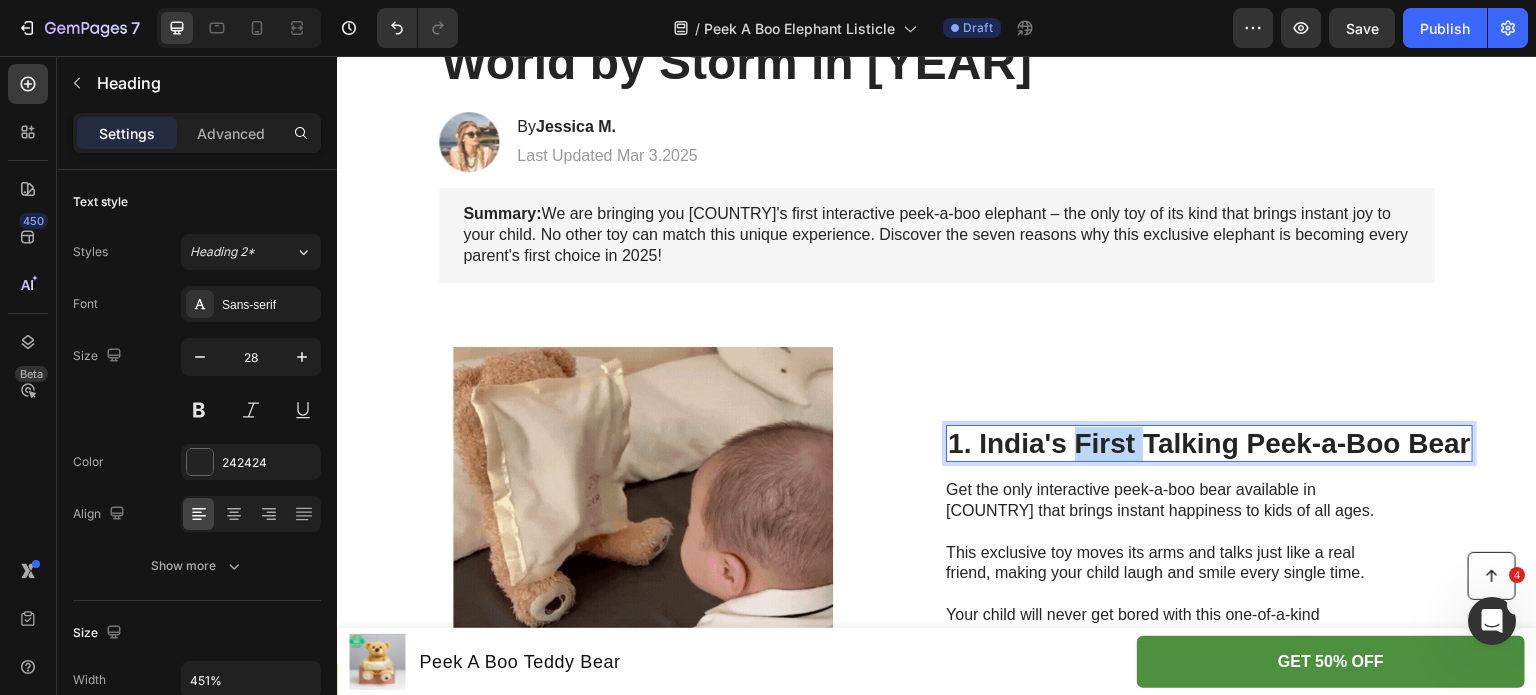click on "1. India's First Talking Peek-a-Boo Bear" at bounding box center (1209, 444) 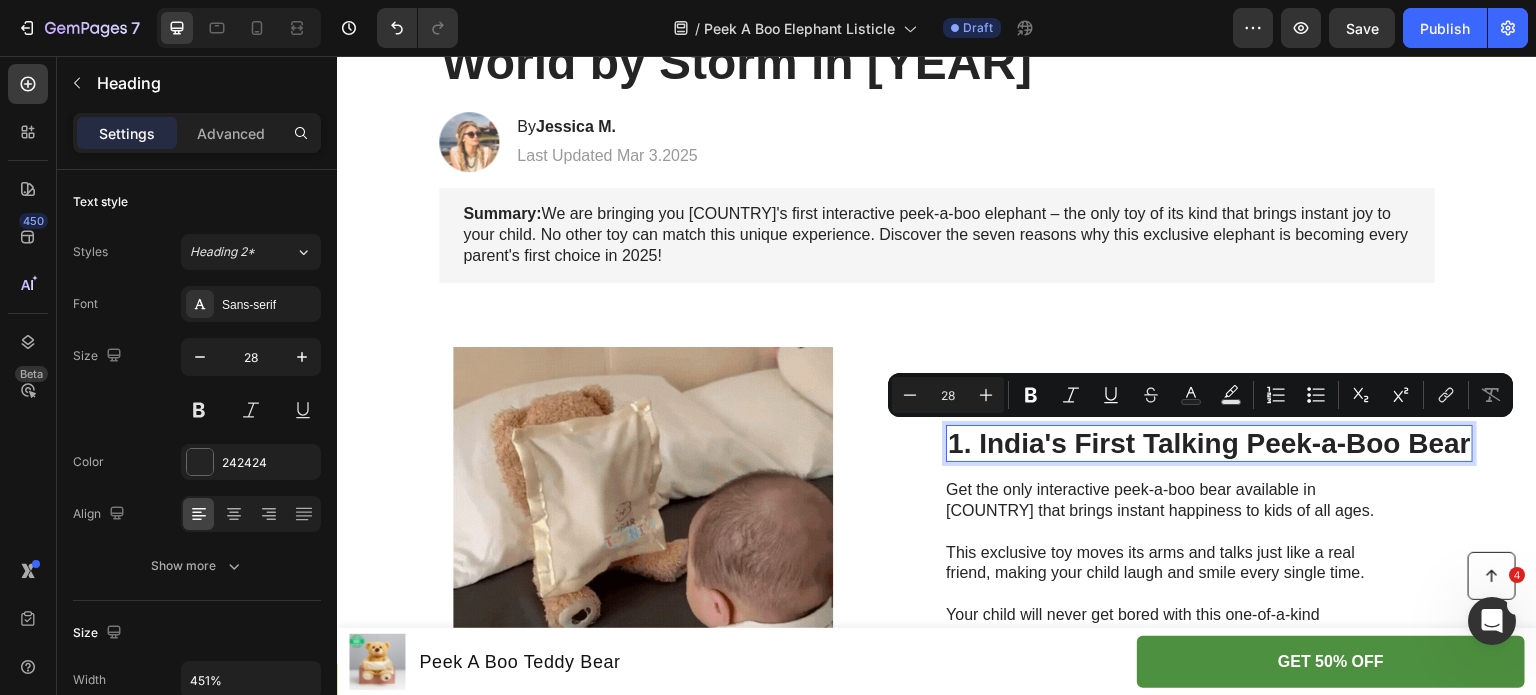 click on "1. India's First Talking Peek-a-Boo Bear" at bounding box center [1209, 444] 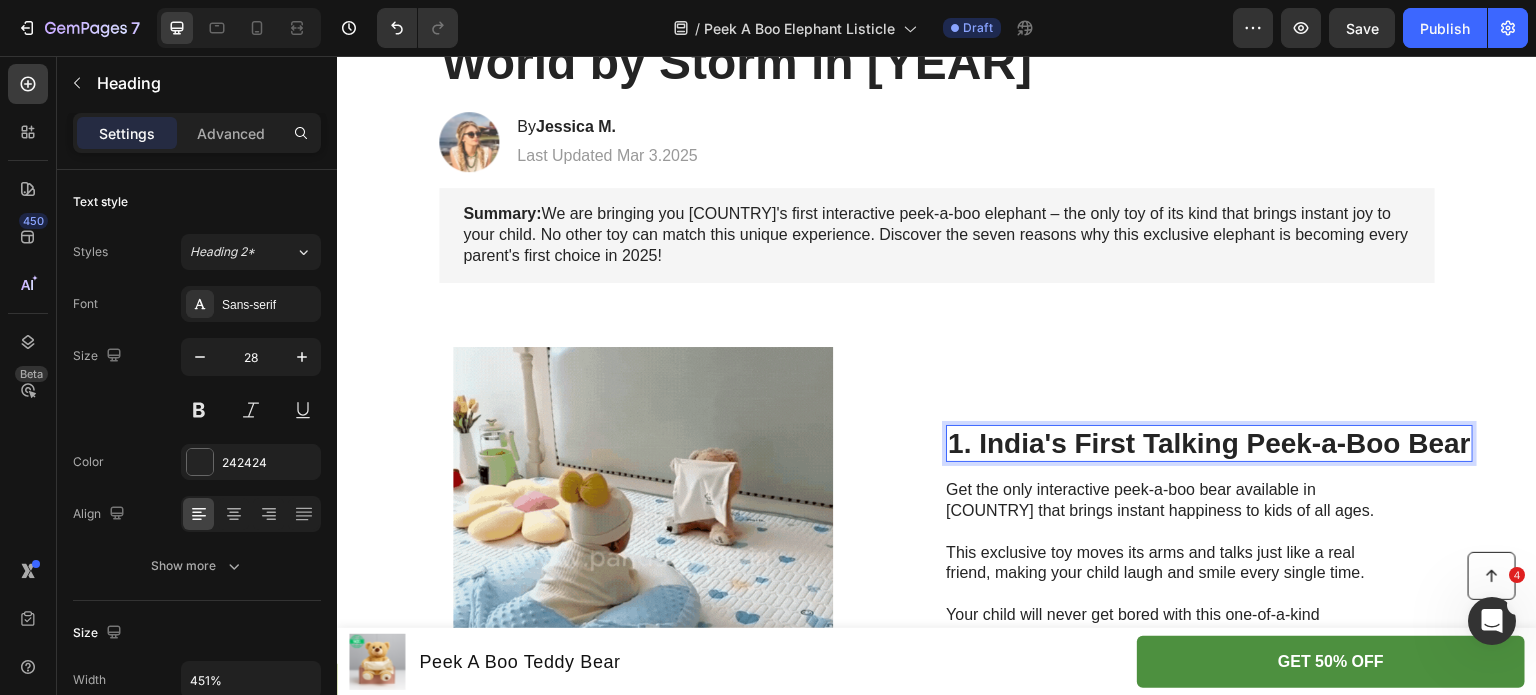 click on "1. India's First Talking Peek-a-Boo Bear" at bounding box center (1209, 444) 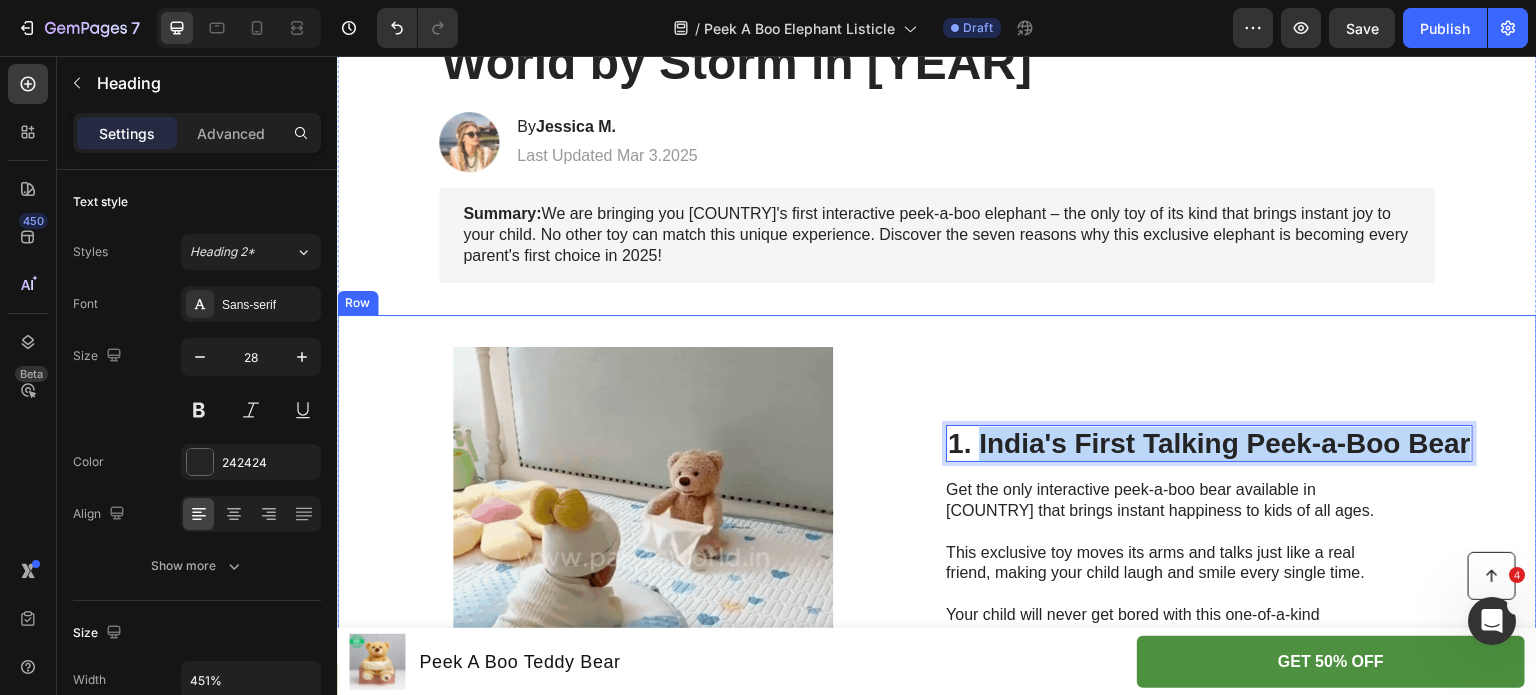 drag, startPoint x: 974, startPoint y: 440, endPoint x: 1536, endPoint y: 438, distance: 562.00354 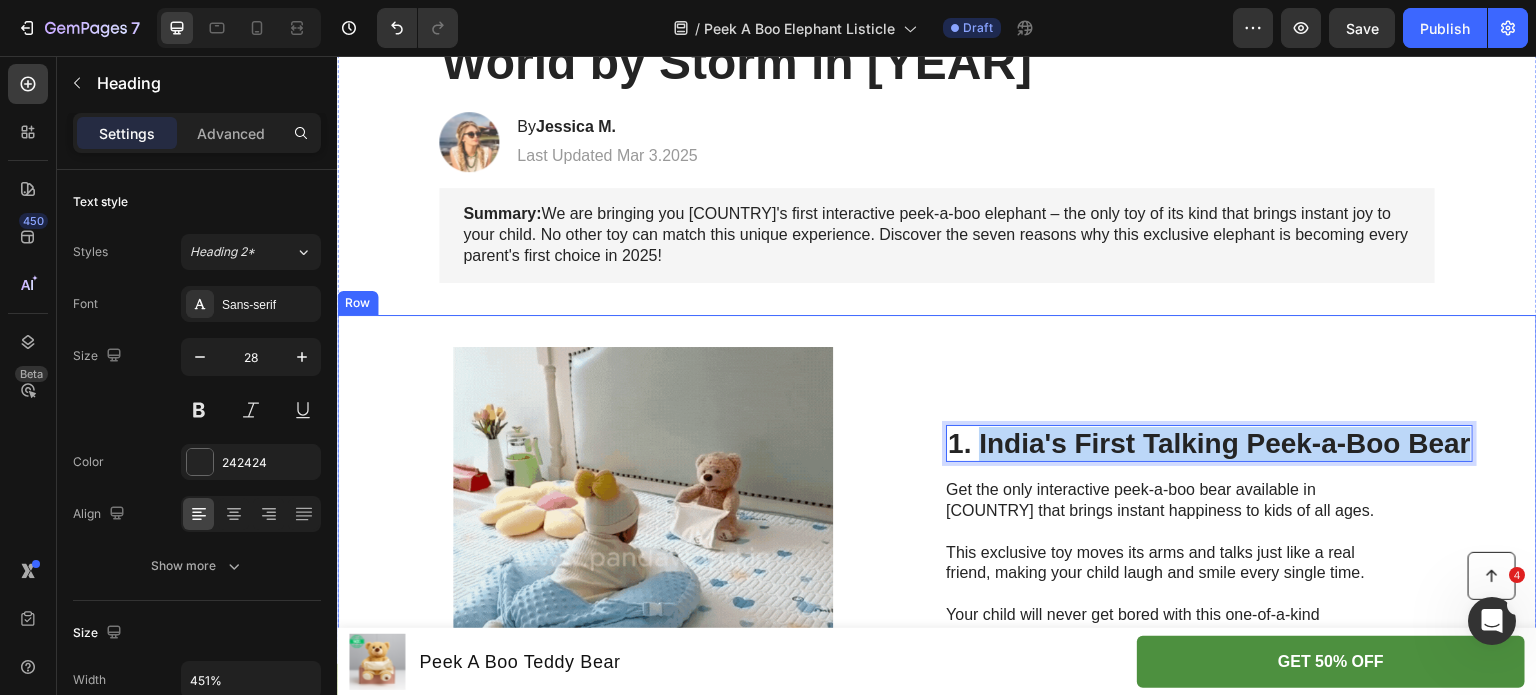 click on "Header
Button Sticky Product Images Peek A Boo Teddy Bear Product Title Row GET 50% OFF Button Product Sticky 7 Reasons Why This Interactive Peek-a-Boo Elephant Is Taking the Parenting World by Storm in 2025 Heading Image By  [NAME] Heading Last Updated Mar 3.2025 Text Block Row Summary:  We are bringing you [COUNTRY]'s first interactive peek-a-boo elephant – the only toy of its kind that brings instant joy to your child. No other toy can match this unique experience. Discover the seven reasons why this exclusive elephant is becoming every parent's first choice in 2025! Text Block Image 1. India's First Talking Peek-a-Boo Bear Heading   16 Get the only interactive peek-a-boo bear available in [COUNTRY] that brings instant happiness to kids of all ages.    This exclusive toy moves its arms and talks just like a real friend, making your child laugh and smile every single time.   Your child will never get bored with this one-of-a-kind companion that no other toy can match. Text Block Row Heading" at bounding box center (937, 2208) 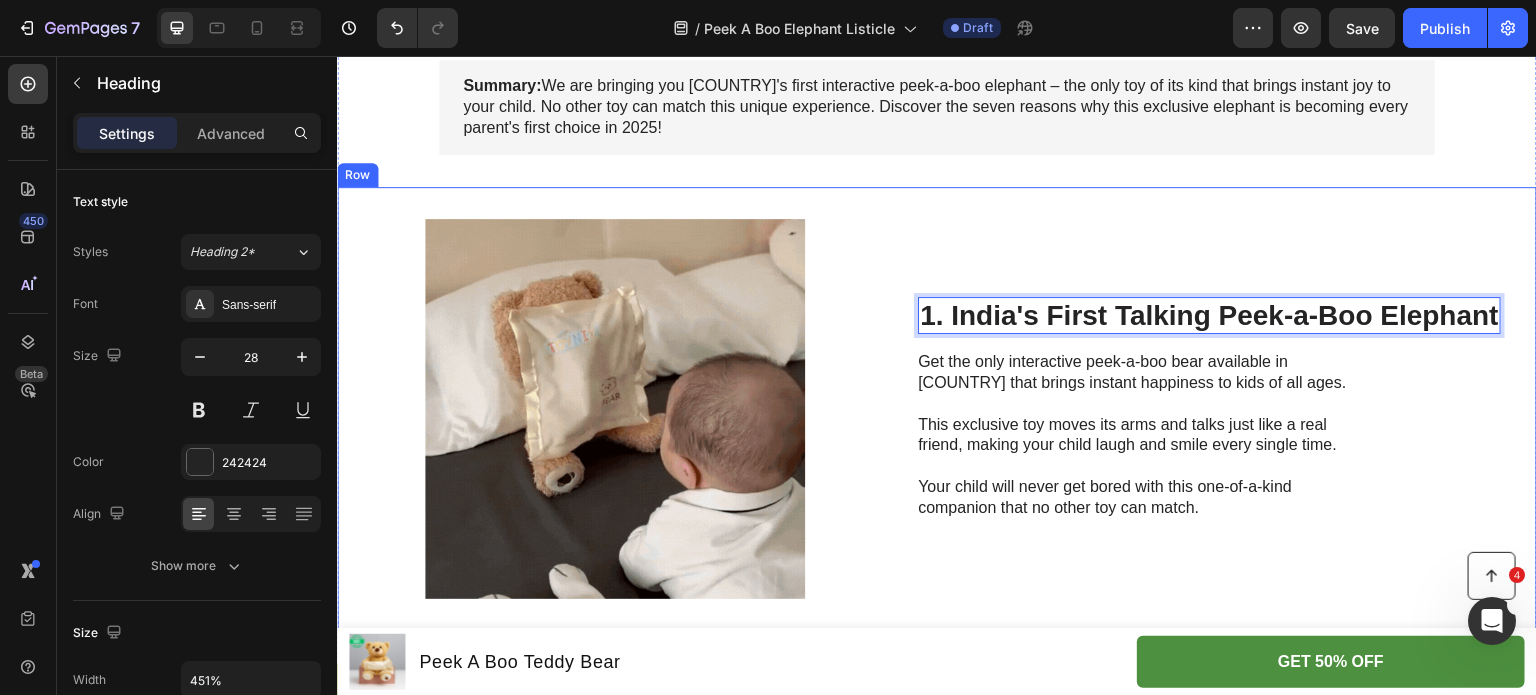 scroll, scrollTop: 320, scrollLeft: 0, axis: vertical 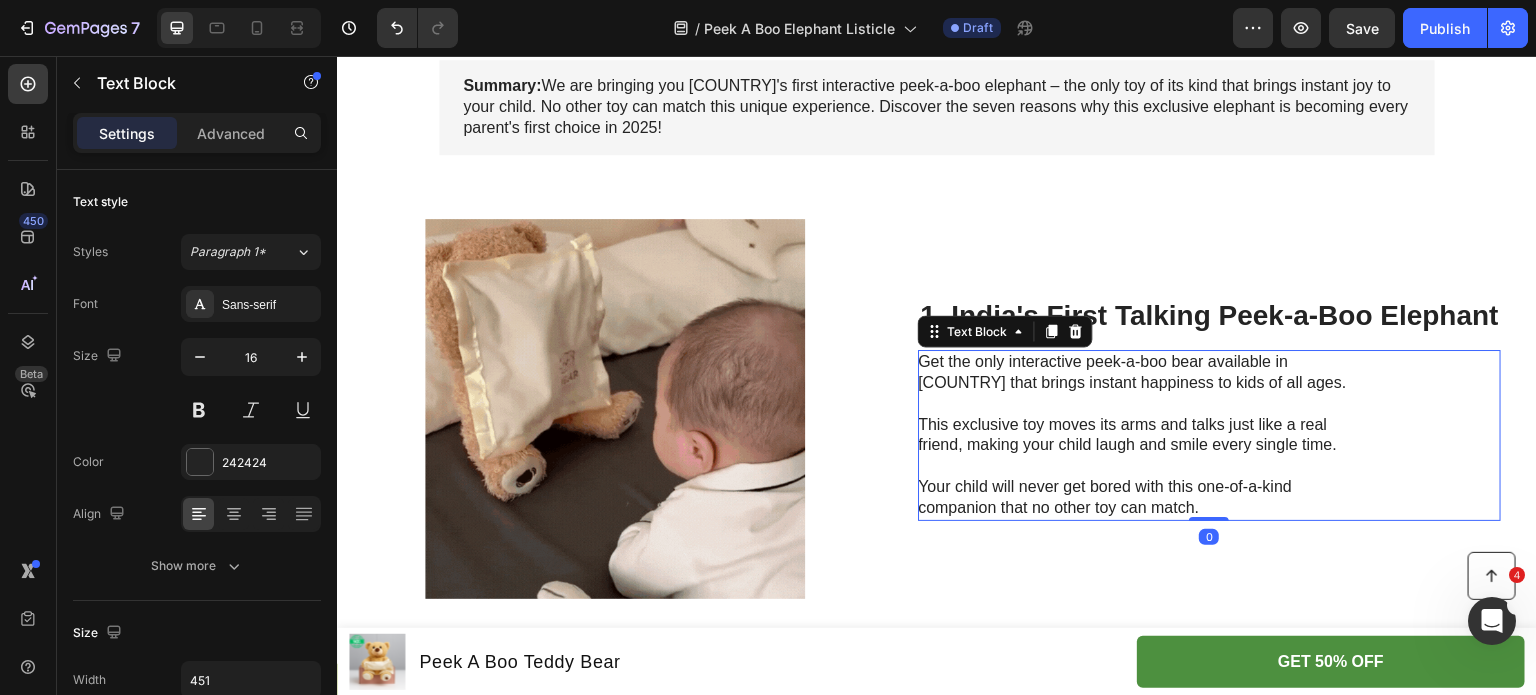 click on "This exclusive toy moves its arms and talks just like a real friend, making your child laugh and smile every single time." at bounding box center [1142, 436] 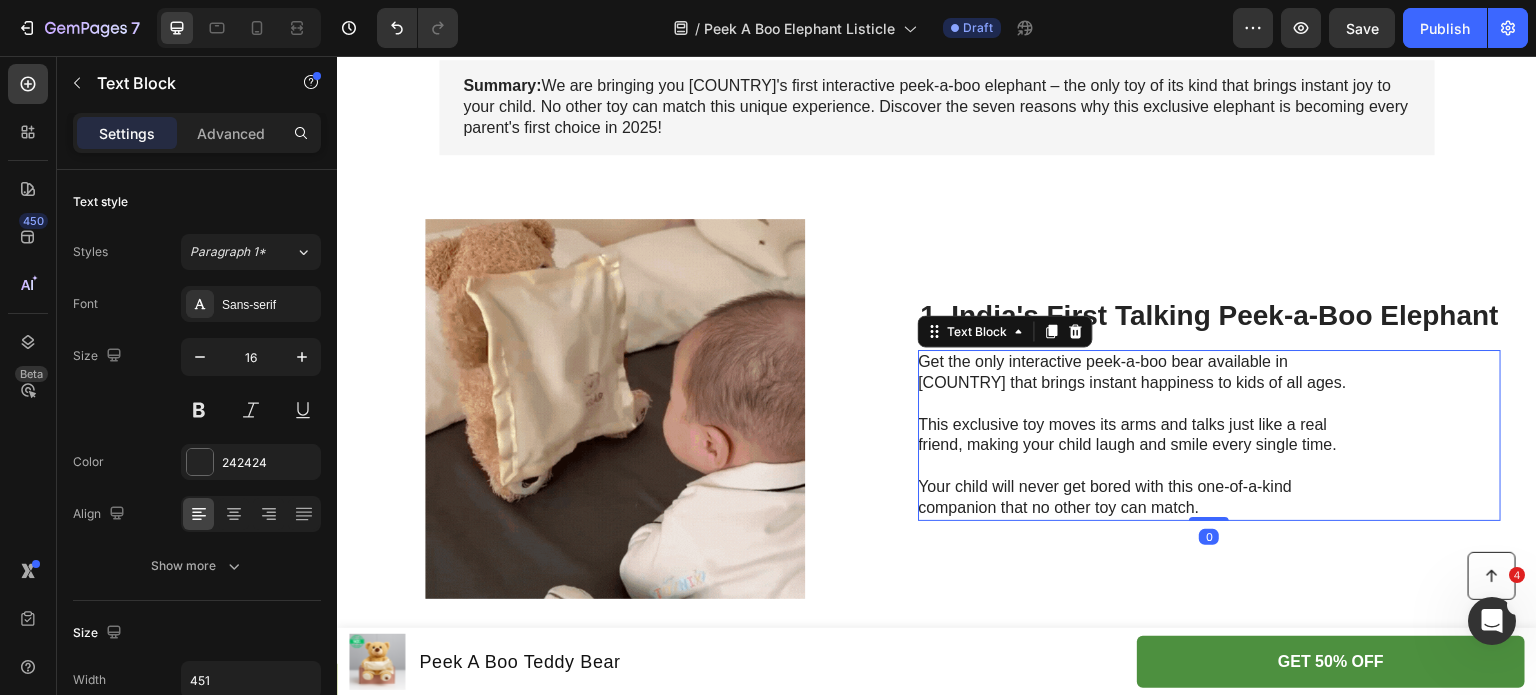 click on "This exclusive toy moves its arms and talks just like a real friend, making your child laugh and smile every single time." at bounding box center [1142, 436] 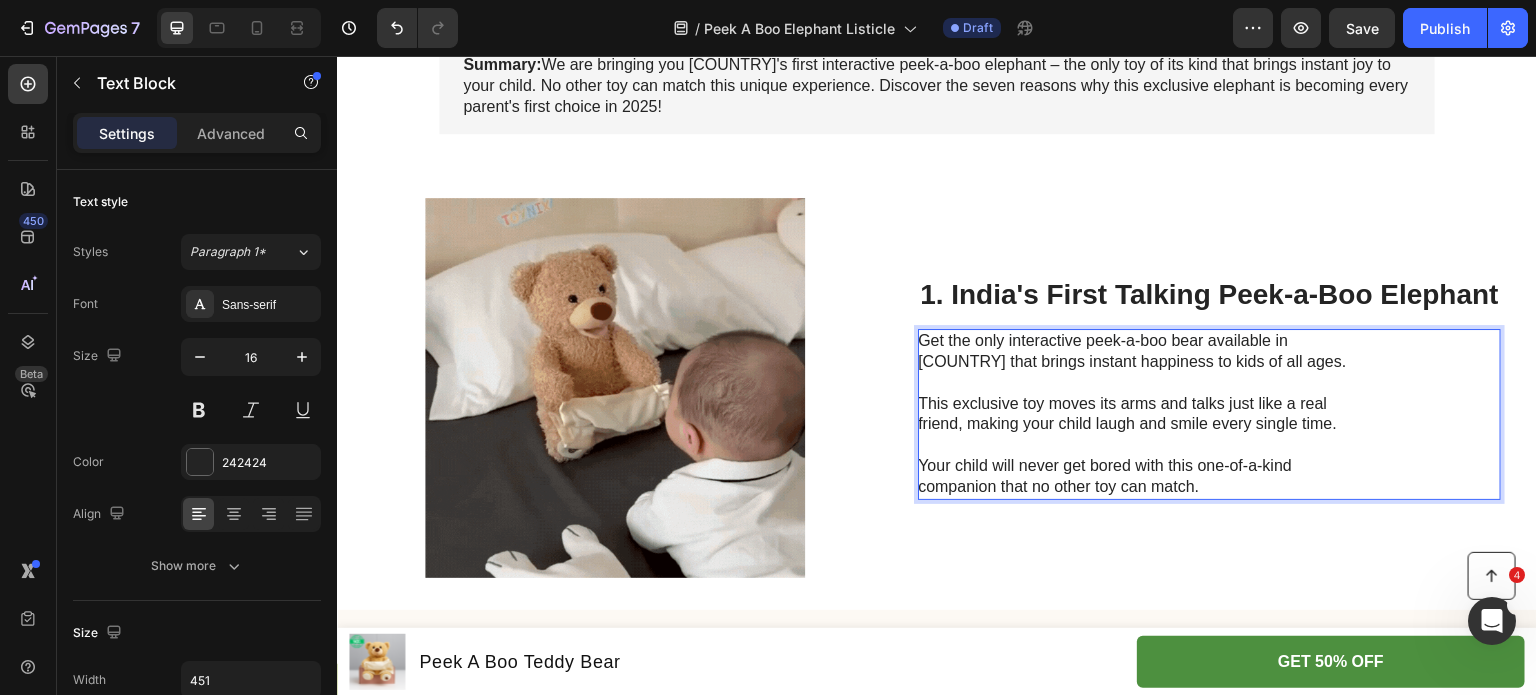 scroll, scrollTop: 320, scrollLeft: 0, axis: vertical 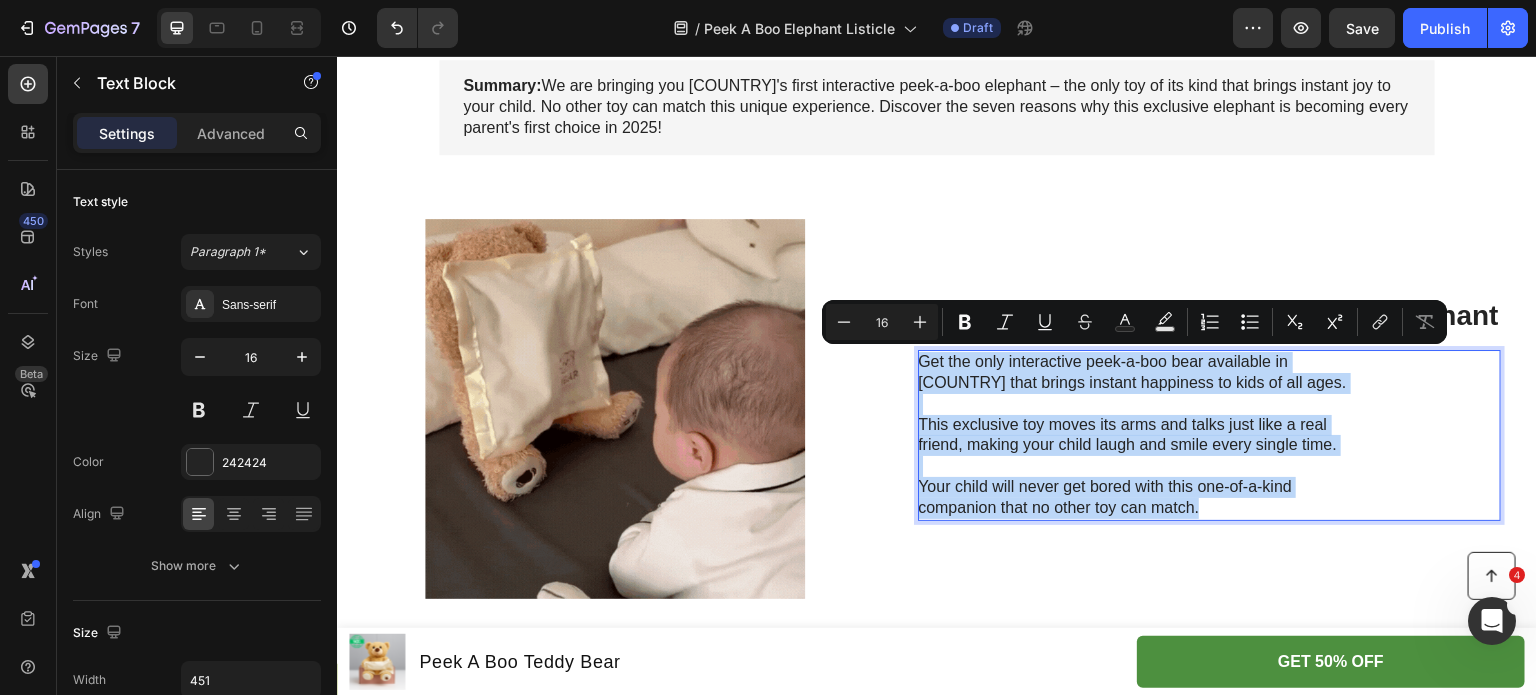 click on "Get the only interactive peek-a-boo bear available in [COUNTRY] that brings instant happiness to kids of all ages." at bounding box center [1142, 373] 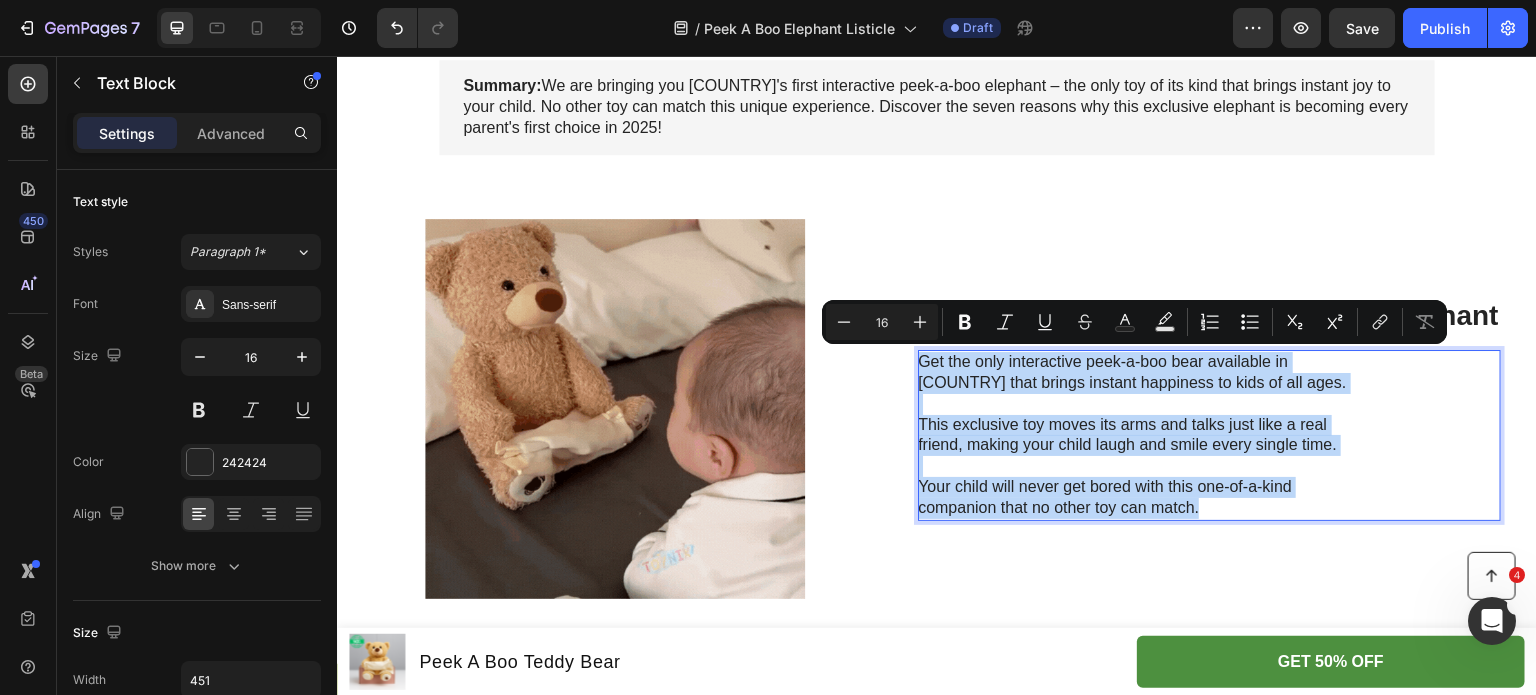 scroll, scrollTop: 341, scrollLeft: 0, axis: vertical 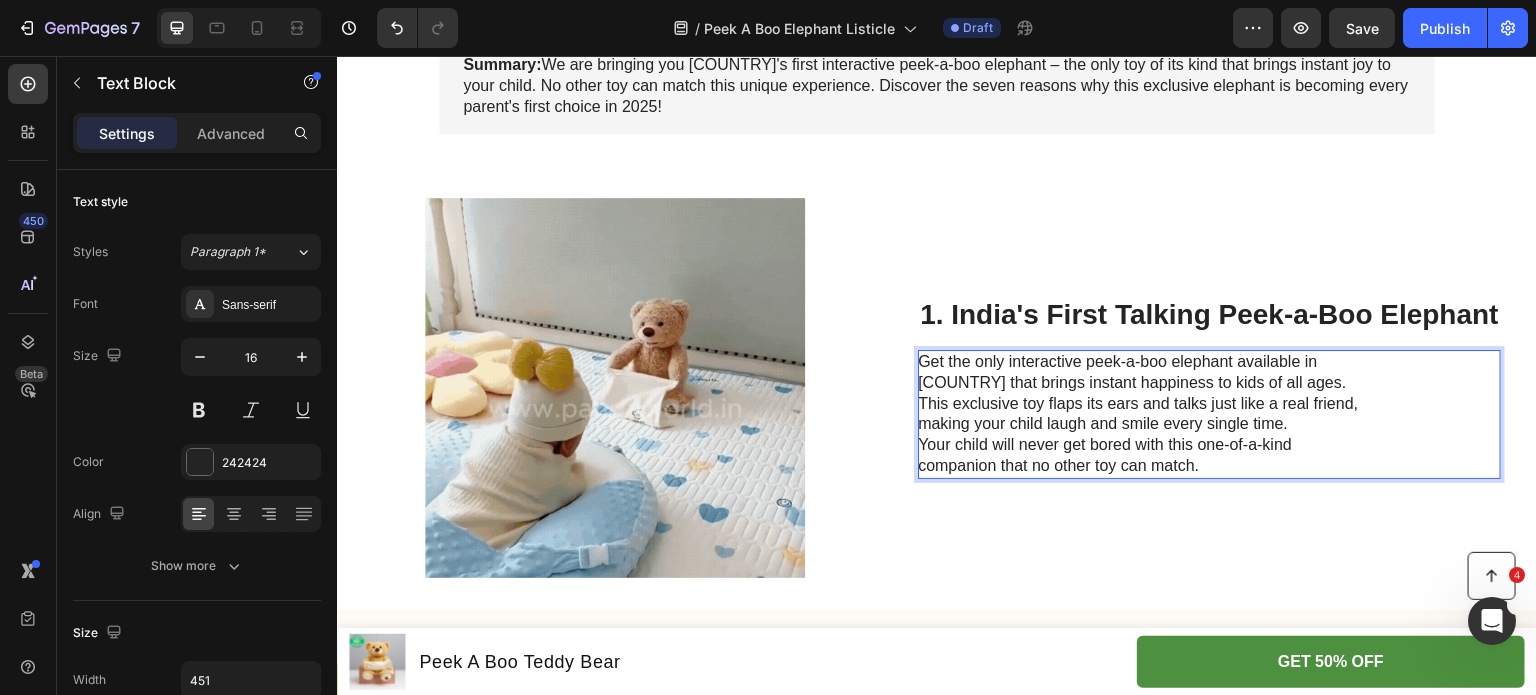 click on "Get the only interactive peek-a-boo elephant available in [COUNTRY] that brings instant happiness to kids of all ages." at bounding box center (1142, 373) 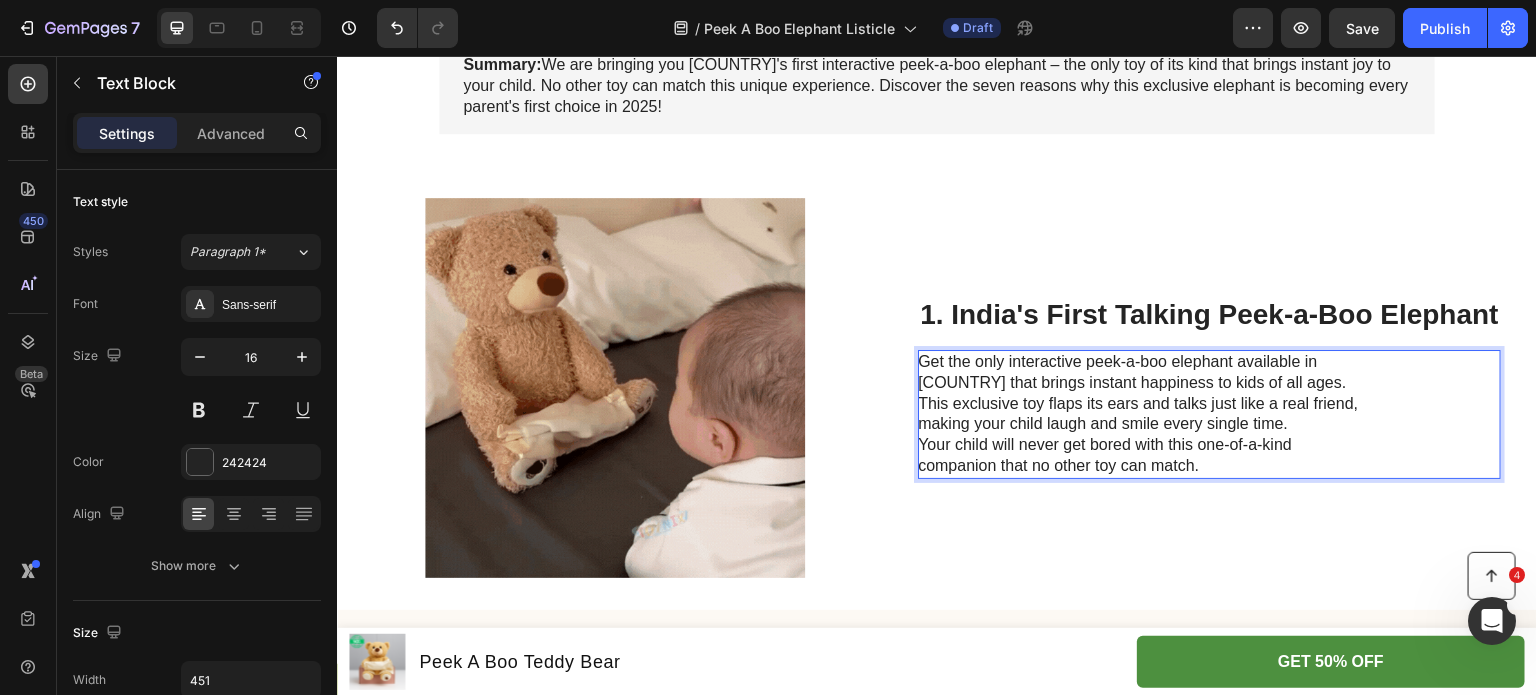 scroll, scrollTop: 331, scrollLeft: 0, axis: vertical 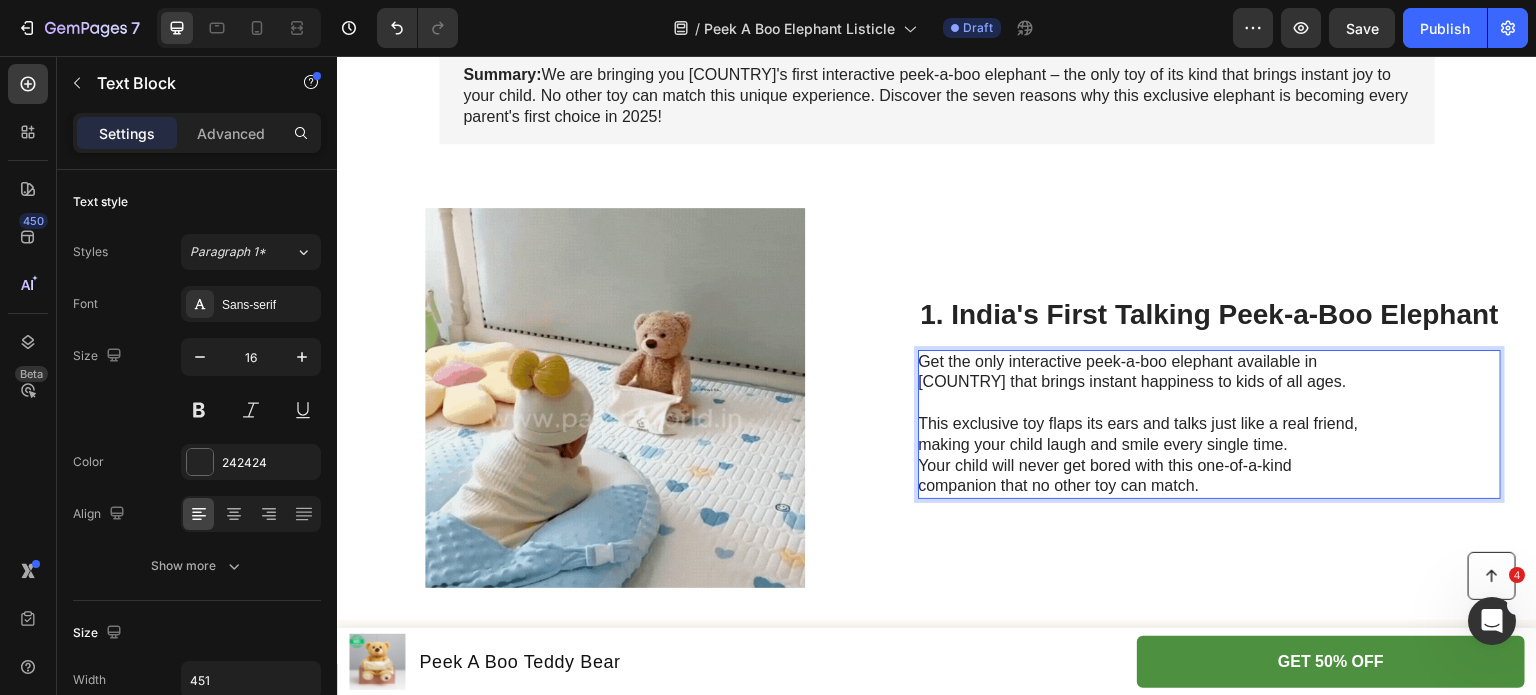 click on "This exclusive toy flaps its ears and talks just like a real friend, making your child laugh and smile every single time." at bounding box center (1142, 435) 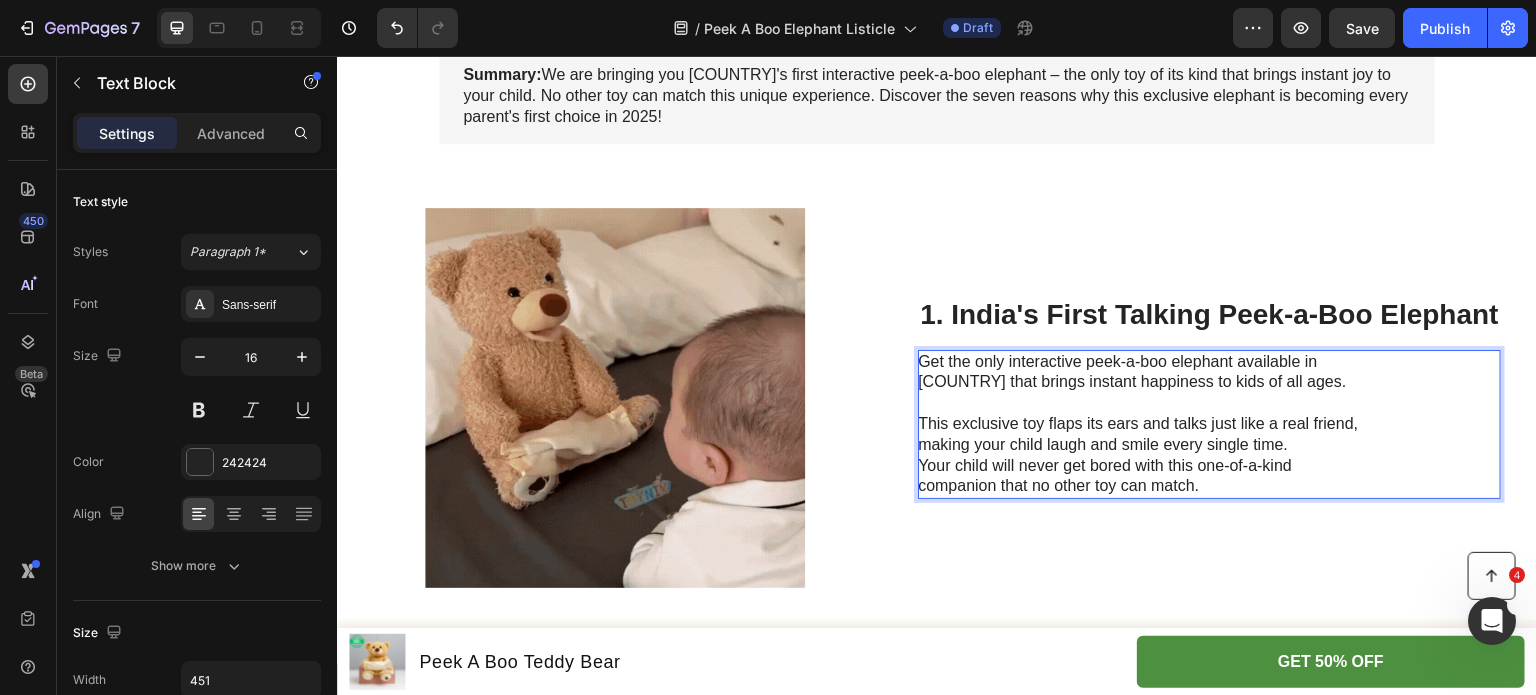 scroll, scrollTop: 320, scrollLeft: 0, axis: vertical 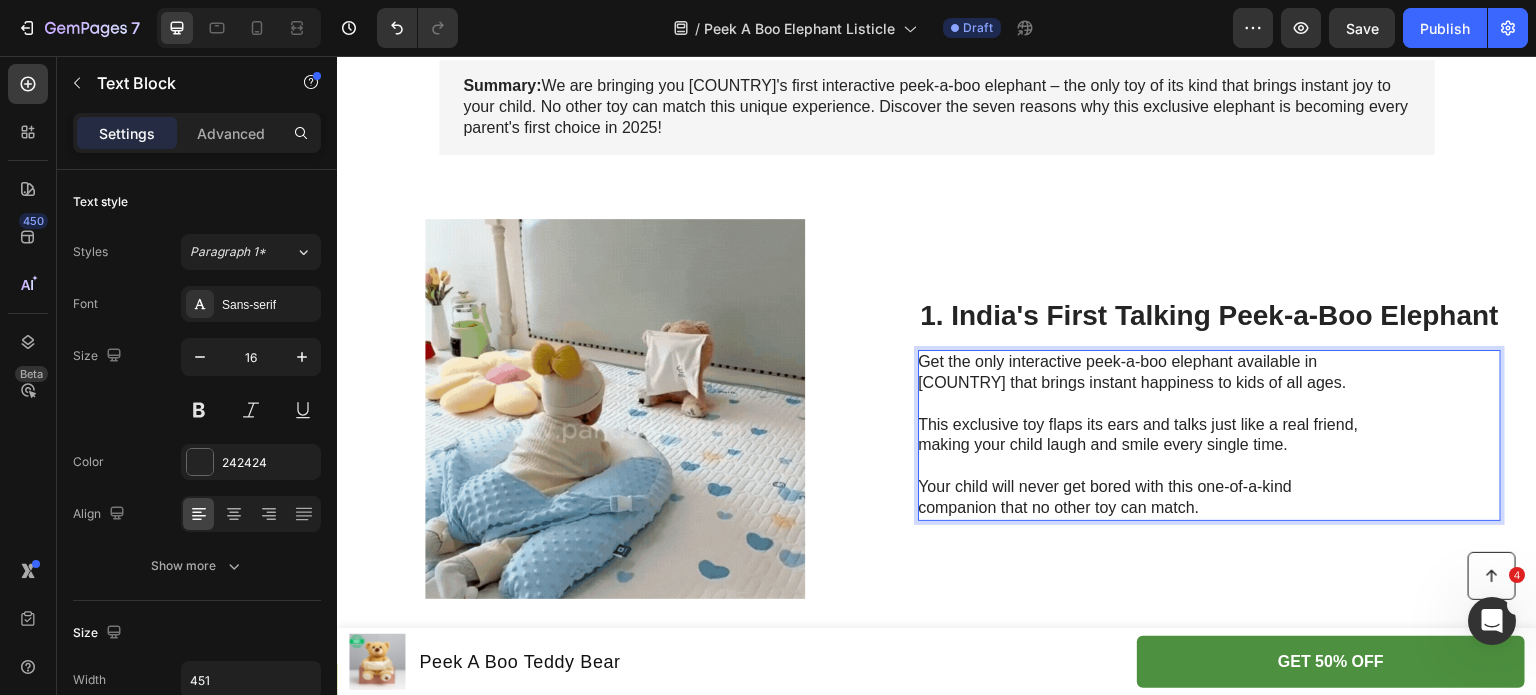 click on "This exclusive toy flaps its ears and talks just like a real friend, making your child laugh and smile every single time." at bounding box center (1142, 436) 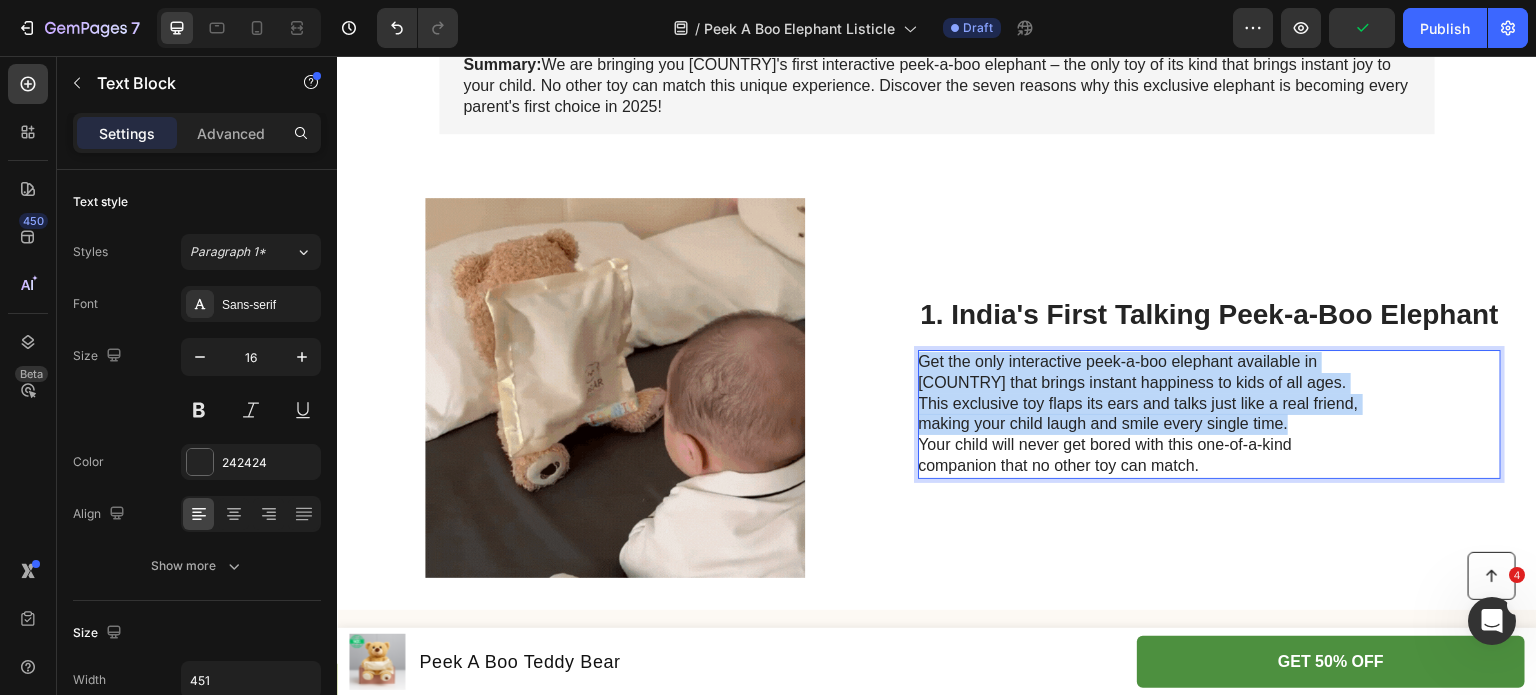 scroll, scrollTop: 320, scrollLeft: 0, axis: vertical 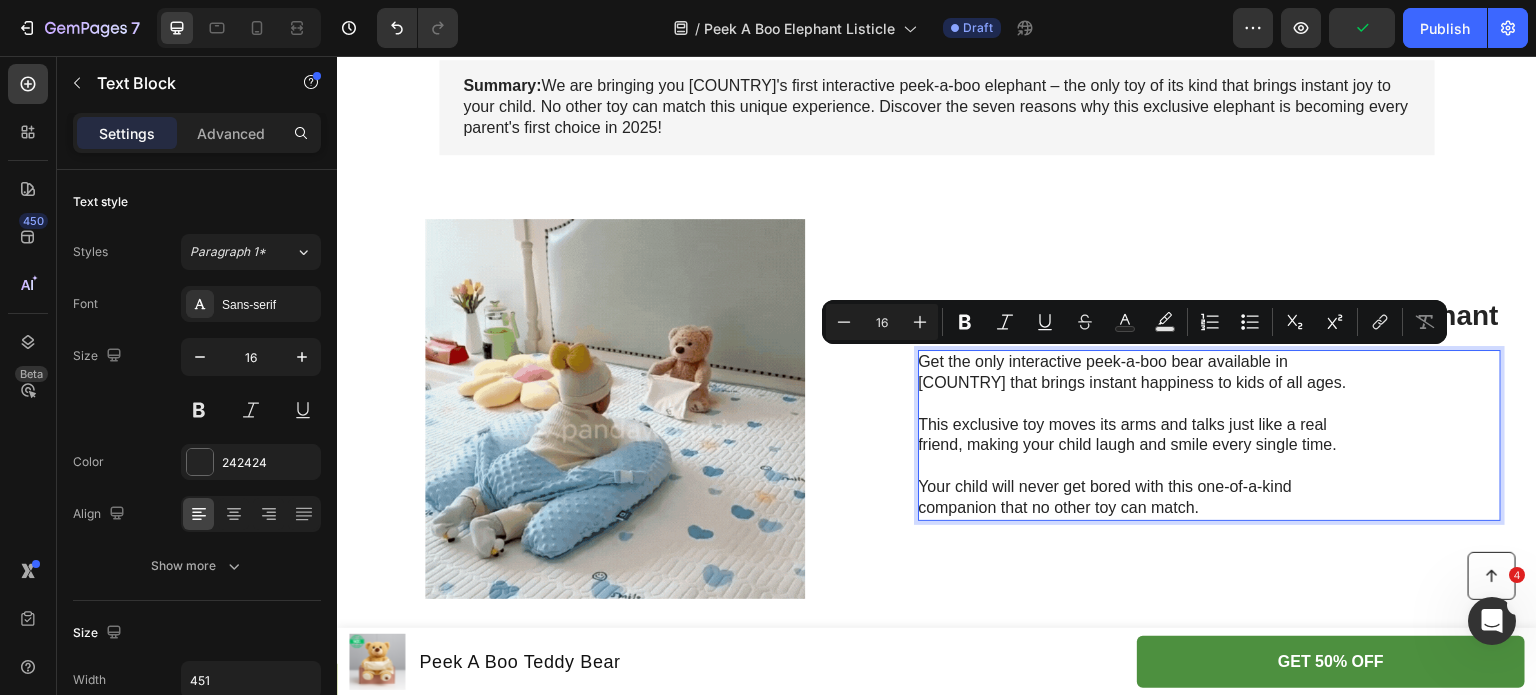 click on "This exclusive toy moves its arms and talks just like a real friend, making your child laugh and smile every single time." at bounding box center [1142, 436] 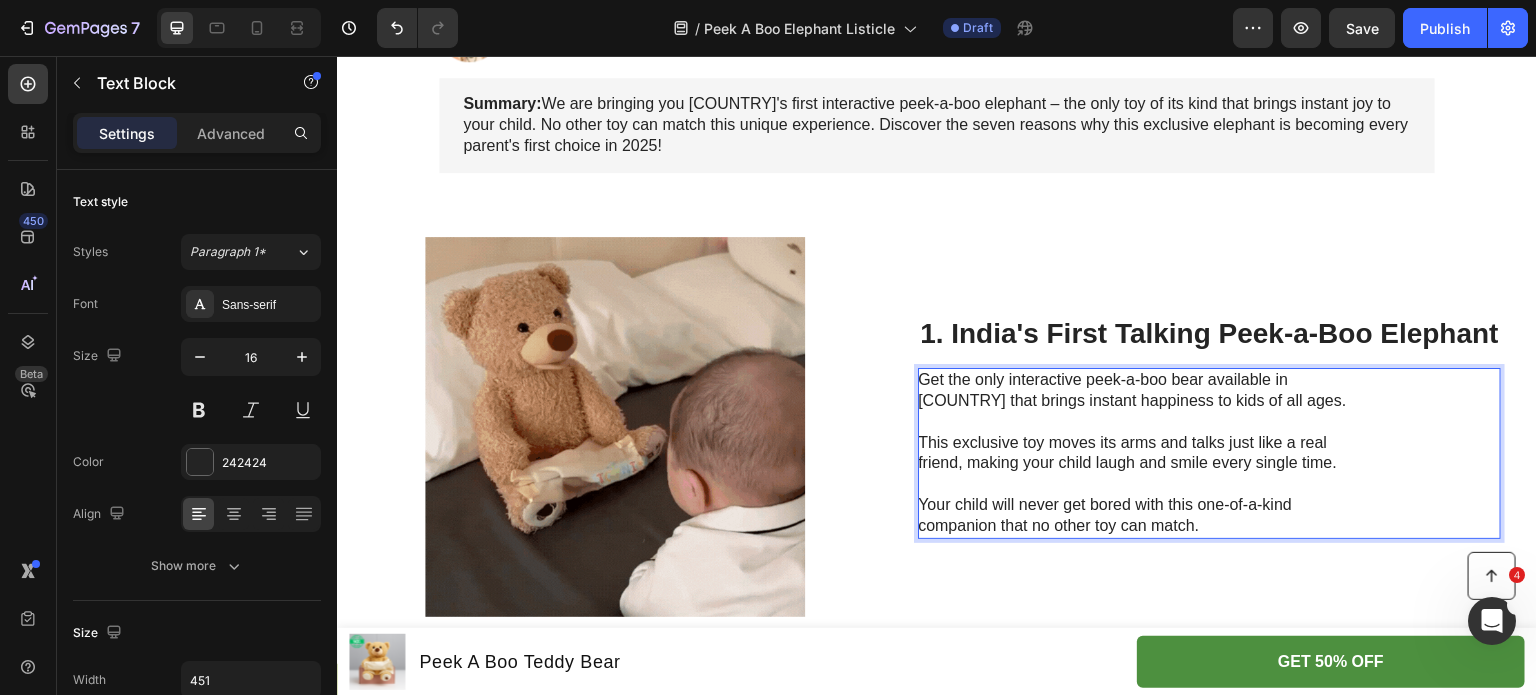 scroll, scrollTop: 323, scrollLeft: 0, axis: vertical 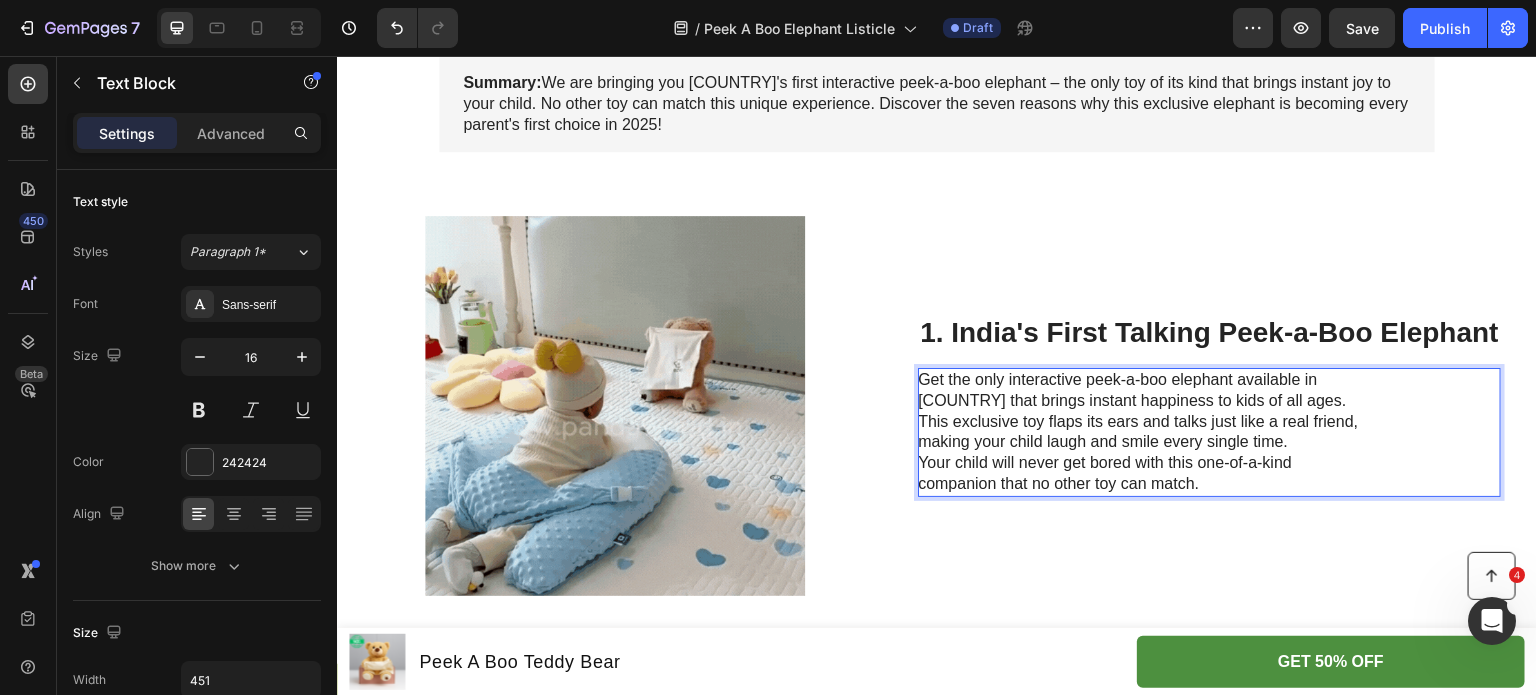 click on "Get the only interactive peek-a-boo elephant available in [COUNTRY] that brings instant happiness to kids of all ages." at bounding box center [1142, 391] 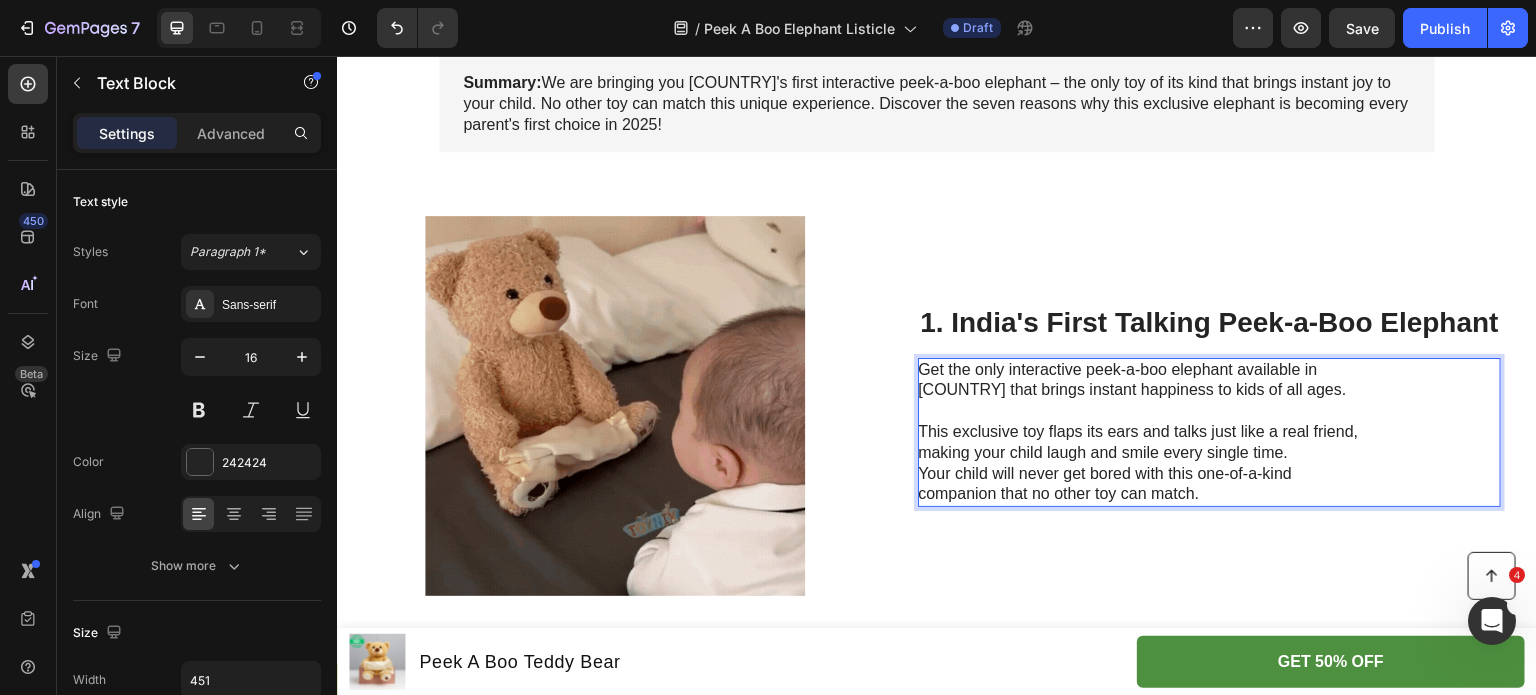 scroll, scrollTop: 312, scrollLeft: 0, axis: vertical 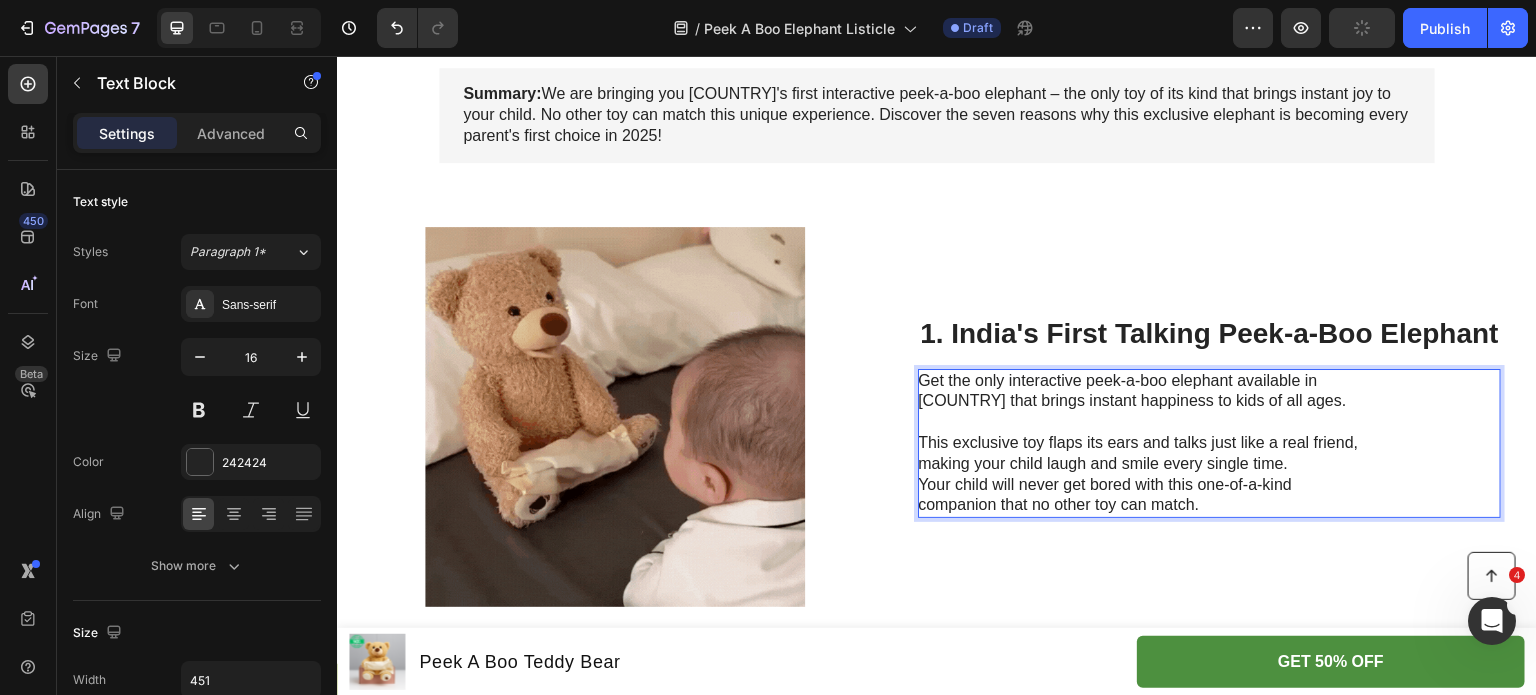 click on "This exclusive toy flaps its ears and talks just like a real friend, making your child laugh and smile every single time." at bounding box center (1142, 454) 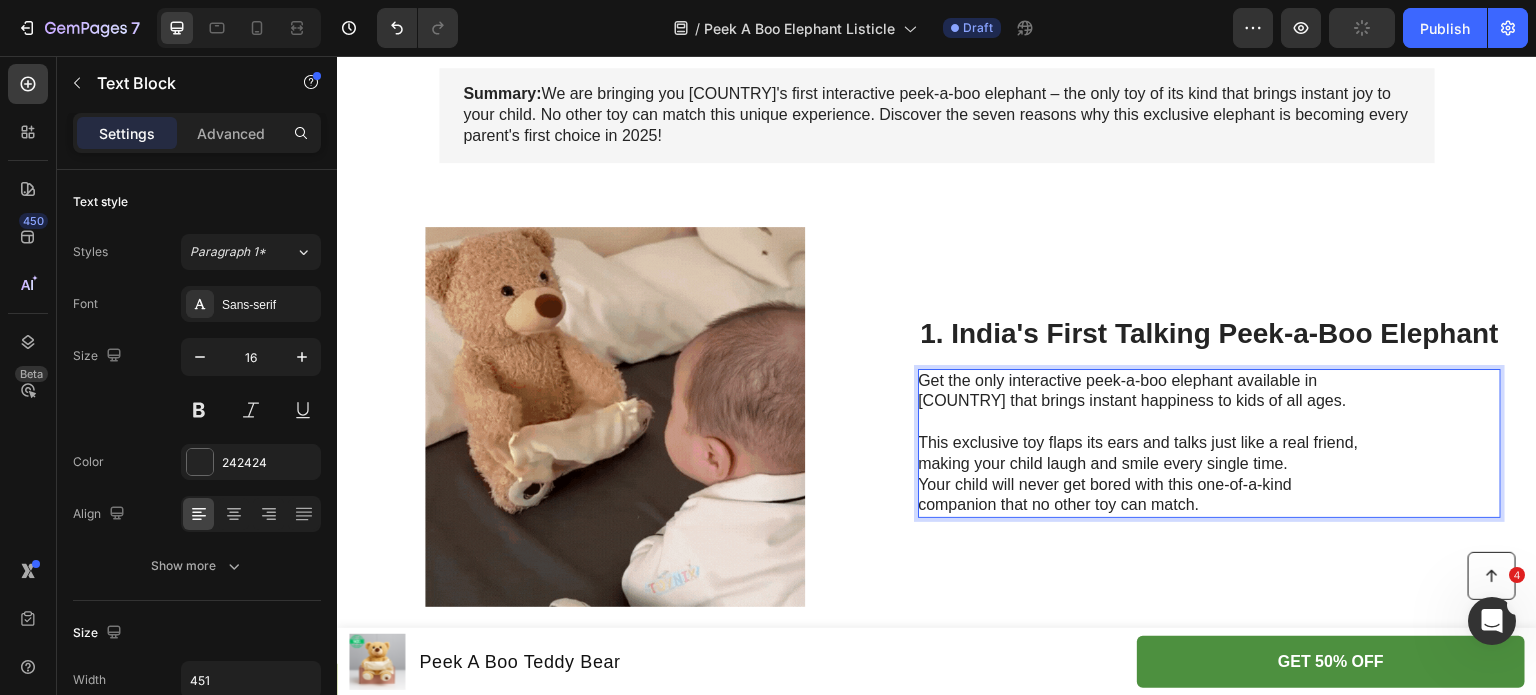 scroll, scrollTop: 302, scrollLeft: 0, axis: vertical 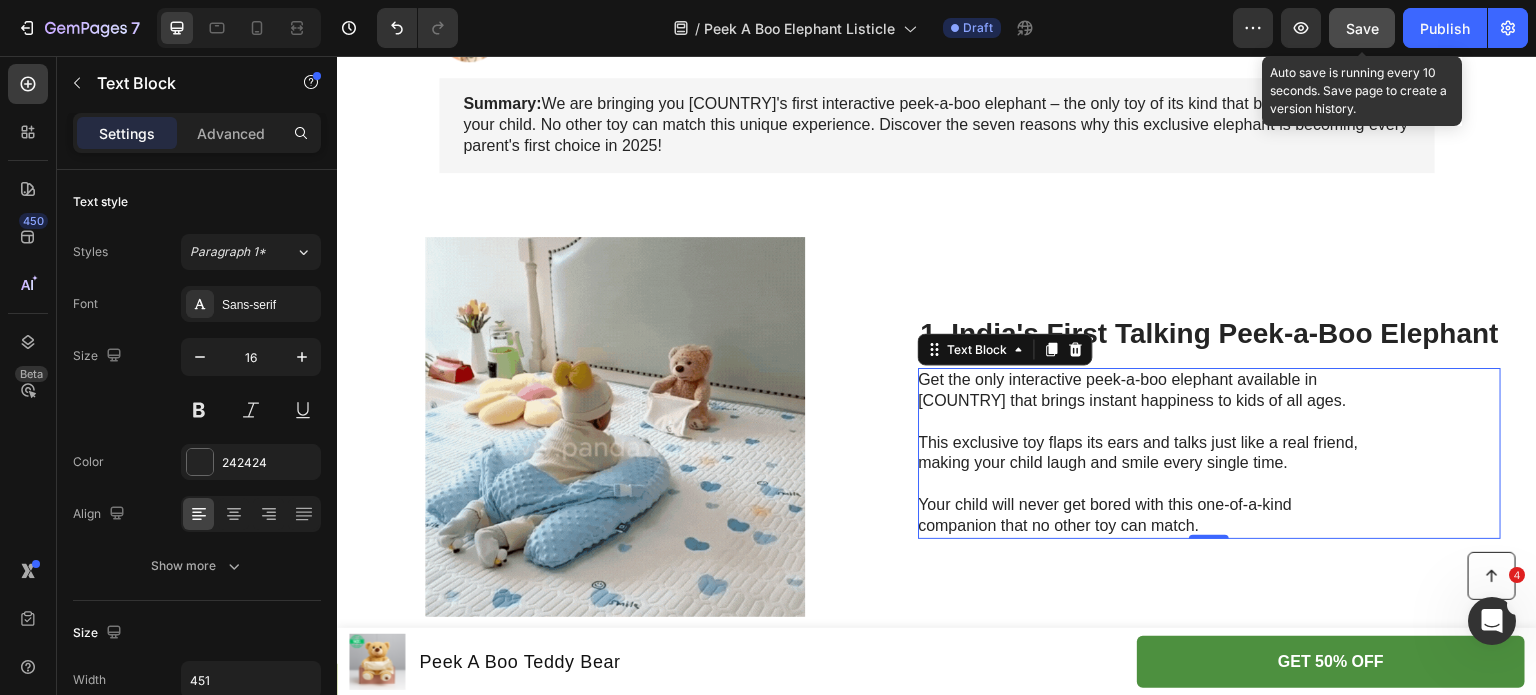 click on "Save" 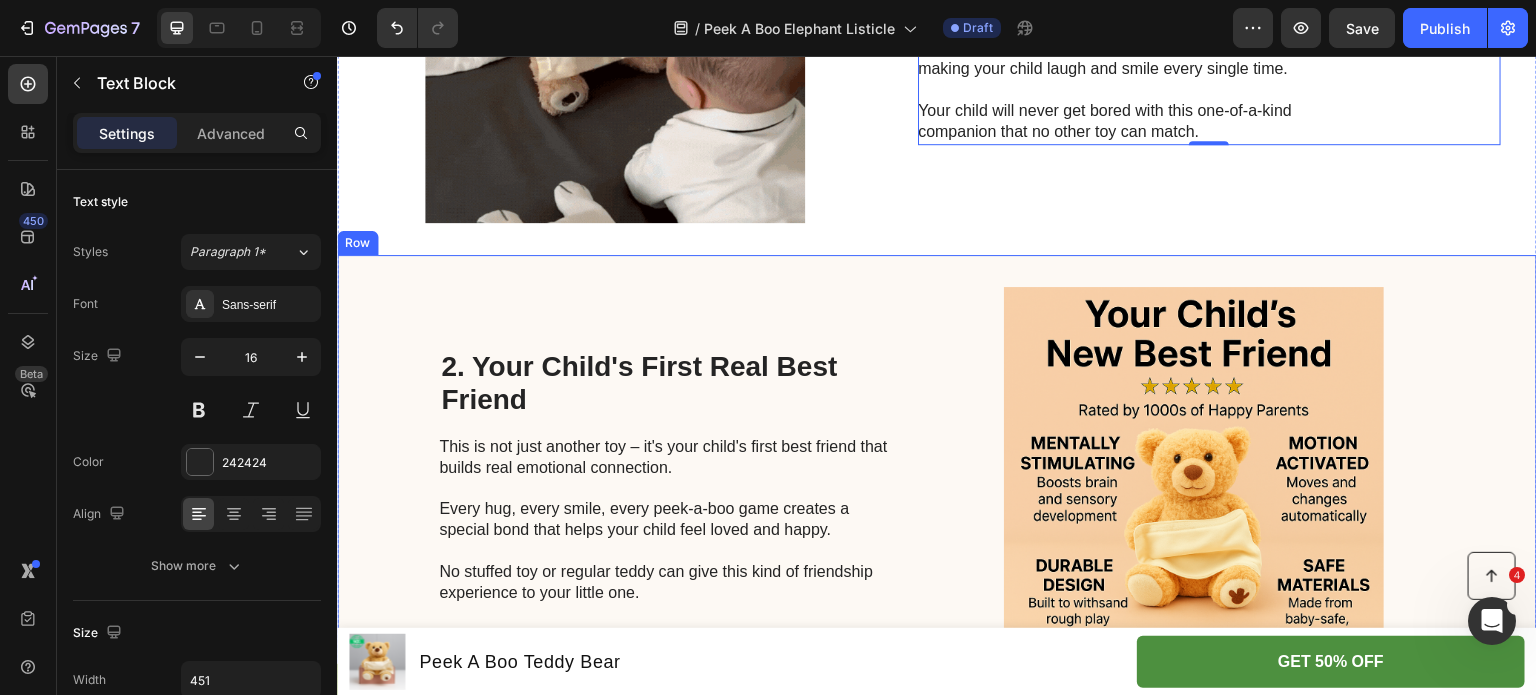 scroll, scrollTop: 712, scrollLeft: 0, axis: vertical 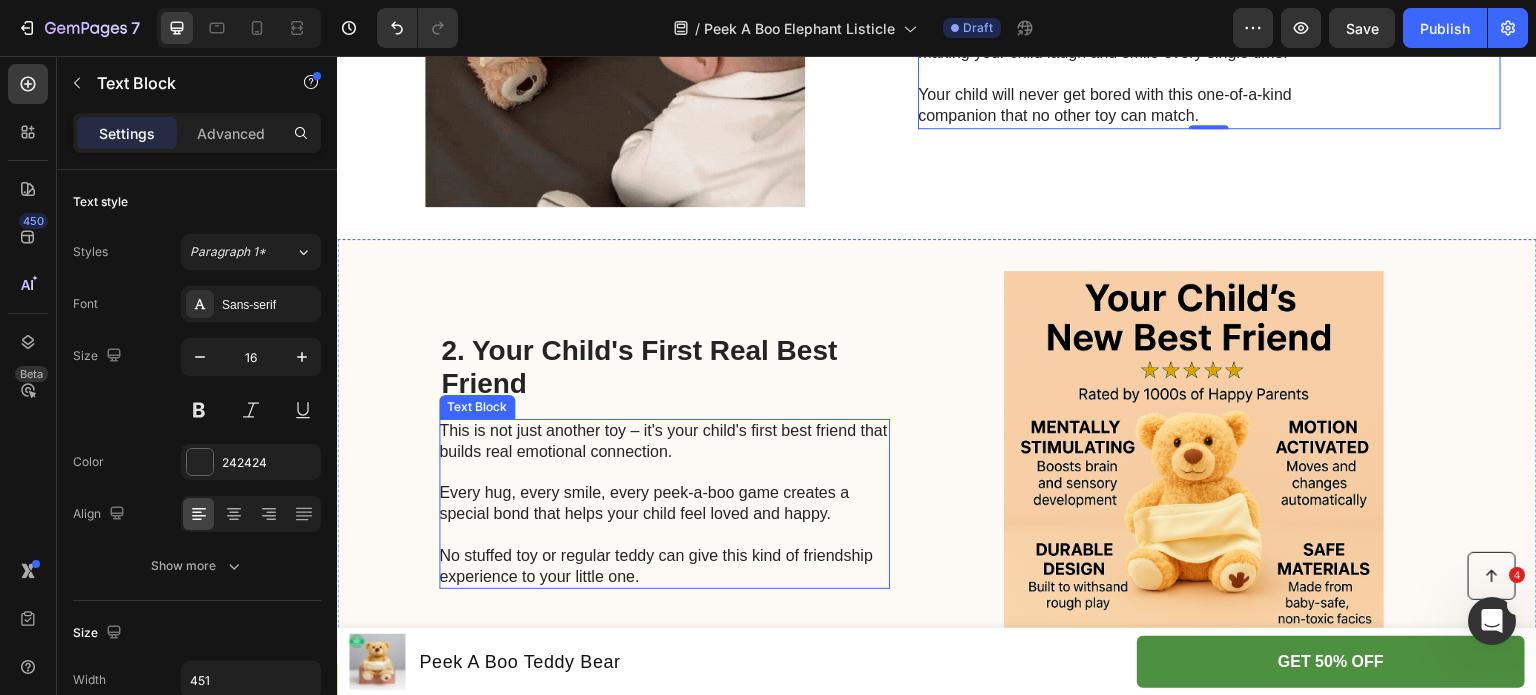 click on "Every hug, every smile, every peek-a-boo game creates a special bond that helps your child feel loved and happy." at bounding box center [663, 504] 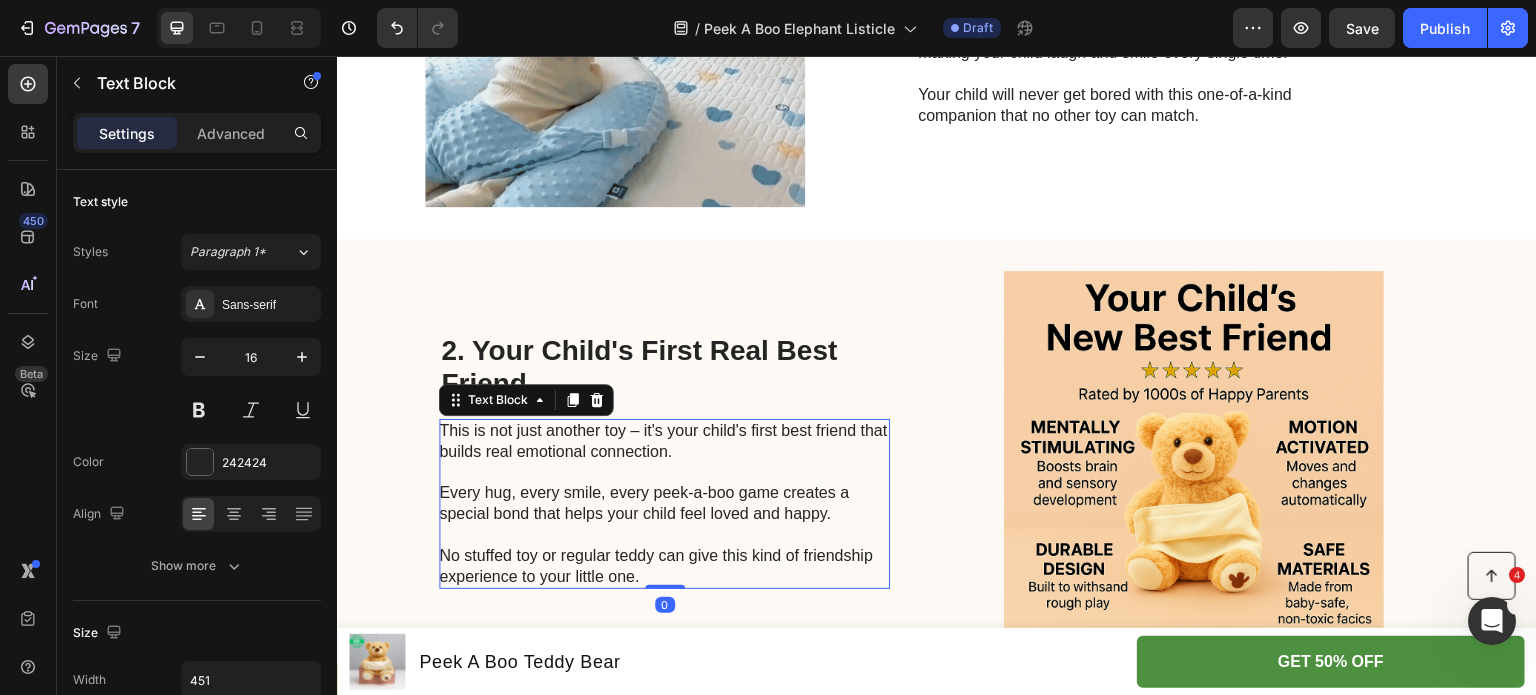click on "Every hug, every smile, every peek-a-boo game creates a special bond that helps your child feel loved and happy." at bounding box center [663, 504] 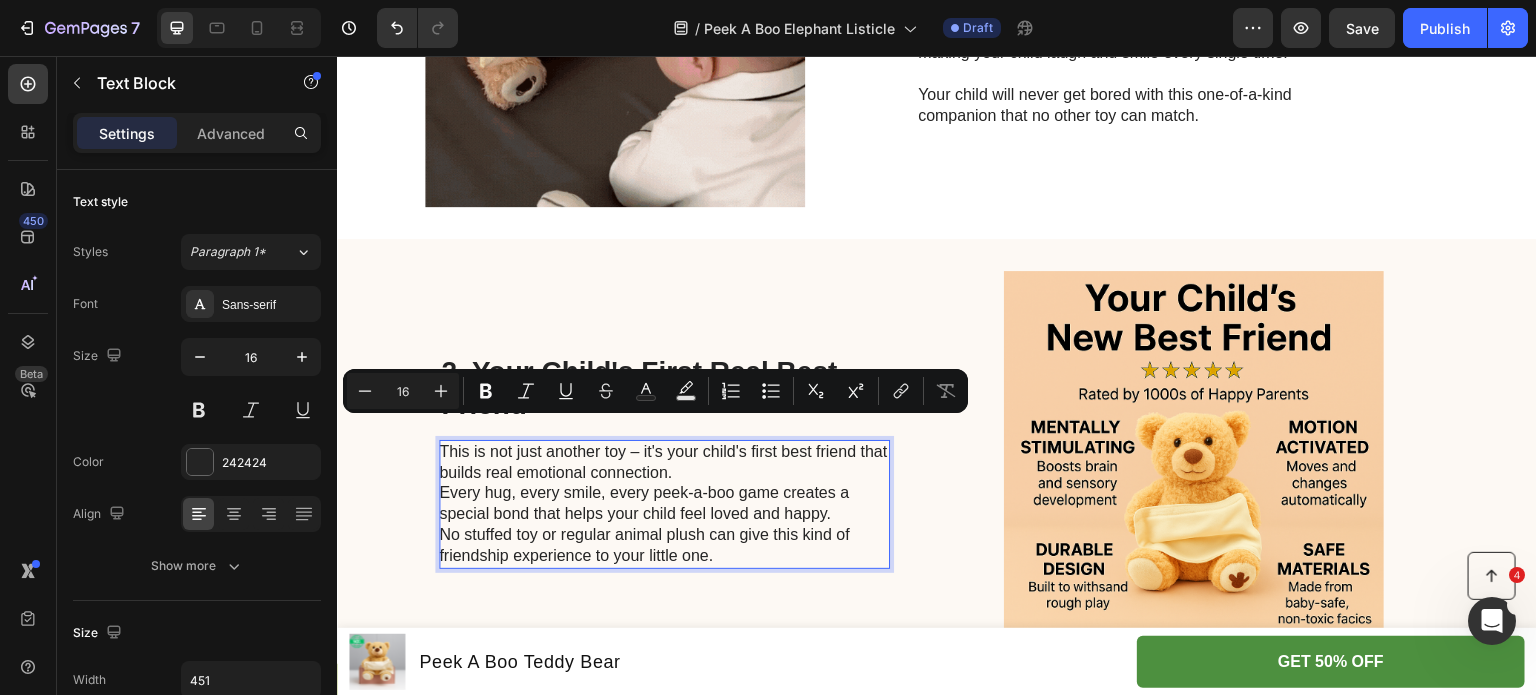 scroll, scrollTop: 733, scrollLeft: 0, axis: vertical 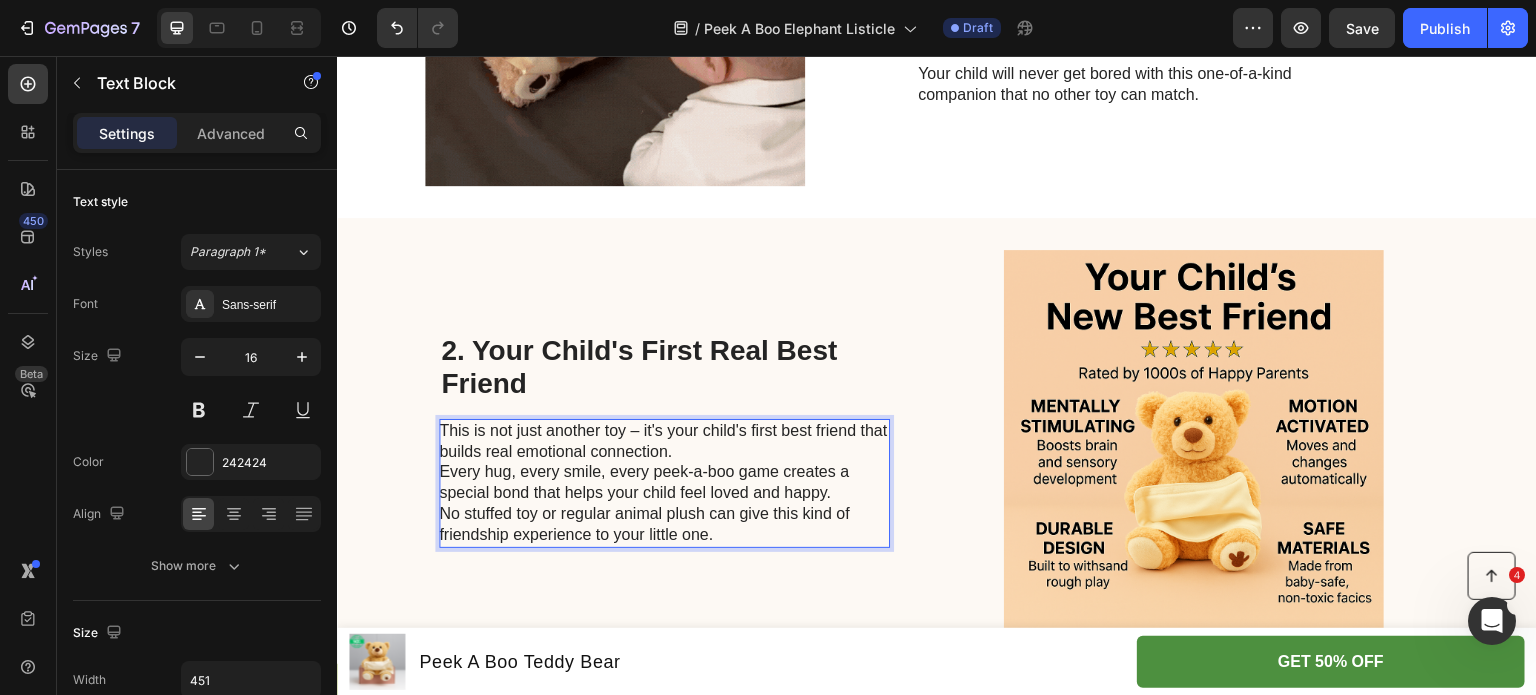 click on "This is not just another toy – it's your child's first best friend that builds real emotional connection." at bounding box center [663, 442] 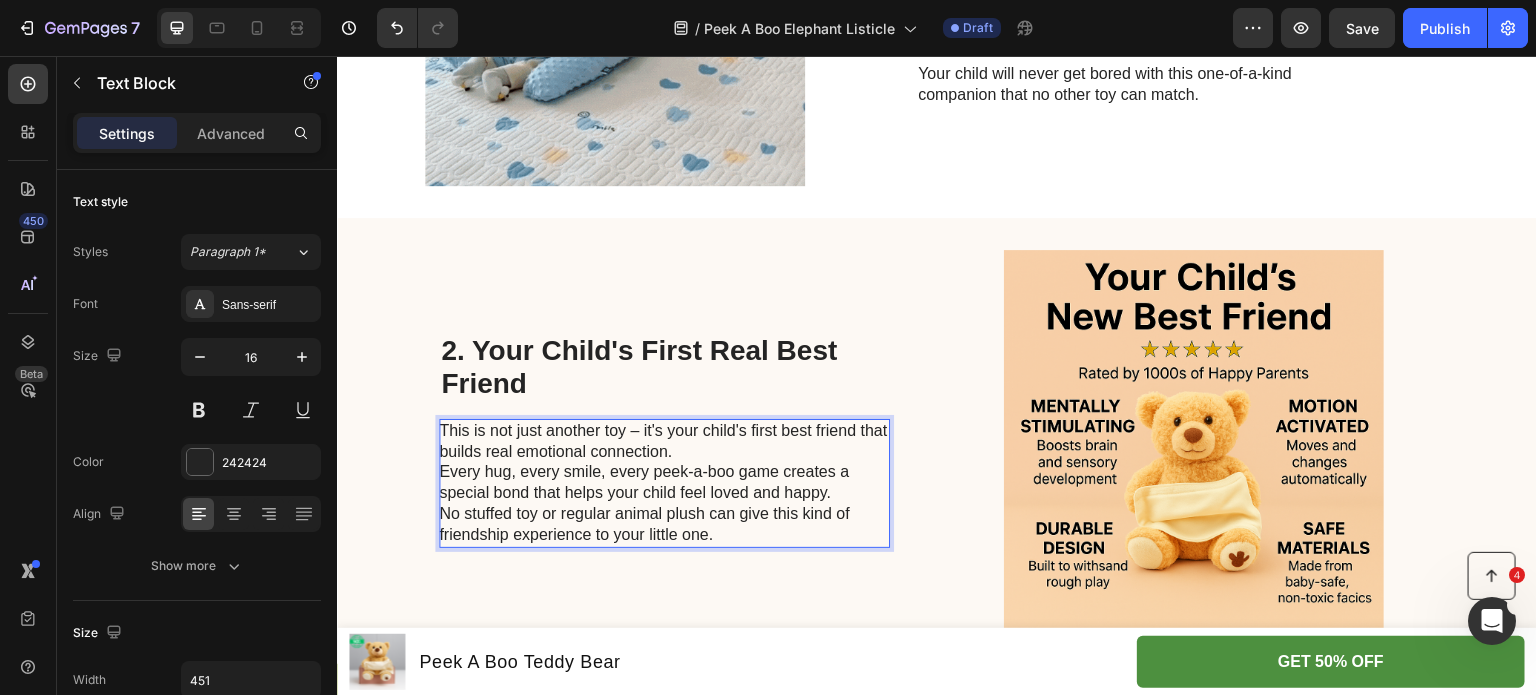 scroll, scrollTop: 723, scrollLeft: 0, axis: vertical 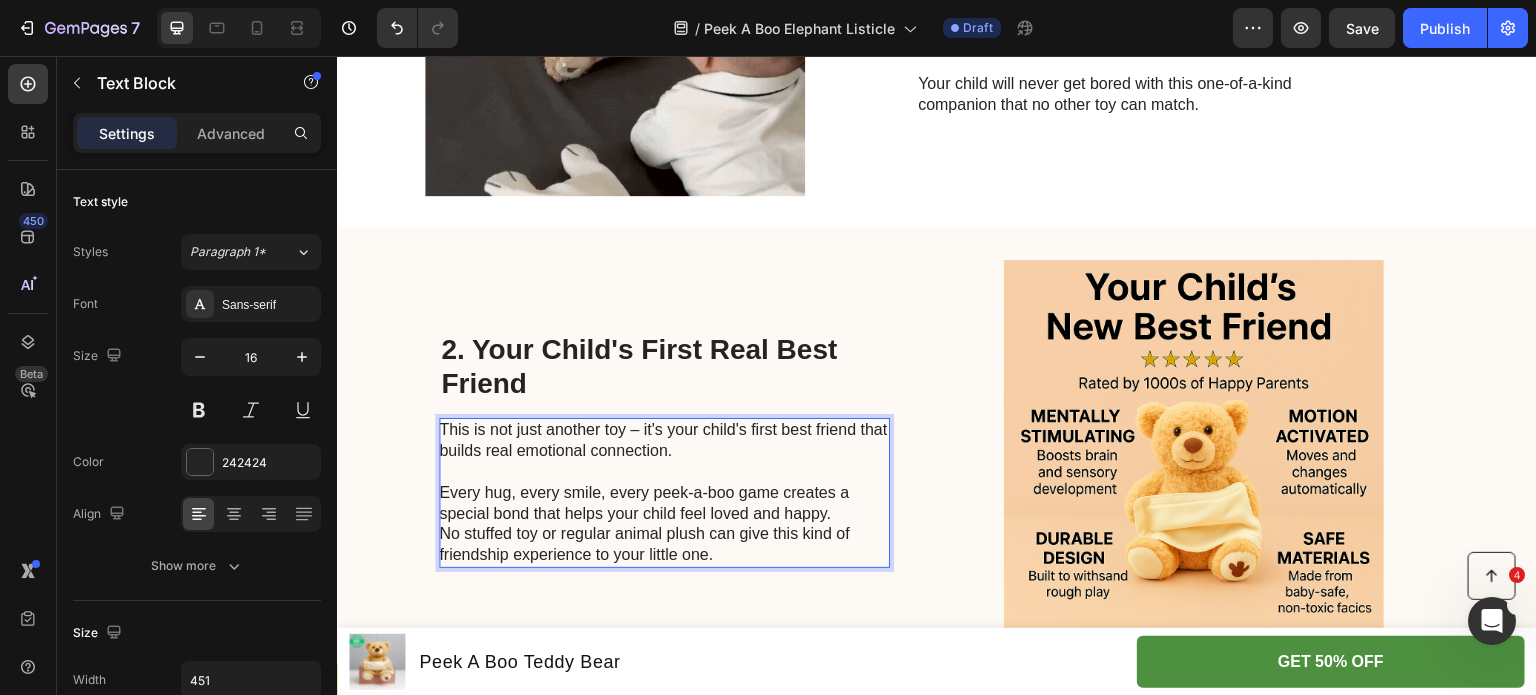 click on "Every hug, every smile, every peek-a-boo game creates a special bond that helps your child feel loved and happy." at bounding box center (663, 504) 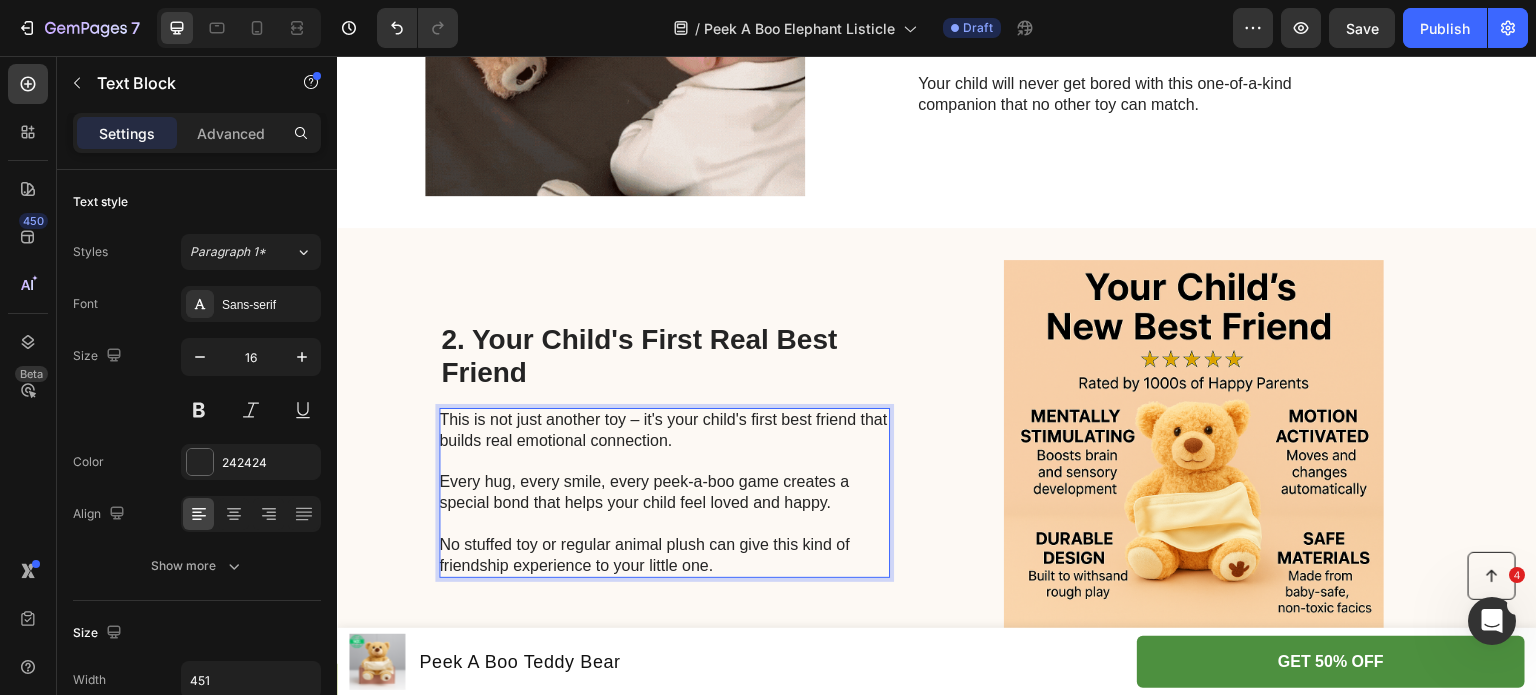 scroll, scrollTop: 712, scrollLeft: 0, axis: vertical 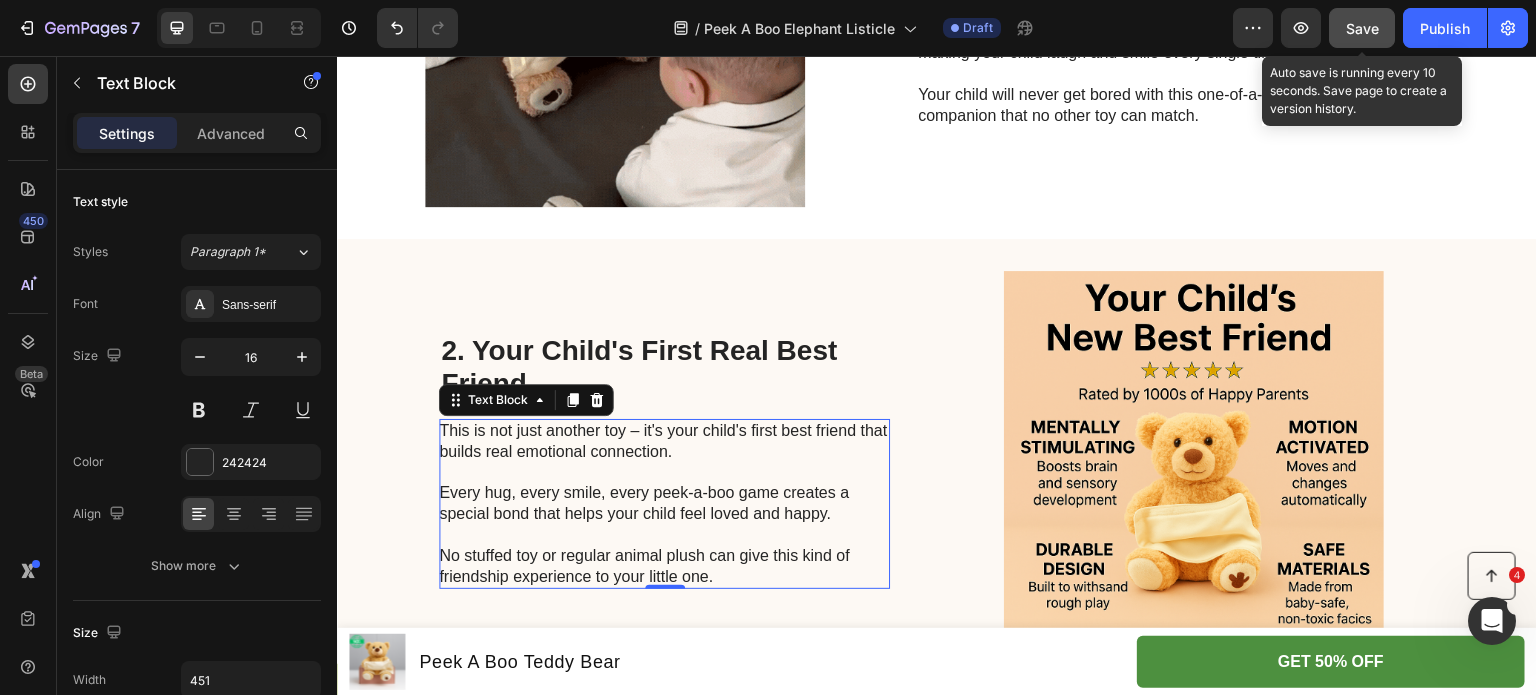 click on "Save" 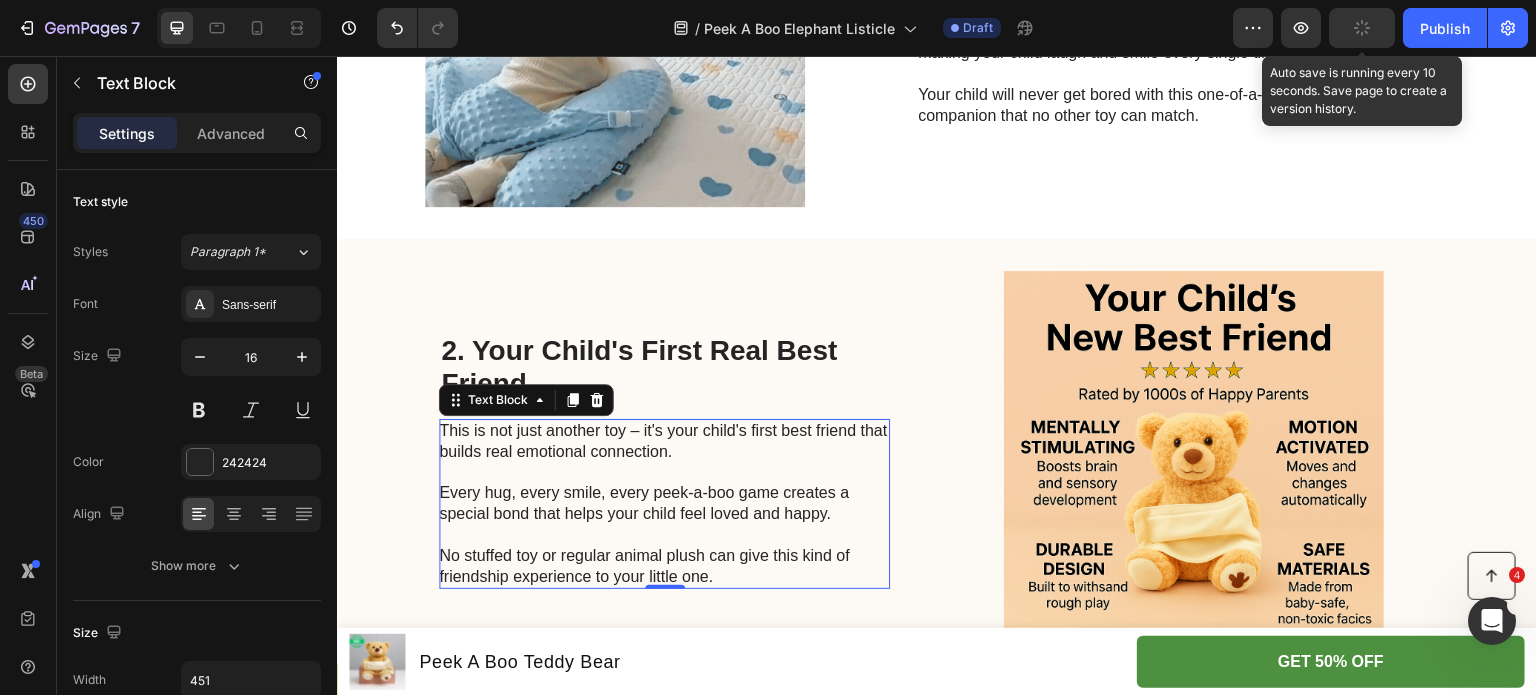 type 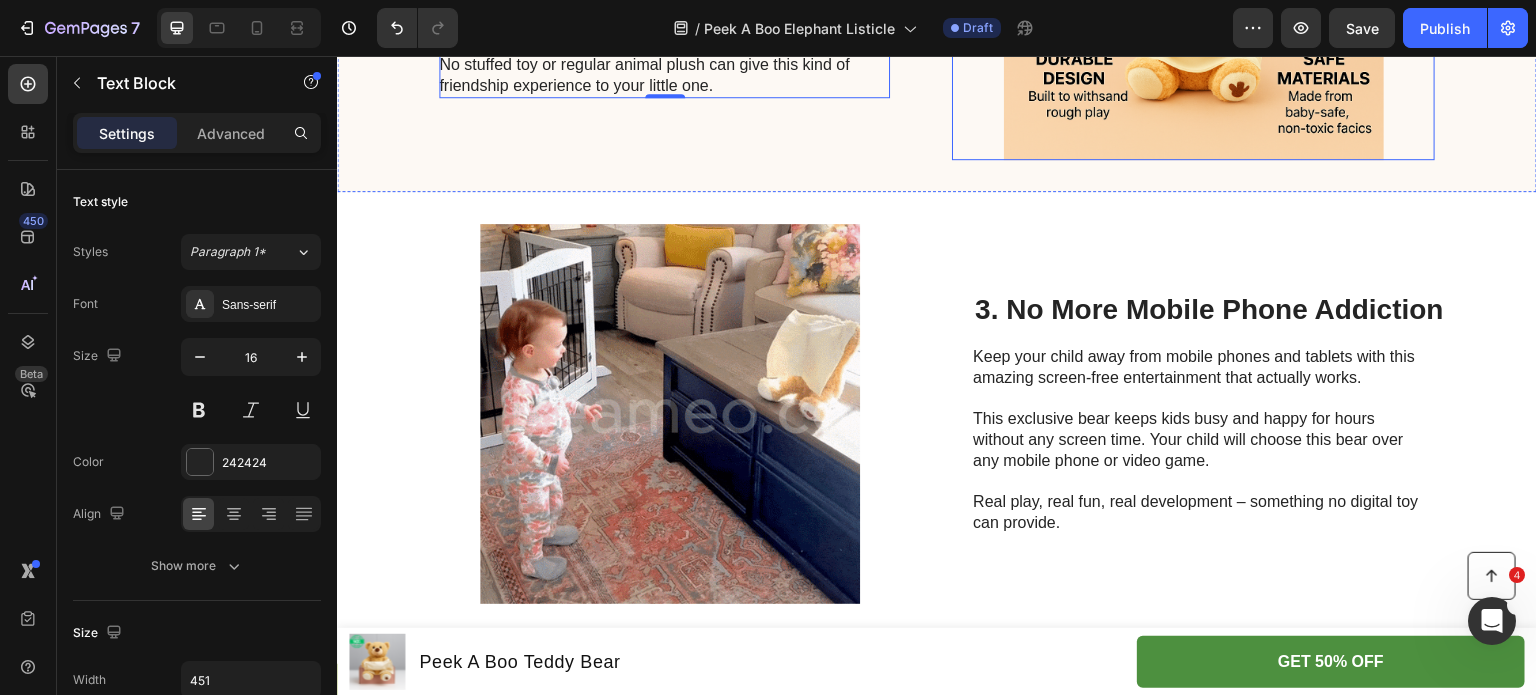 scroll, scrollTop: 1204, scrollLeft: 0, axis: vertical 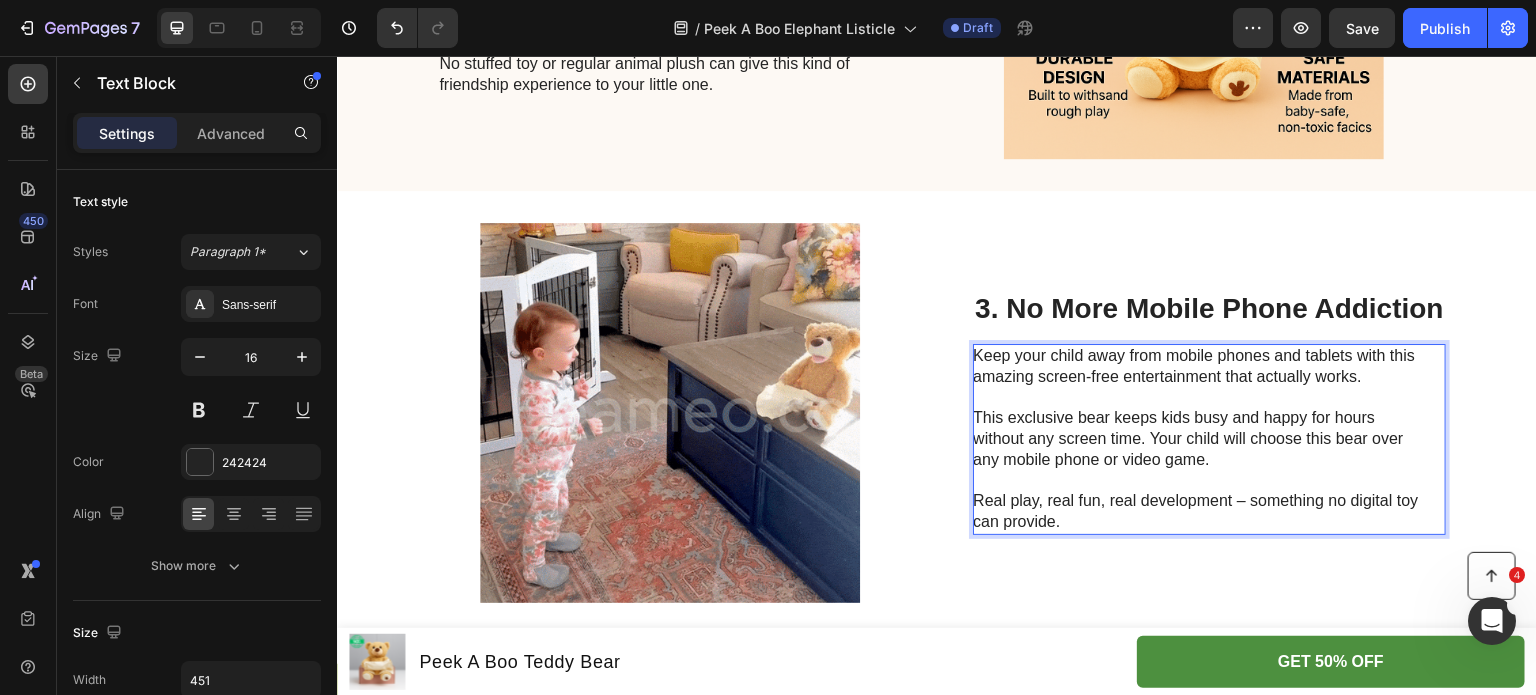 click on "3. No More Mobile Phone Addiction Heading Keep your child away from mobile phones and tablets with this amazing screen-free entertainment that actually works. This exclusive bear keeps kids busy and happy for hours without any screen time. Your child will choose this bear over any mobile phone or video game. Real play, real fun, real development – something no digital toy can provide. Text Block   0" at bounding box center (1209, 413) 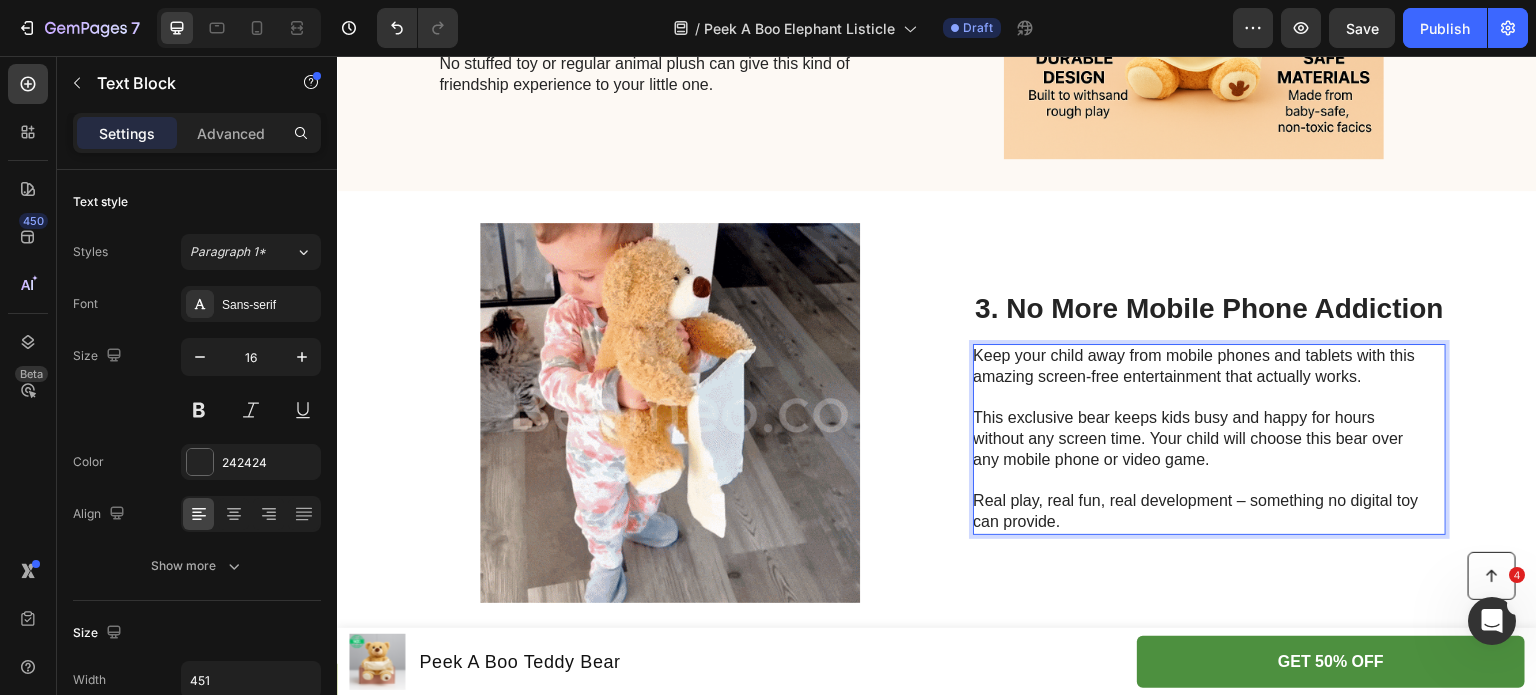 click on "3. No More Mobile Phone Addiction Heading Keep your child away from mobile phones and tablets with this amazing screen-free entertainment that actually works. This exclusive bear keeps kids busy and happy for hours without any screen time. Your child will choose this bear over any mobile phone or video game. Real play, real fun, real development – something no digital toy can provide. Text Block   0" at bounding box center [1209, 413] 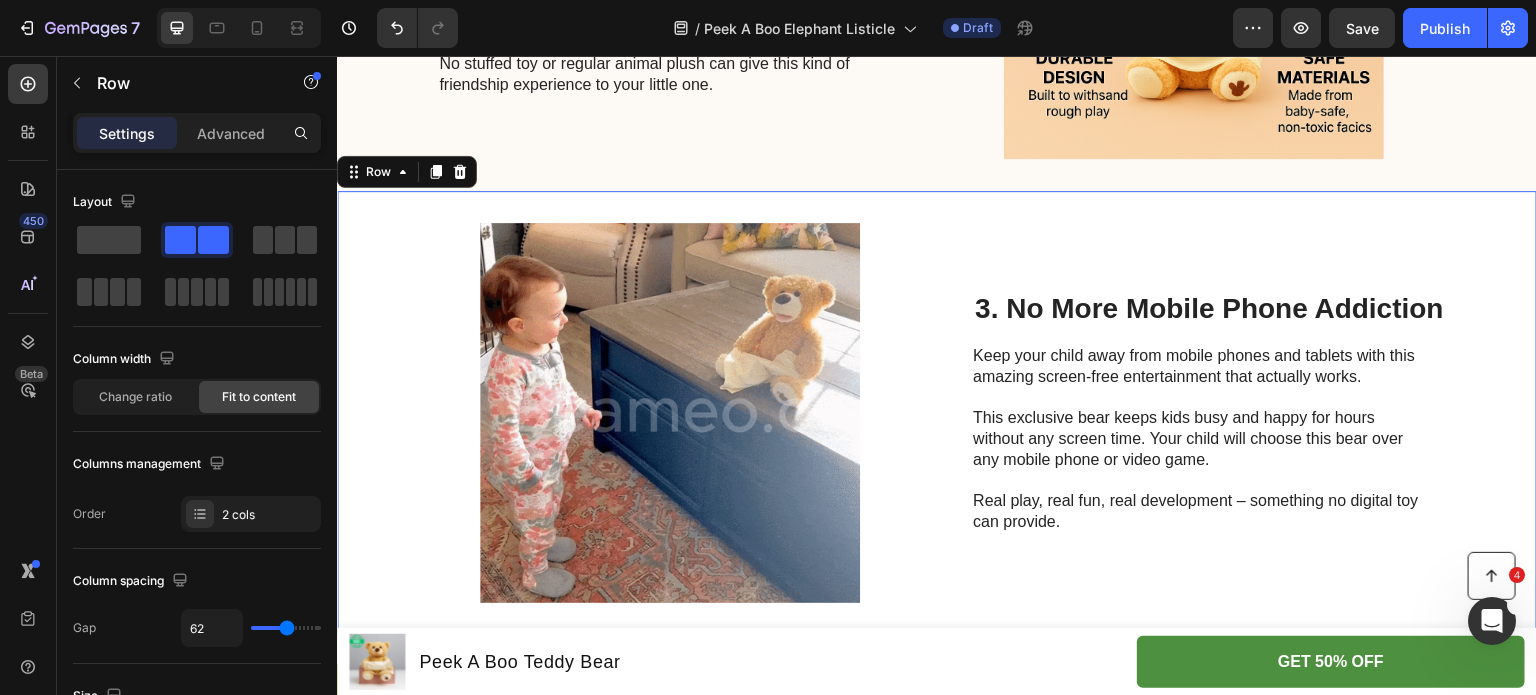 scroll, scrollTop: 1136, scrollLeft: 0, axis: vertical 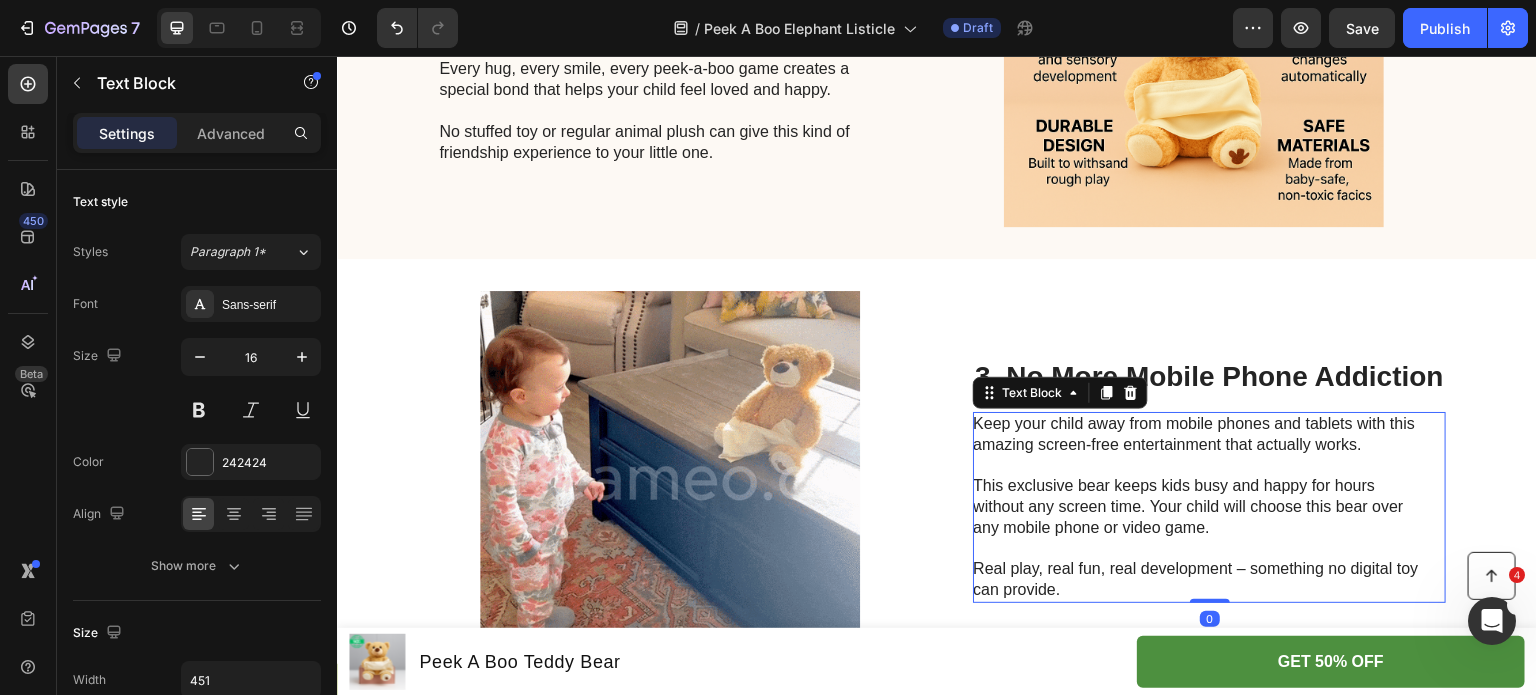 click on "This exclusive bear keeps kids busy and happy for hours without any screen time. Your child will choose this bear over any mobile phone or video game." at bounding box center (1197, 507) 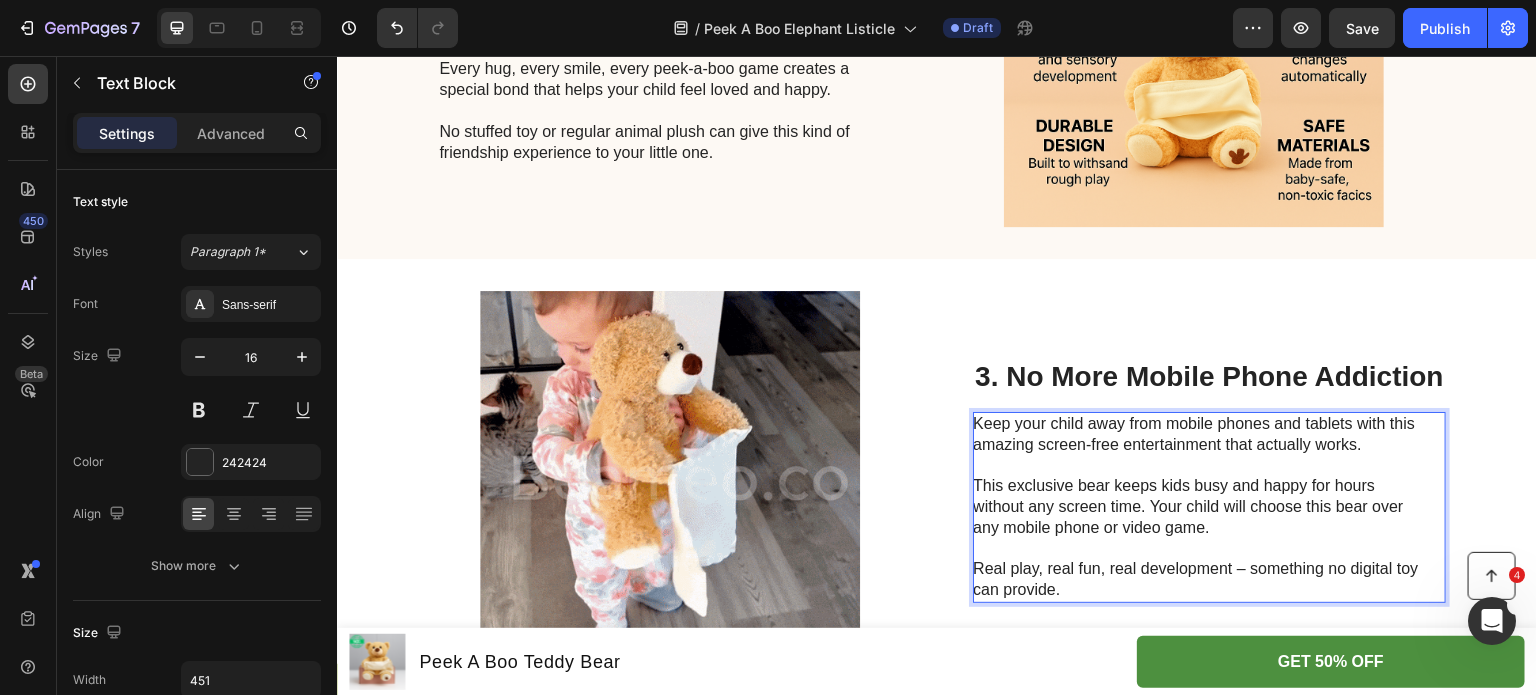 click on "This exclusive bear keeps kids busy and happy for hours without any screen time. Your child will choose this bear over any mobile phone or video game." at bounding box center [1197, 507] 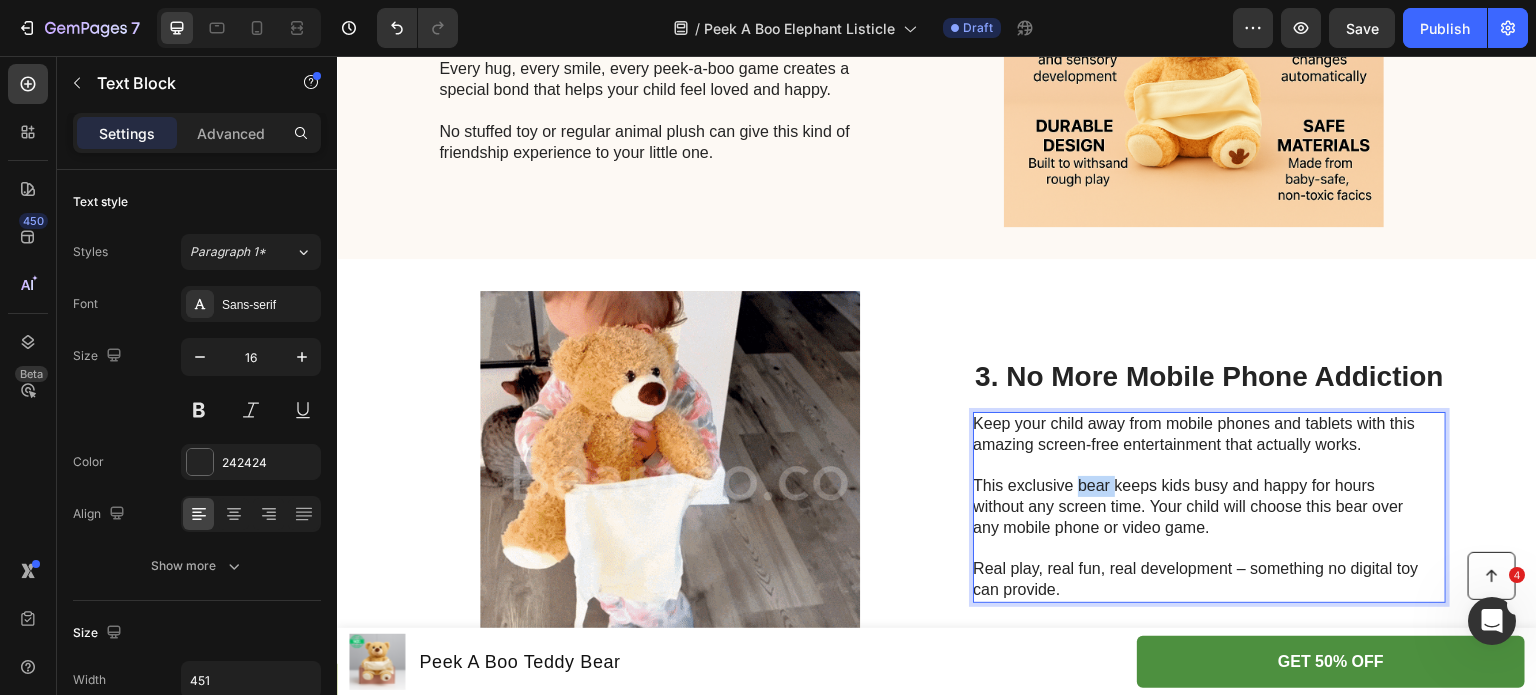 click on "This exclusive bear keeps kids busy and happy for hours without any screen time. Your child will choose this bear over any mobile phone or video game." at bounding box center (1197, 507) 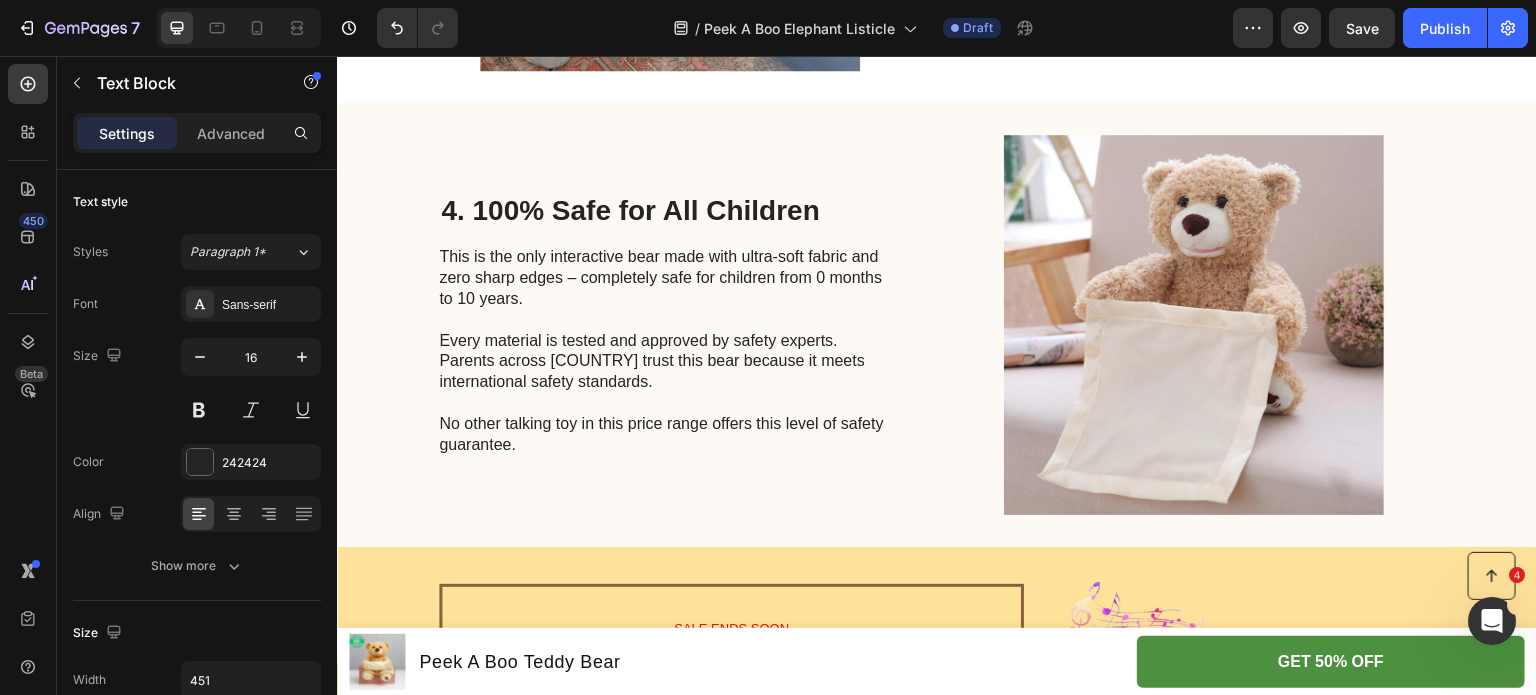 scroll, scrollTop: 1746, scrollLeft: 0, axis: vertical 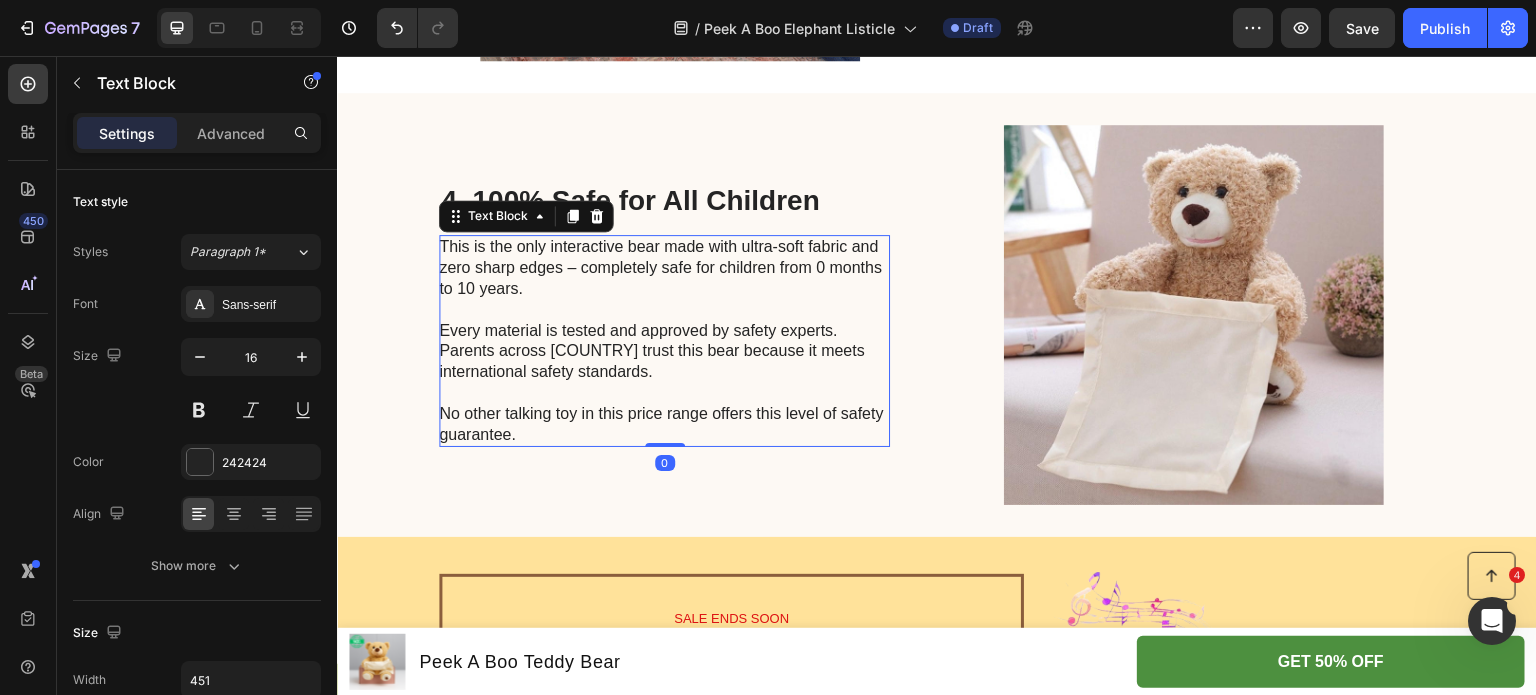 click on "Every material is tested and approved by safety experts. Parents across [COUNTRY] trust this bear because it meets international safety standards." at bounding box center [663, 352] 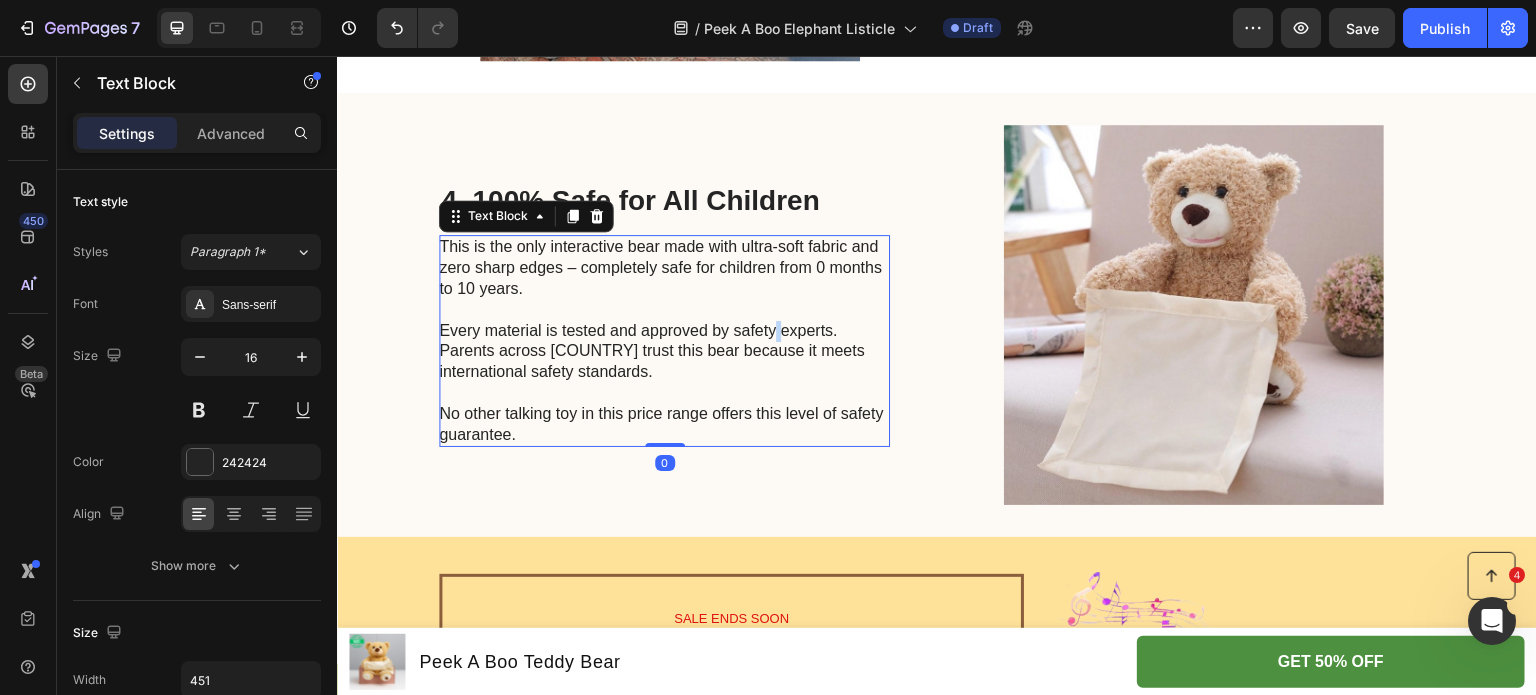 click on "Every material is tested and approved by safety experts. Parents across [COUNTRY] trust this bear because it meets international safety standards." at bounding box center [663, 352] 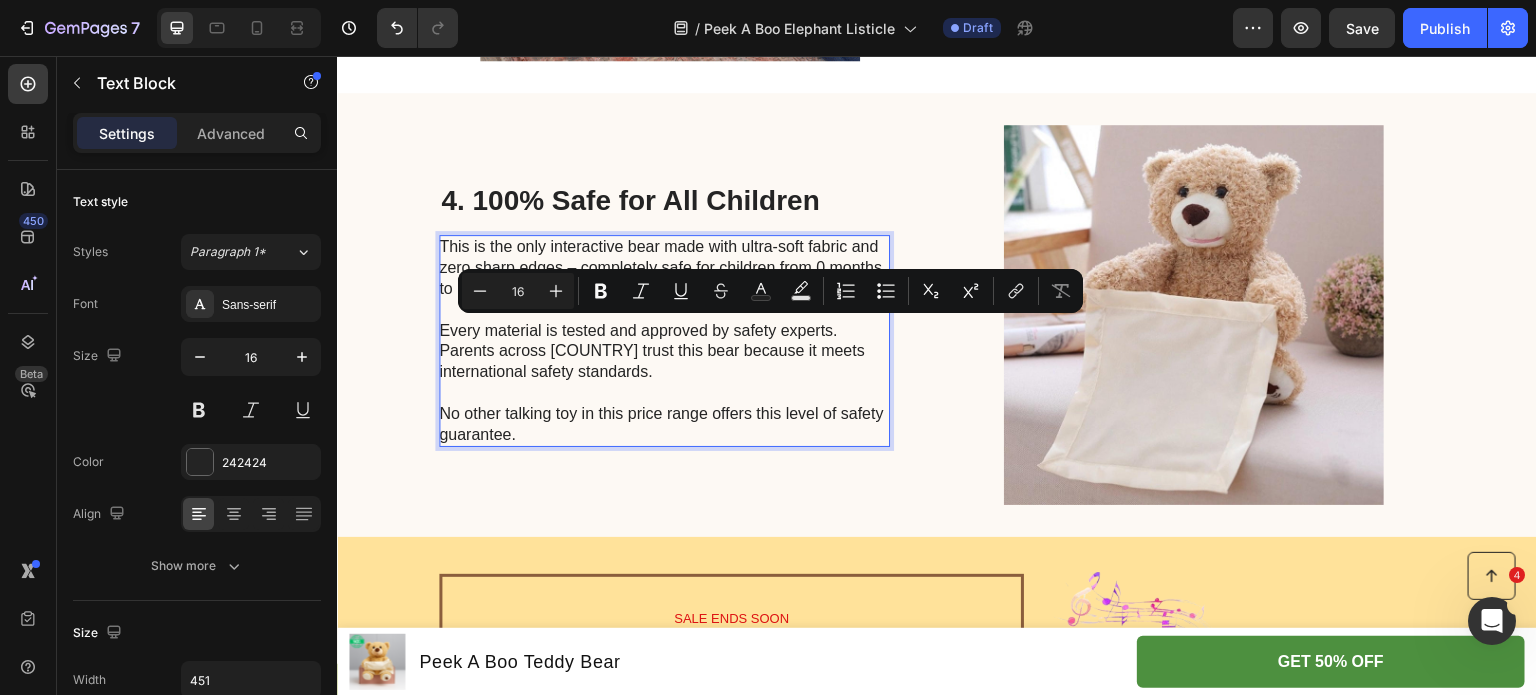 click on "This is the only interactive bear made with ultra-soft fabric and zero sharp edges – completely safe for children from 0 months to 10 years." at bounding box center (663, 268) 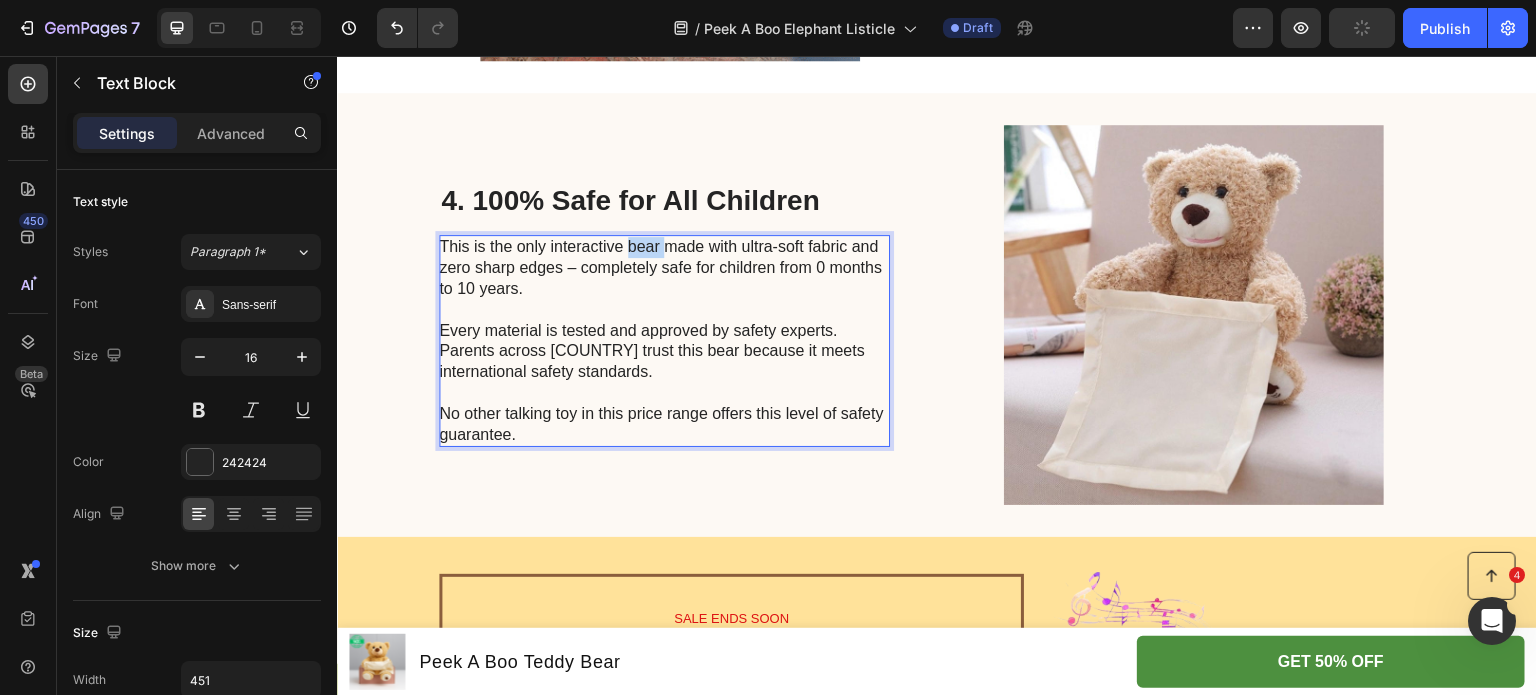 click on "This is the only interactive bear made with ultra-soft fabric and zero sharp edges – completely safe for children from 0 months to 10 years." at bounding box center [663, 268] 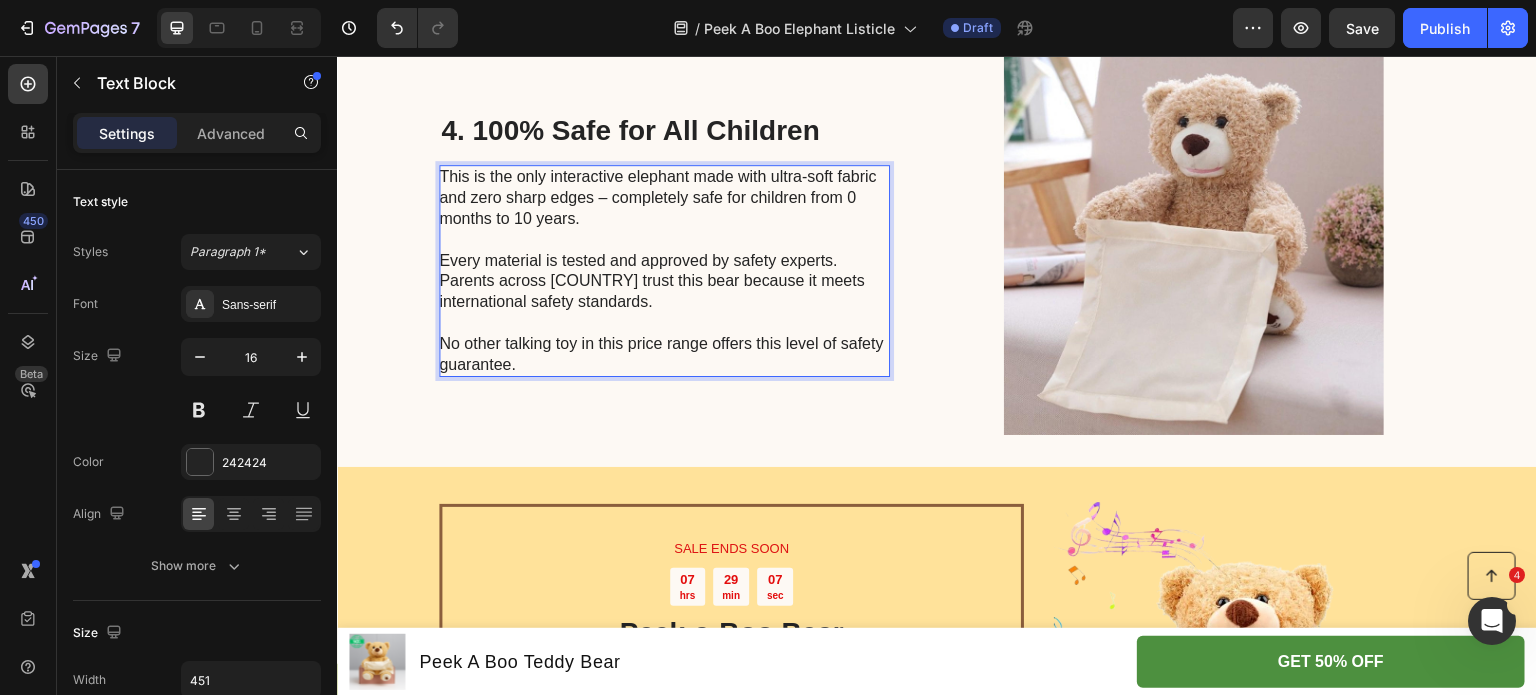 scroll, scrollTop: 1815, scrollLeft: 0, axis: vertical 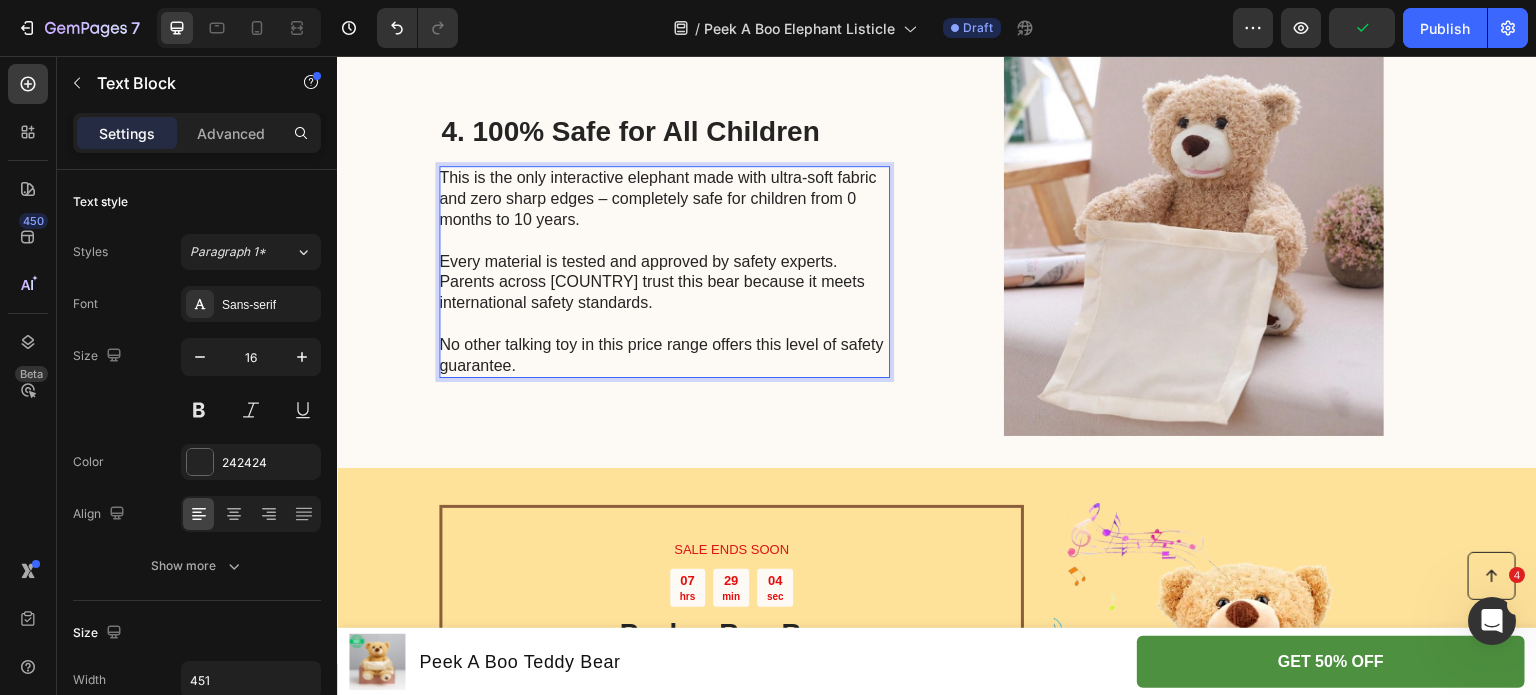 click on "This is the only interactive elephant made with ultra-soft fabric and zero sharp edges – completely safe for children from 0 months to 10 years. Every material is tested and approved by safety experts. Parents across [COUNTRY] trust this bear because it meets international safety standards. No other talking toy in this price range offers this level of safety guarantee." at bounding box center (664, 272) 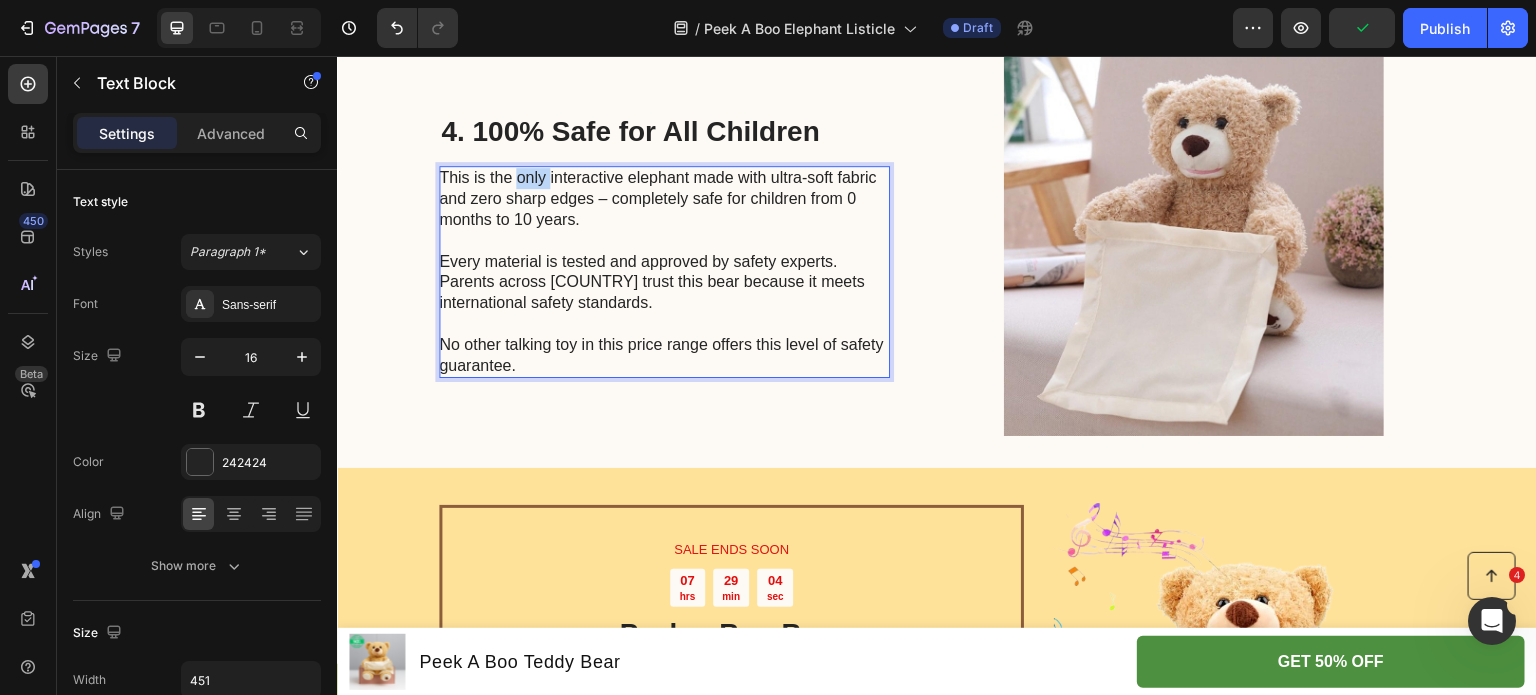 click on "This is the only interactive elephant made with ultra-soft fabric and zero sharp edges – completely safe for children from 0 months to 10 years. Every material is tested and approved by safety experts. Parents across [COUNTRY] trust this bear because it meets international safety standards. No other talking toy in this price range offers this level of safety guarantee." at bounding box center (664, 272) 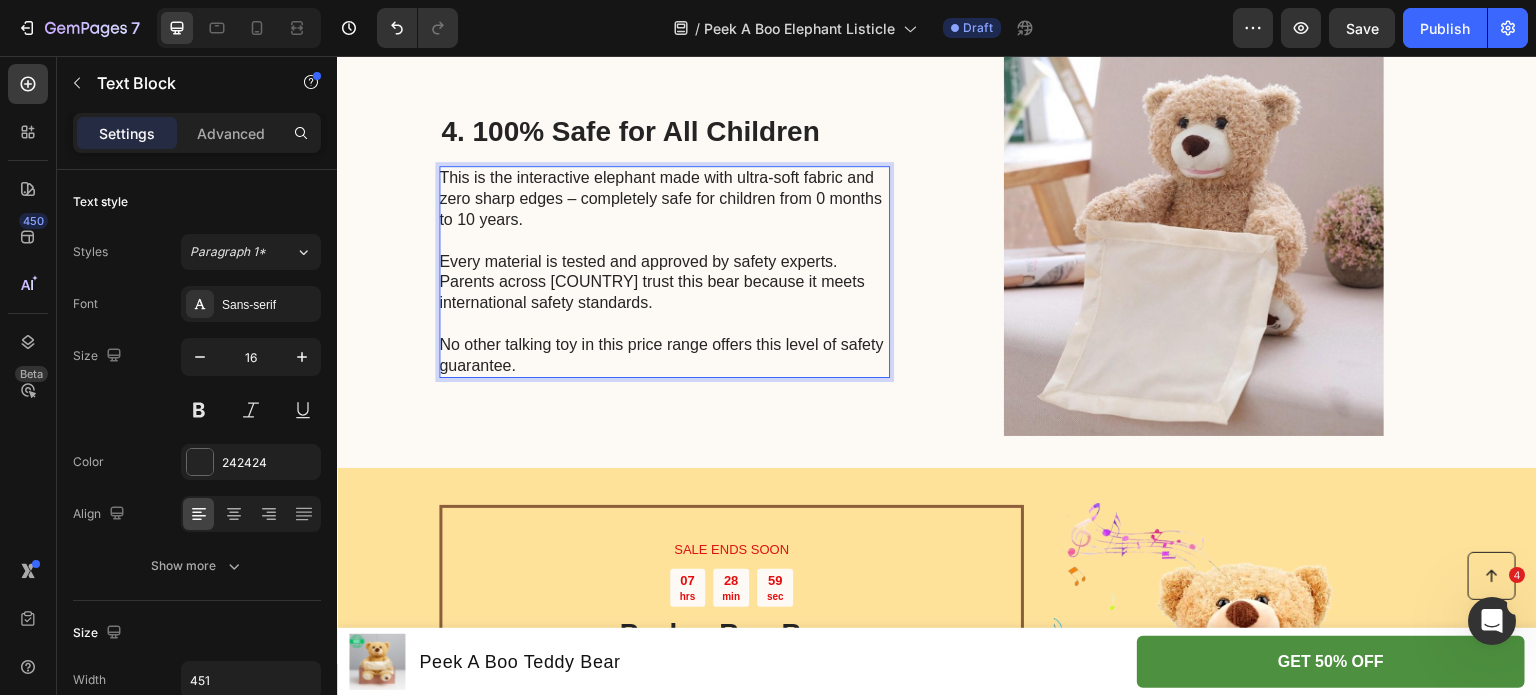 click on "This is the interactive elephant made with ultra-soft fabric and zero sharp edges – completely safe for children from 0 months to 10 years." at bounding box center (663, 199) 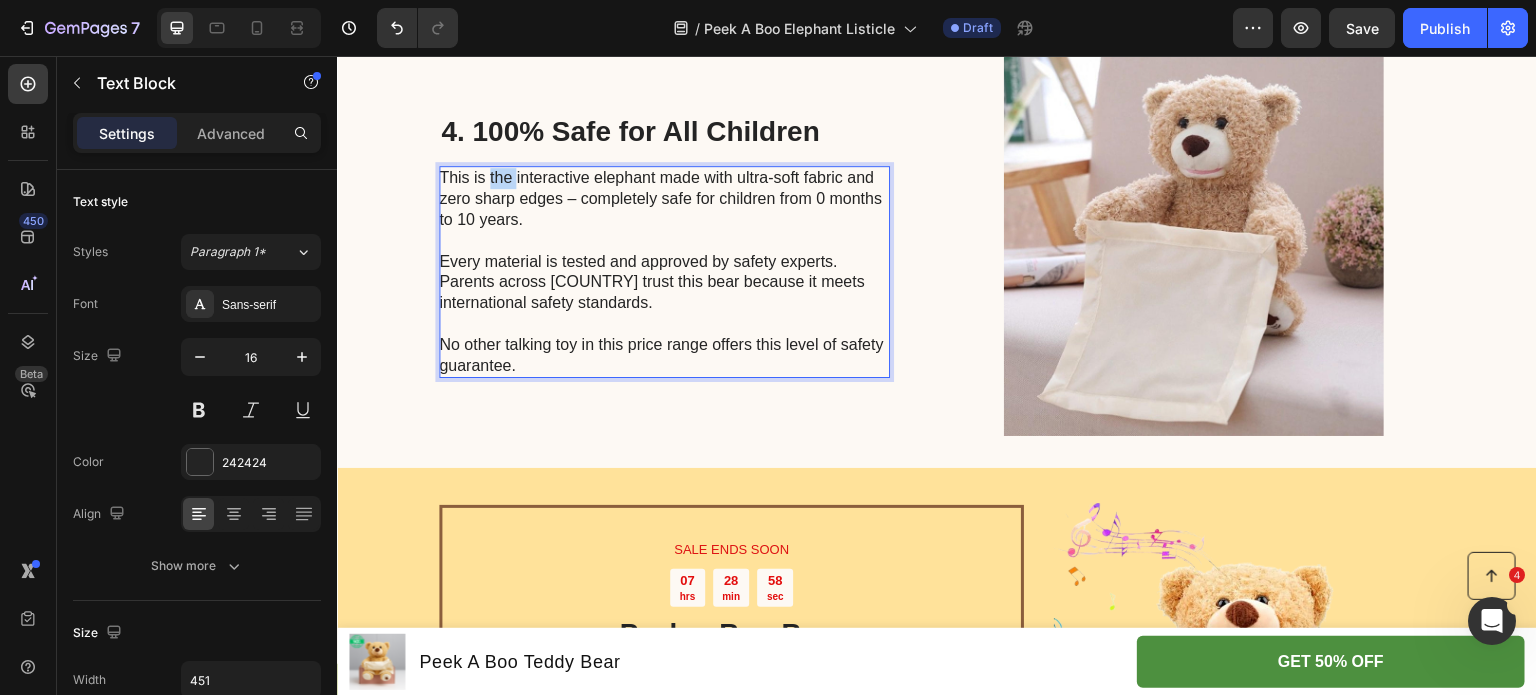 click on "This is the interactive elephant made with ultra-soft fabric and zero sharp edges – completely safe for children from 0 months to 10 years." at bounding box center (663, 199) 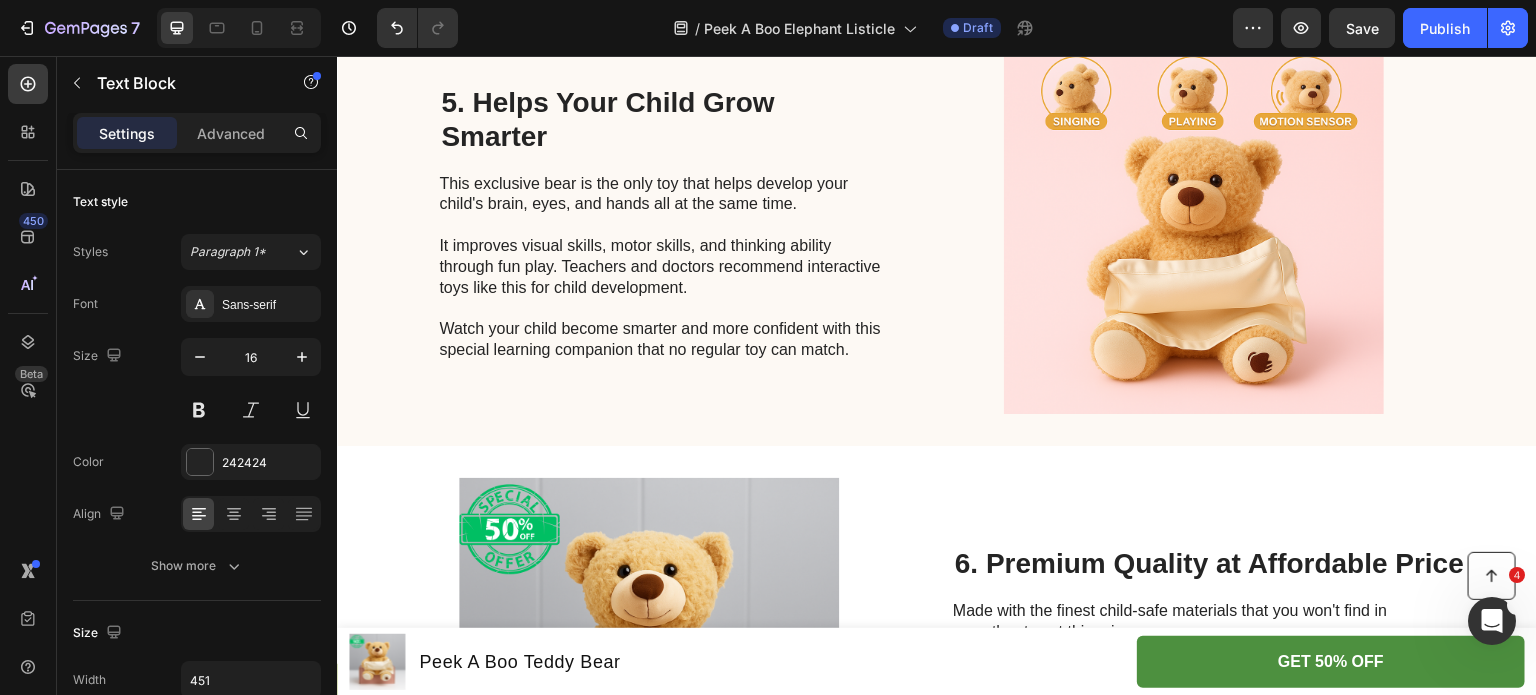 scroll, scrollTop: 2735, scrollLeft: 0, axis: vertical 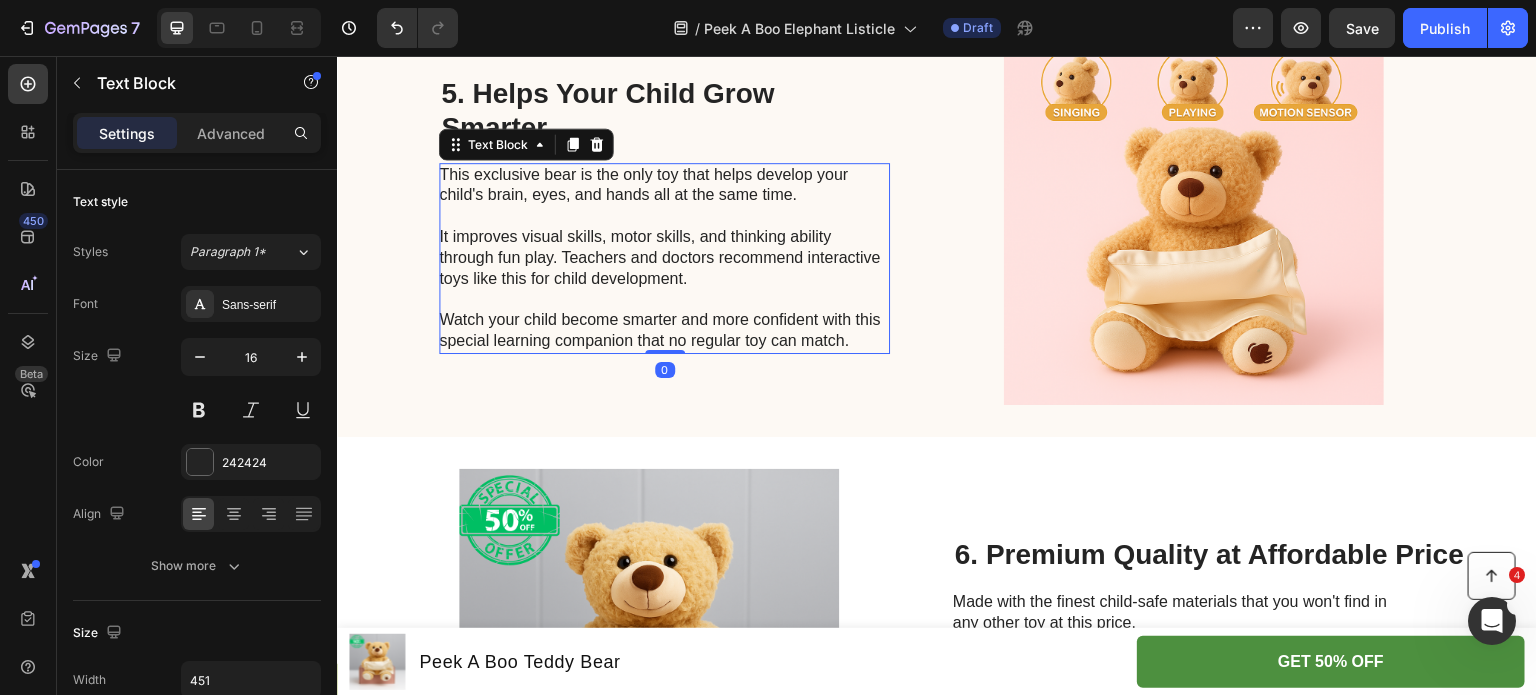 click on "It improves visual skills, motor skills, and thinking ability through fun play. Teachers and doctors recommend interactive toys like this for child development." at bounding box center (663, 258) 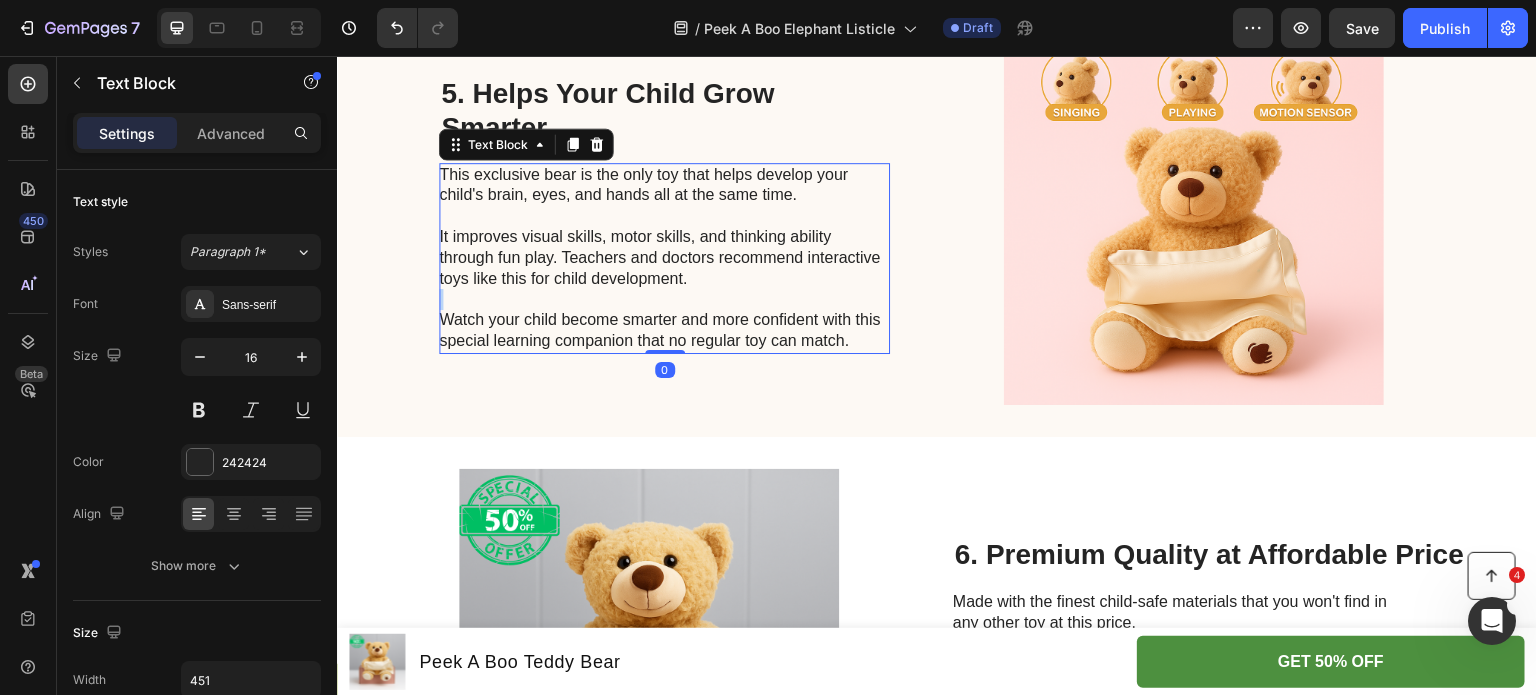 click on "It improves visual skills, motor skills, and thinking ability through fun play. Teachers and doctors recommend interactive toys like this for child development." at bounding box center [663, 258] 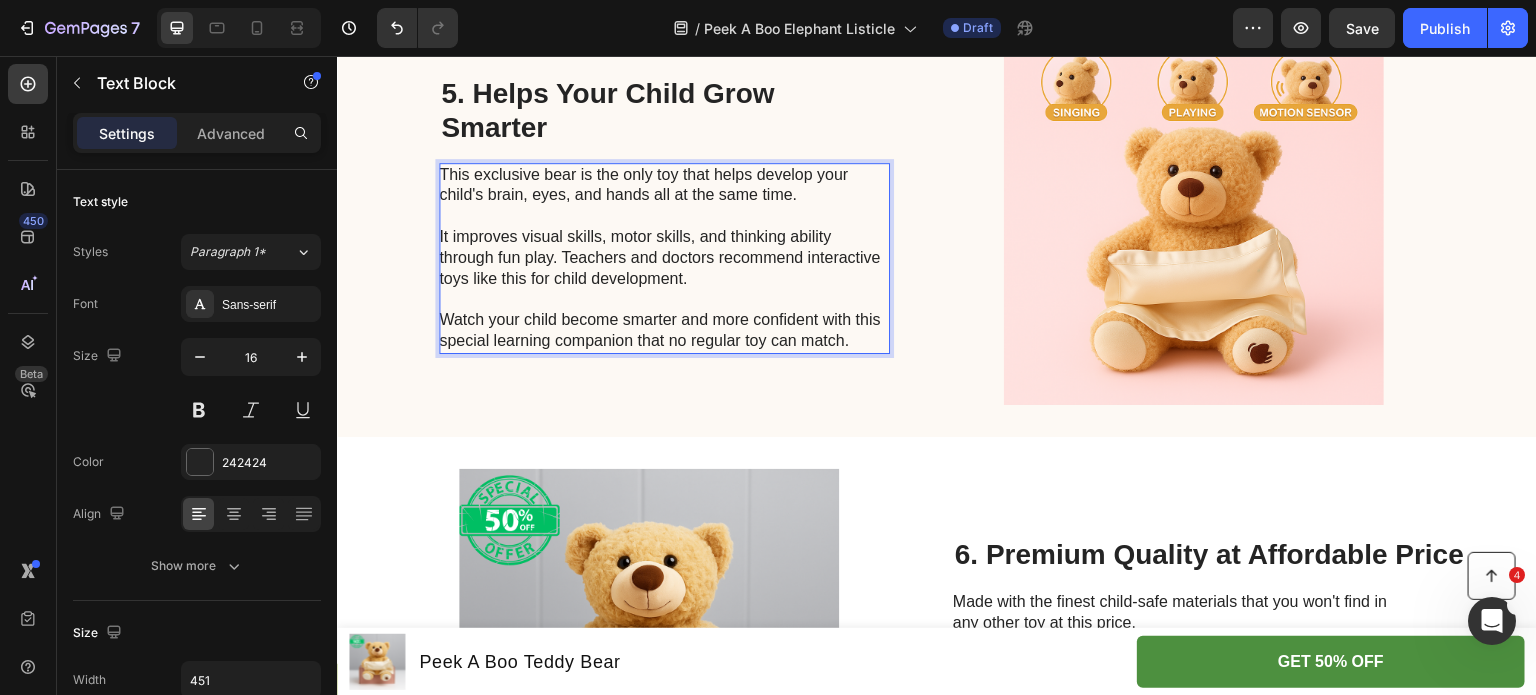 scroll, scrollTop: 2756, scrollLeft: 0, axis: vertical 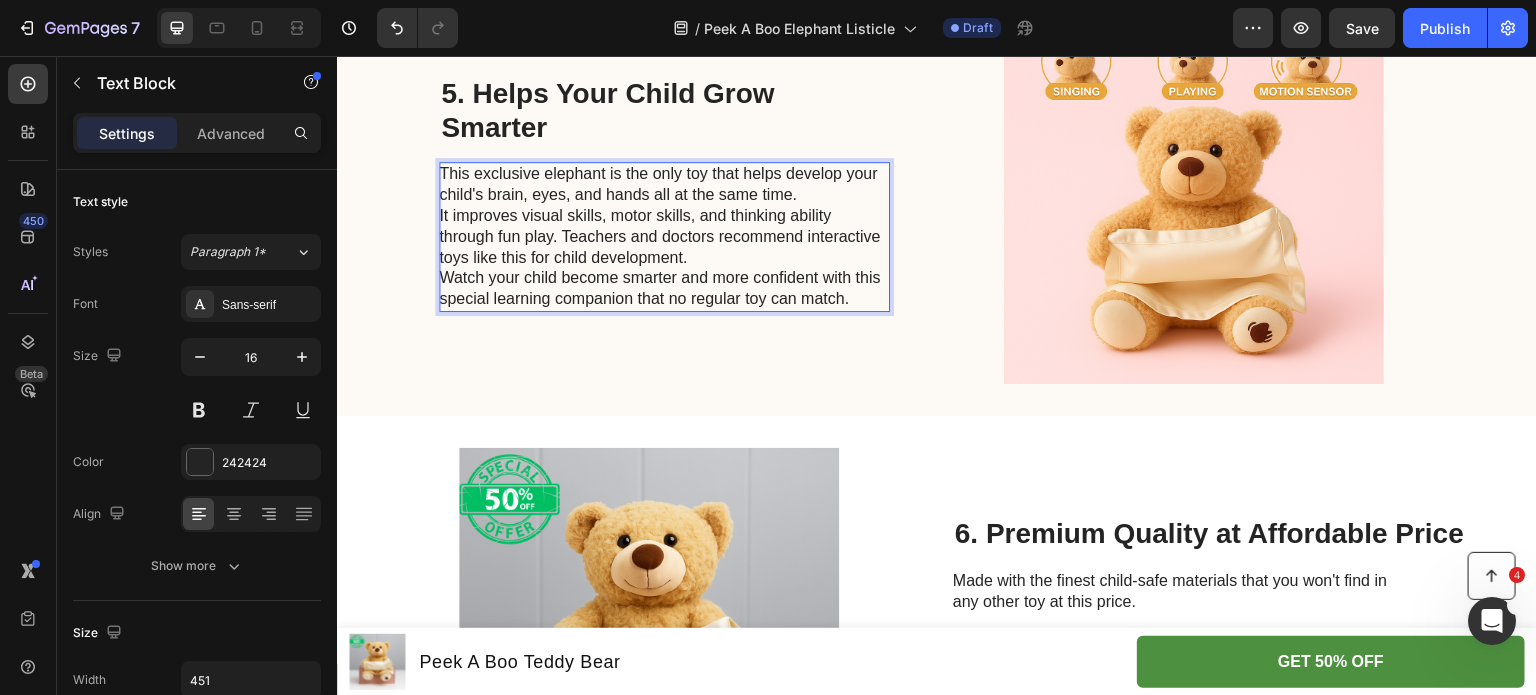 click on "This exclusive elephant is the only toy that helps develop your child's brain, eyes, and hands all at the same time." at bounding box center [663, 185] 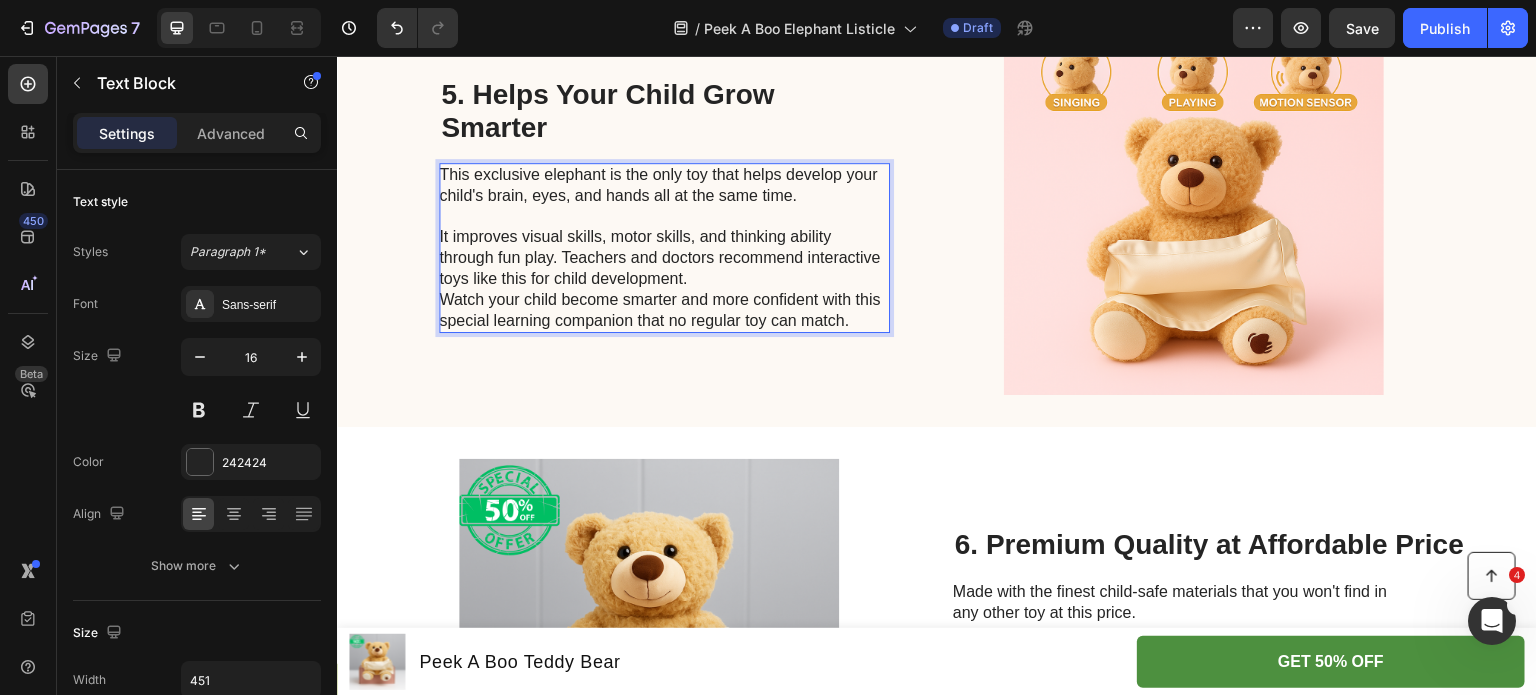 click on "It improves visual skills, motor skills, and thinking ability through fun play. Teachers and doctors recommend interactive toys like this for child development." at bounding box center (663, 258) 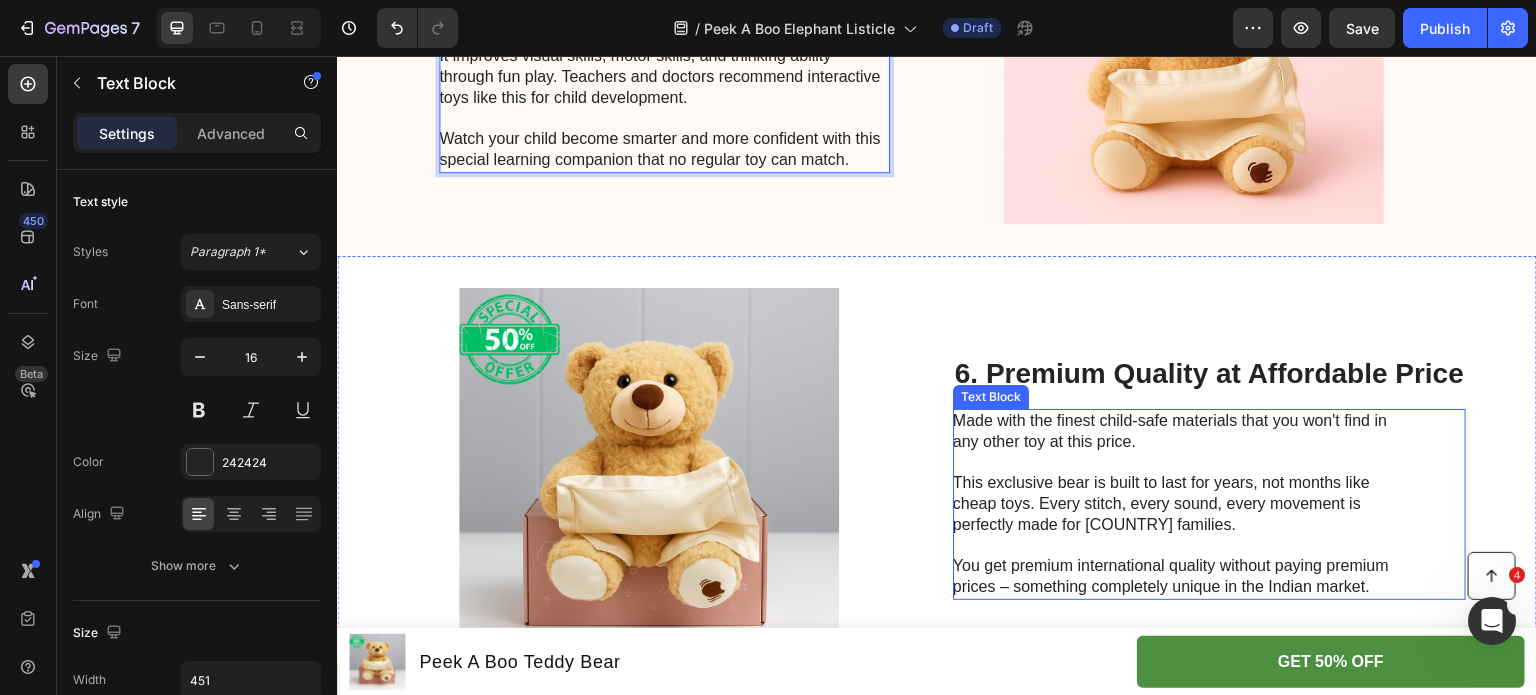 scroll, scrollTop: 2964, scrollLeft: 0, axis: vertical 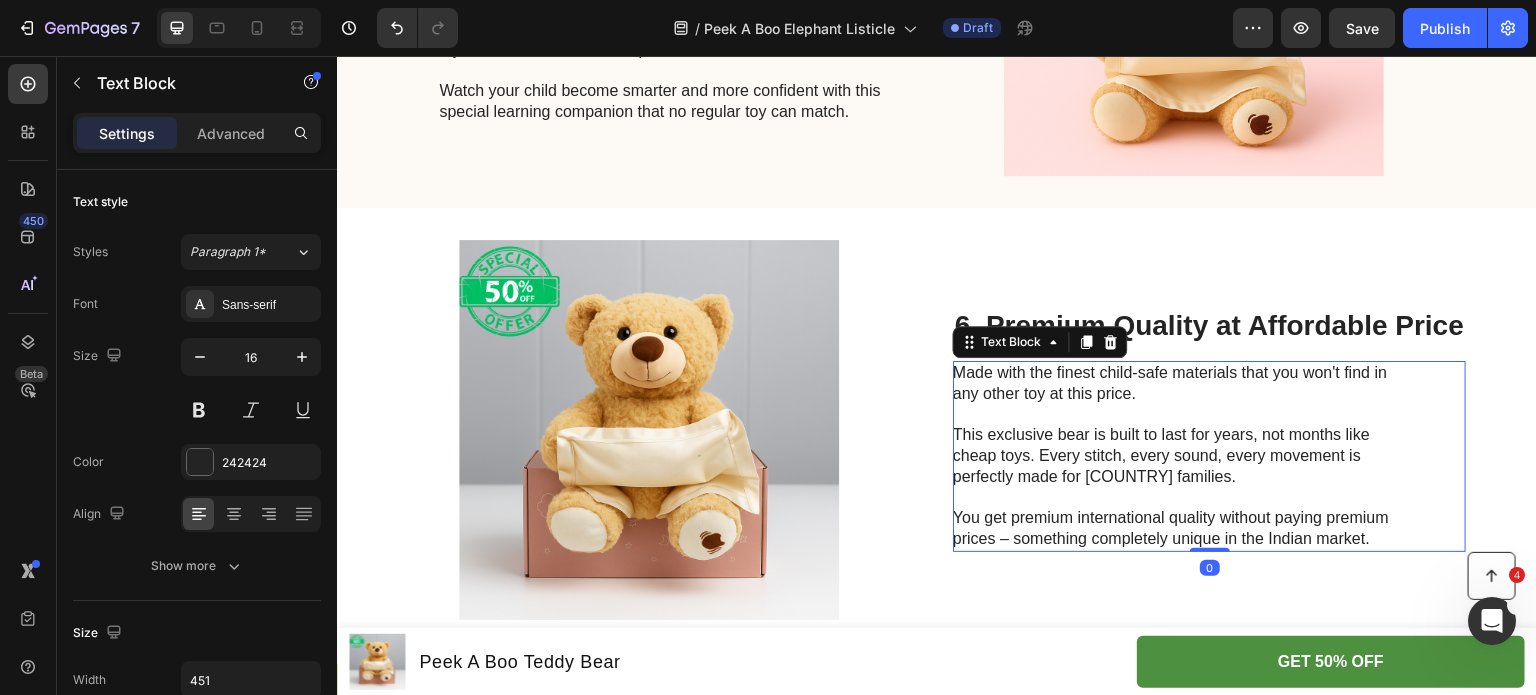 click at bounding box center [1177, 414] 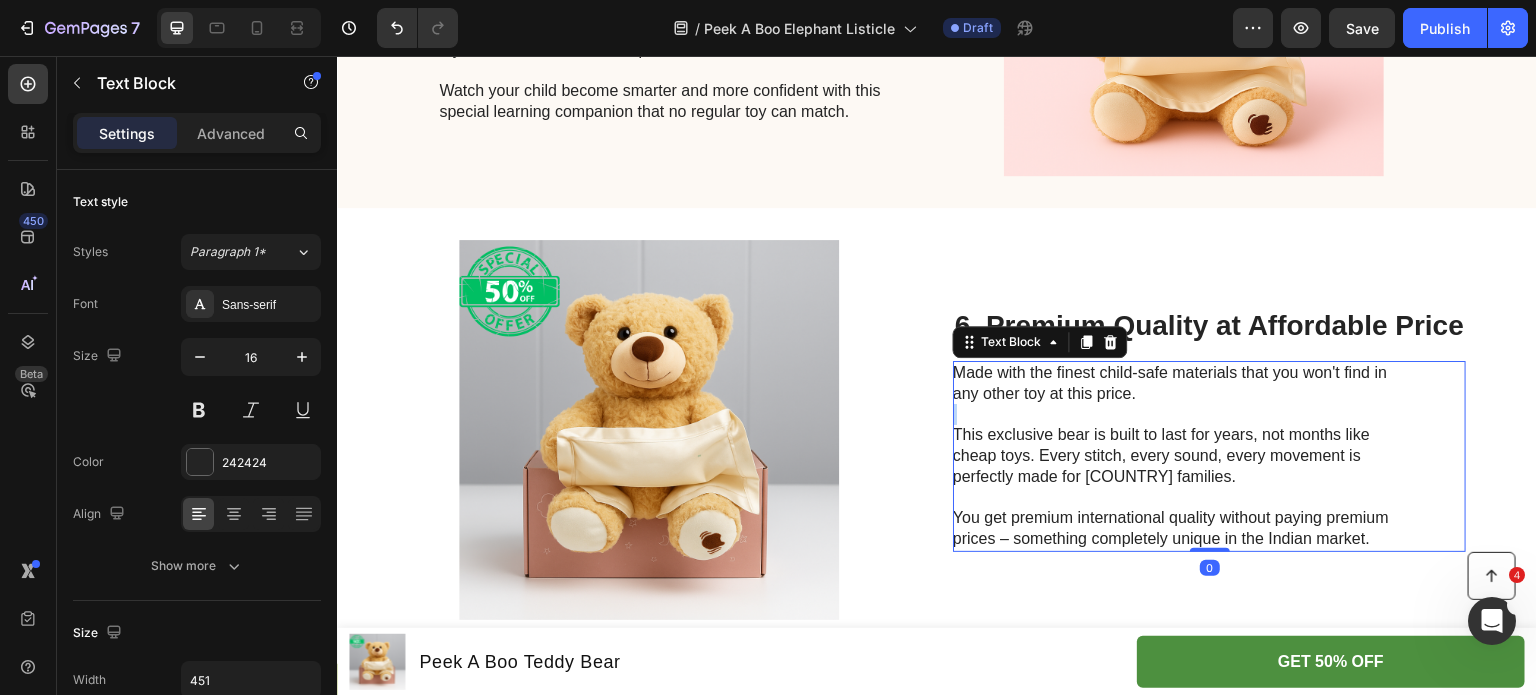 click at bounding box center [1177, 414] 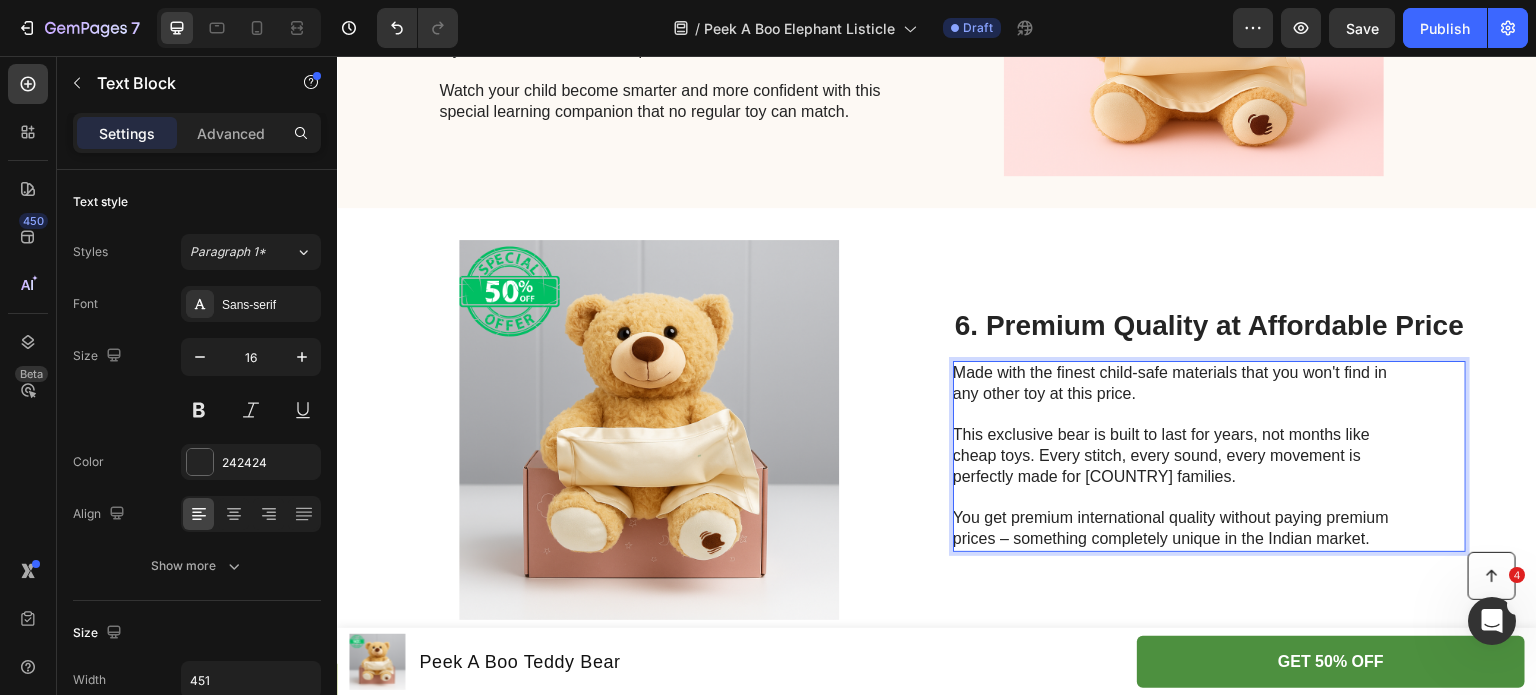 scroll, scrollTop: 2984, scrollLeft: 0, axis: vertical 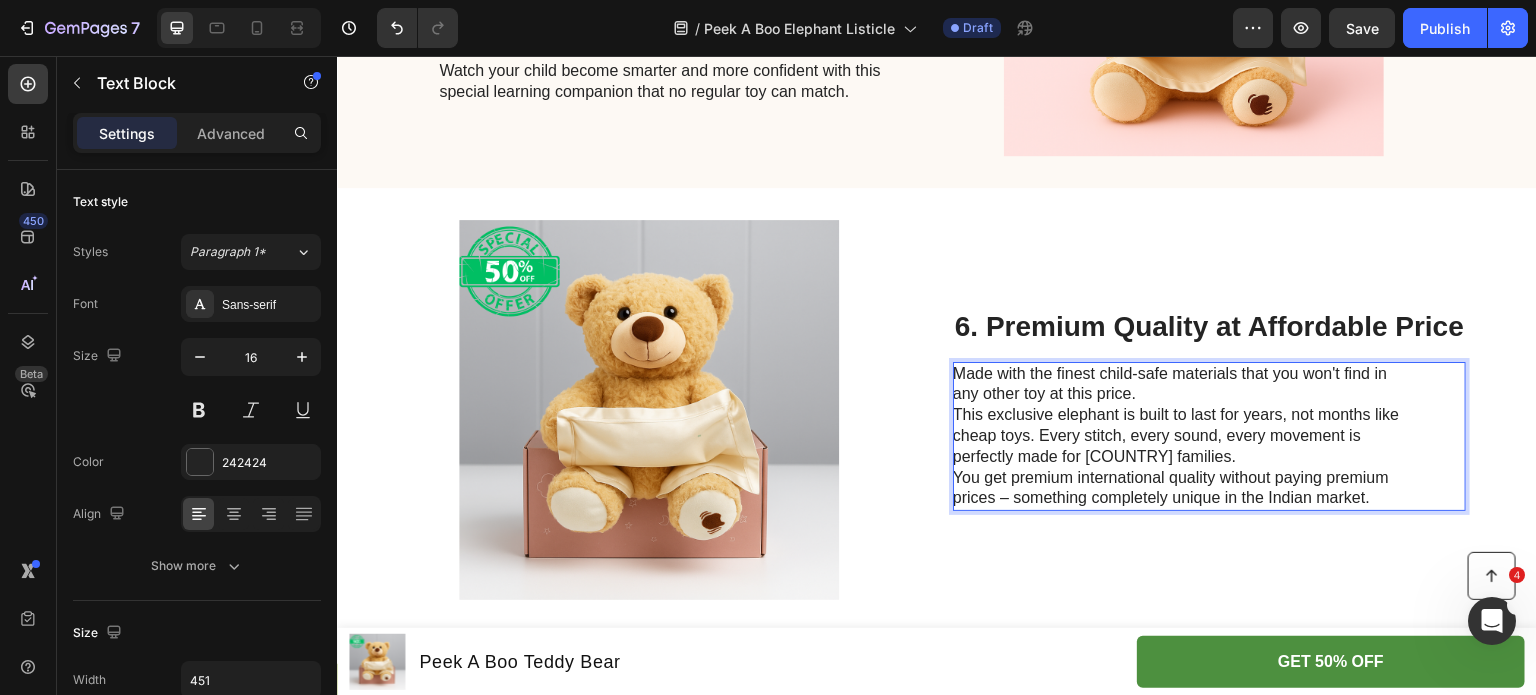click on "Made with the finest child-safe materials that you won't find in any other toy at this price." at bounding box center (1177, 385) 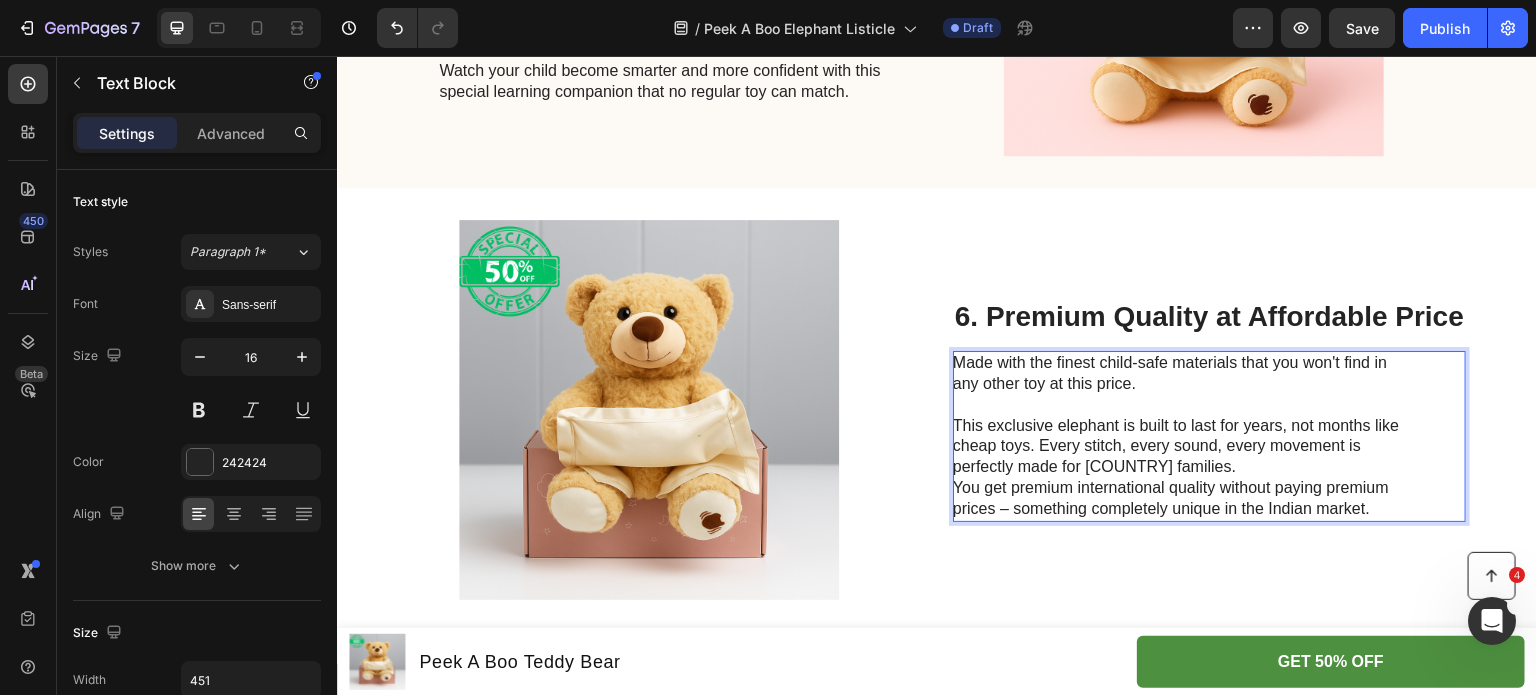 scroll, scrollTop: 2974, scrollLeft: 0, axis: vertical 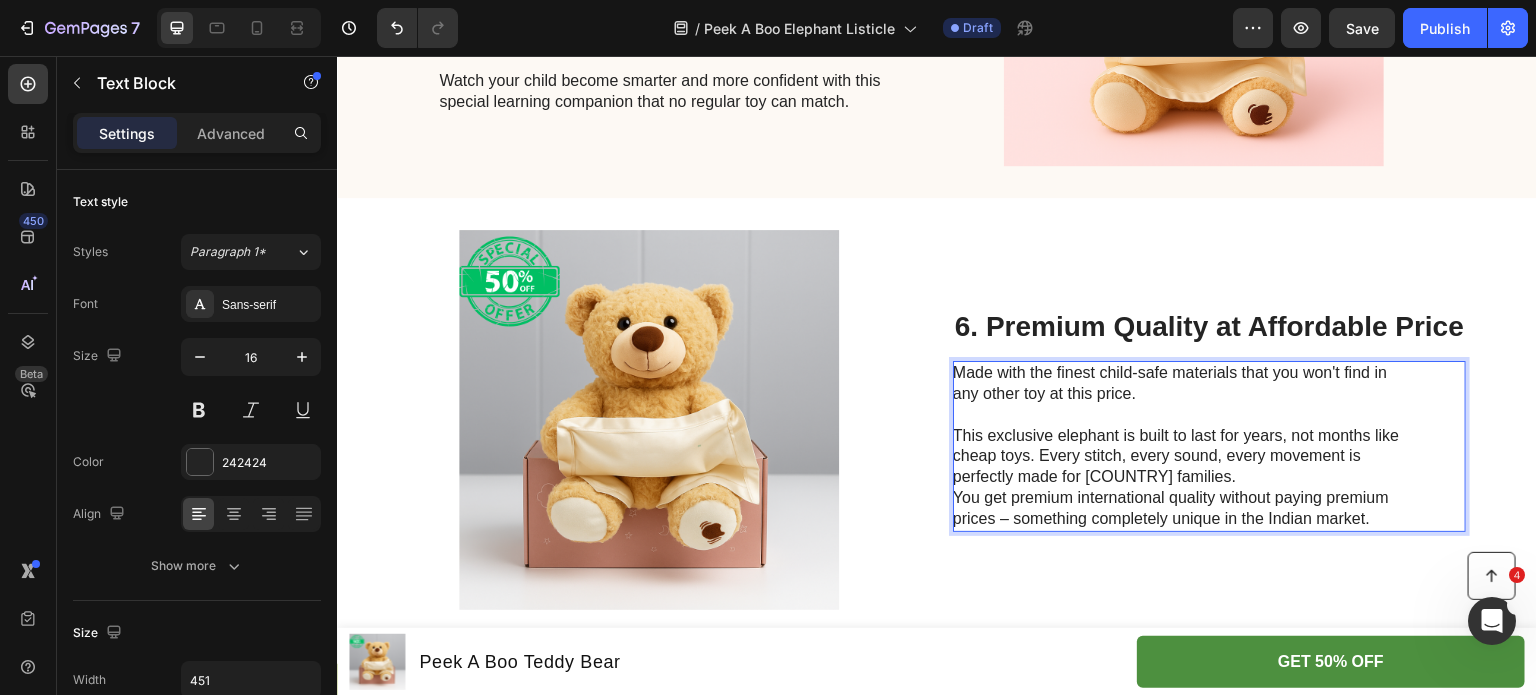 click on "This exclusive elephant is built to last for years, not months like cheap toys. Every stitch, every sound, every movement is perfectly made for [COUNTRY] families." at bounding box center [1177, 457] 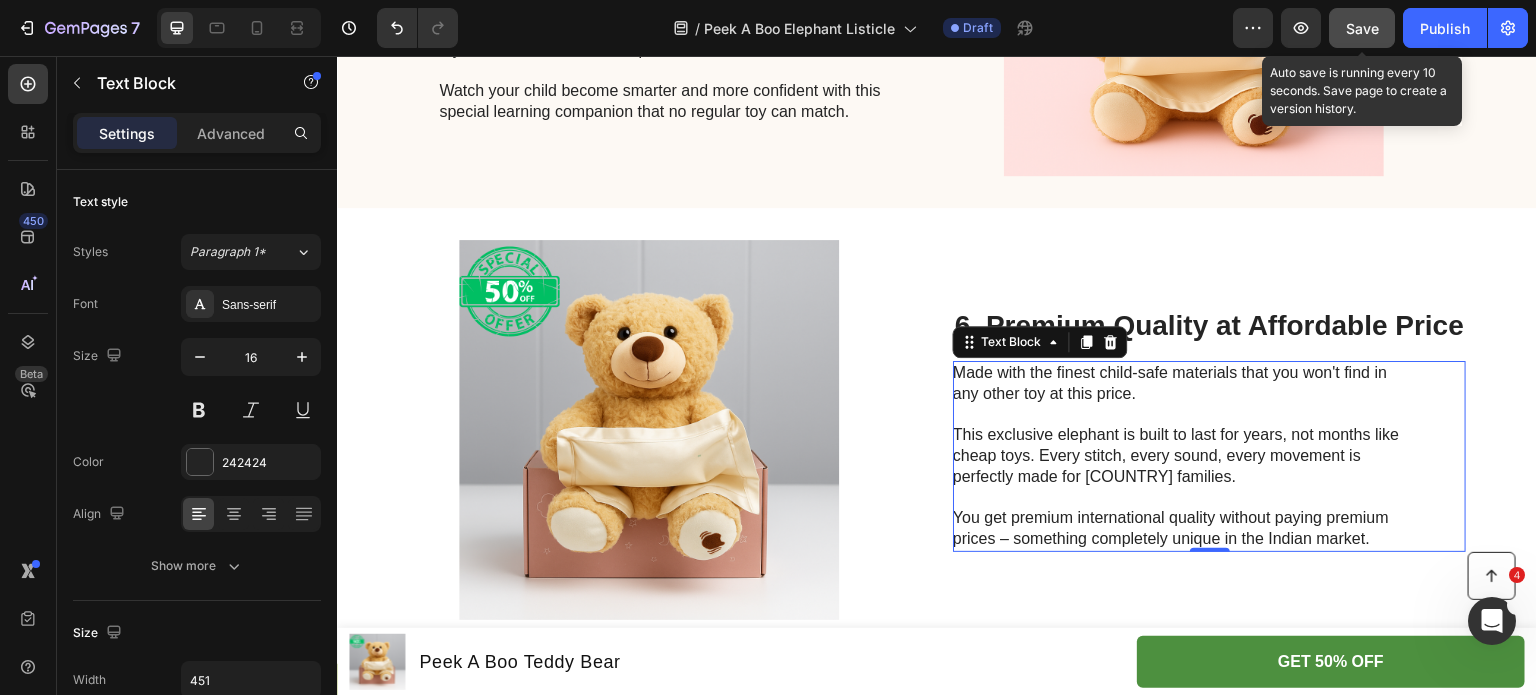 click on "Save" 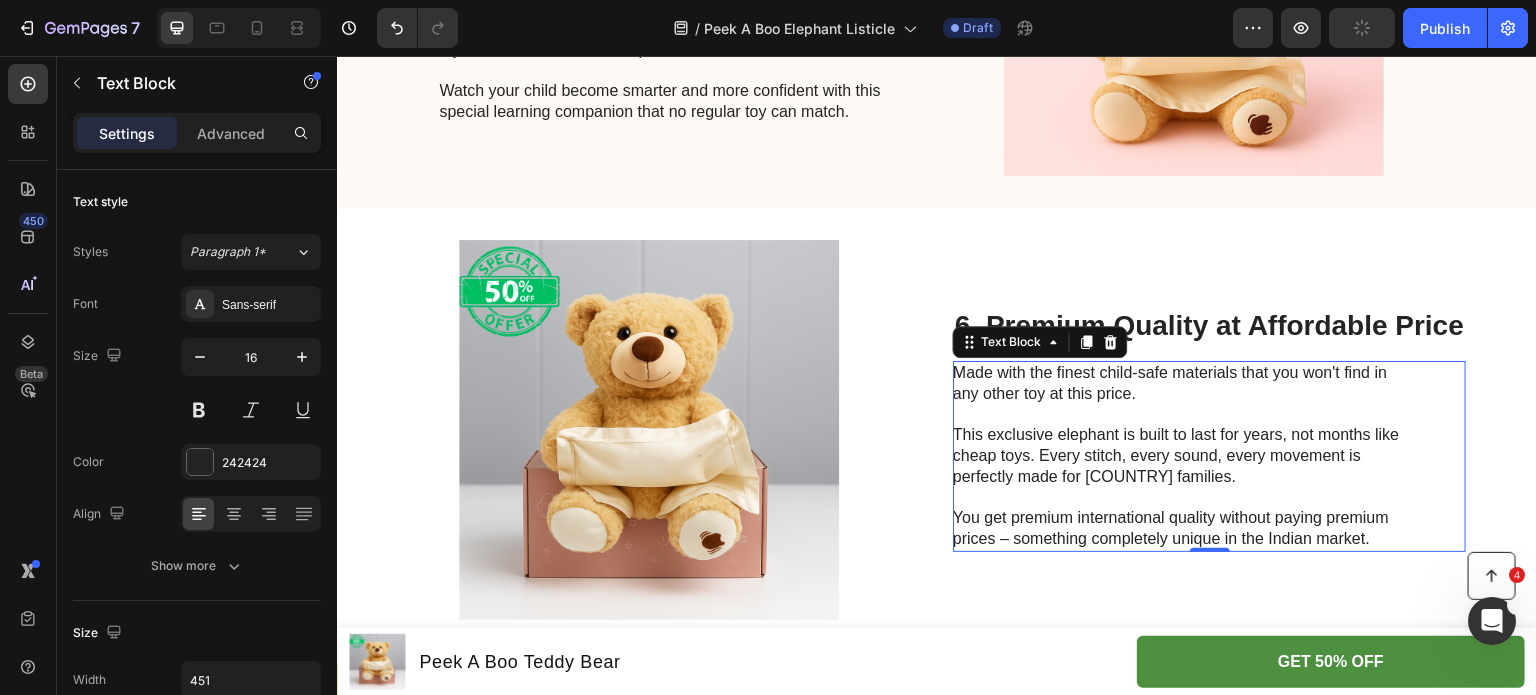 scroll, scrollTop: 3136, scrollLeft: 0, axis: vertical 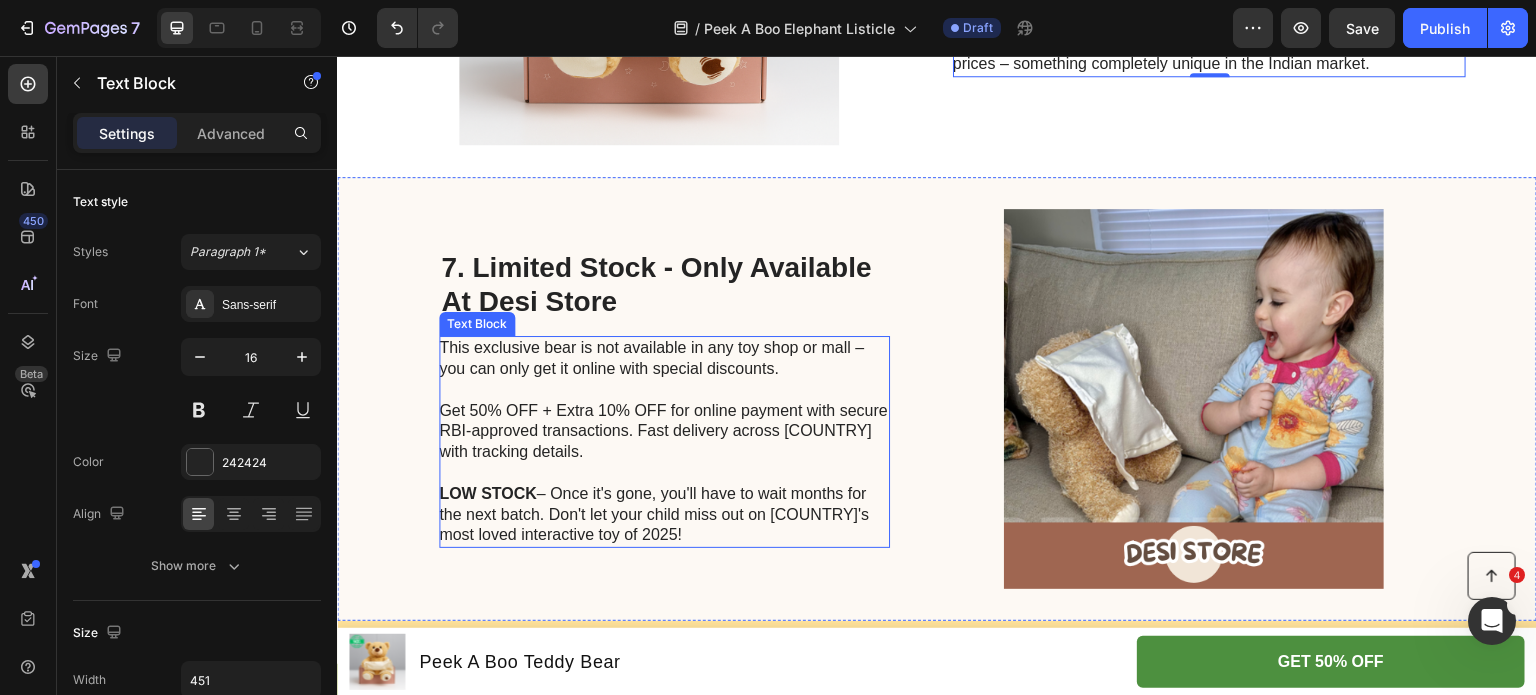 click at bounding box center (663, 473) 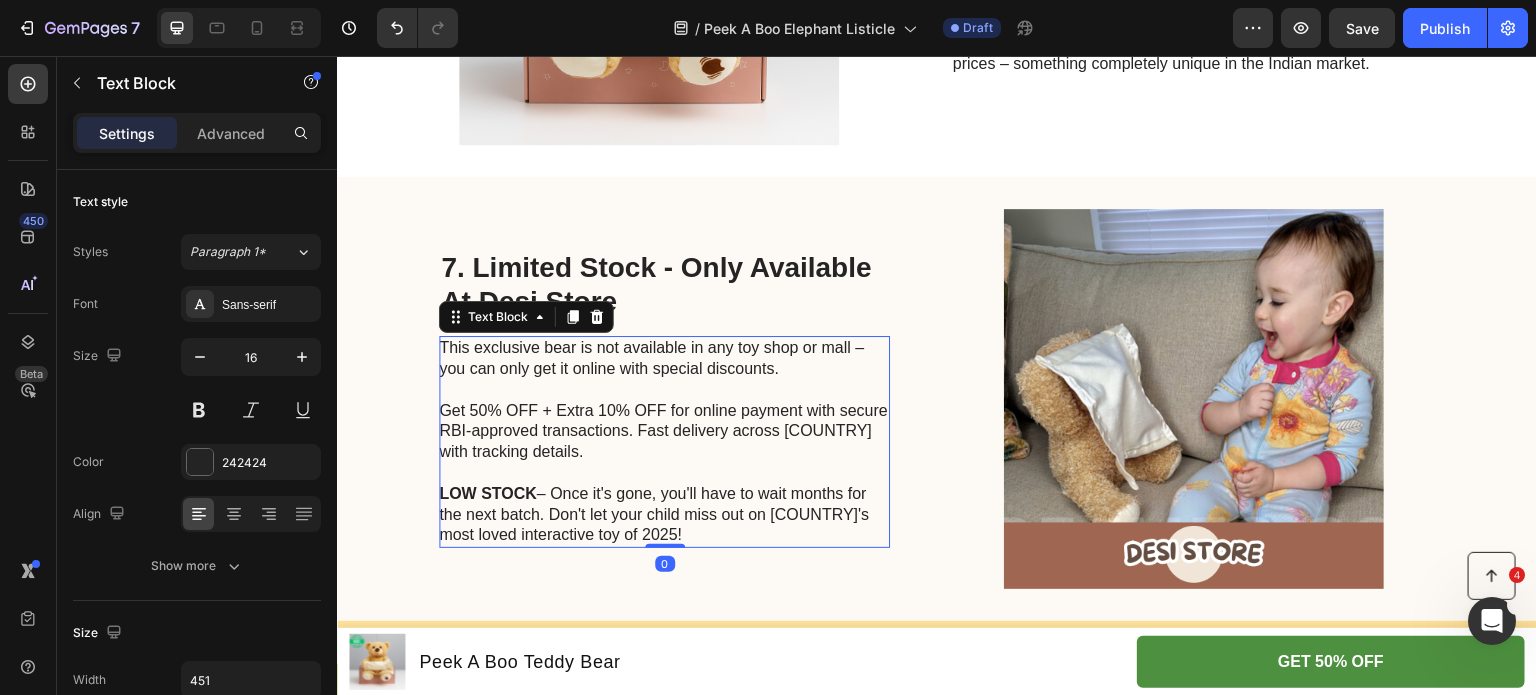 click at bounding box center [663, 473] 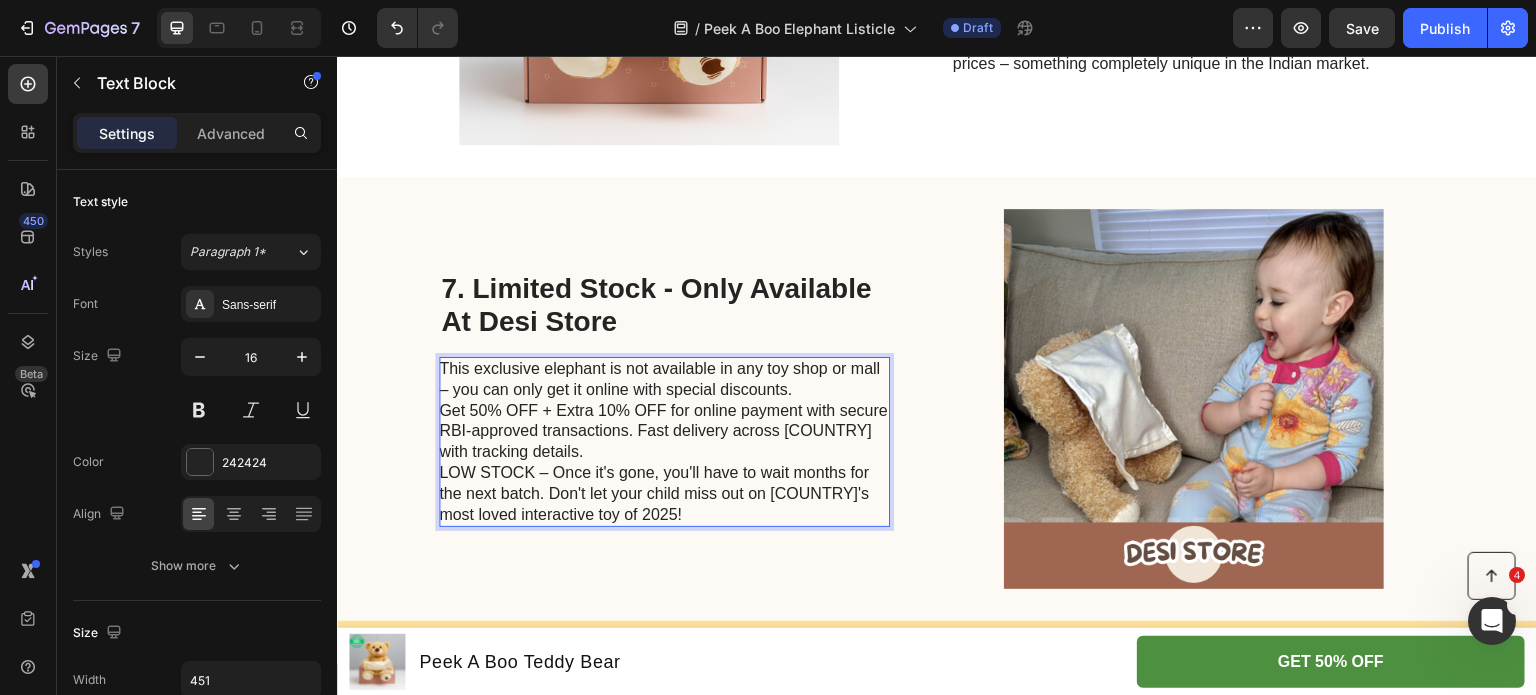 scroll, scrollTop: 3460, scrollLeft: 0, axis: vertical 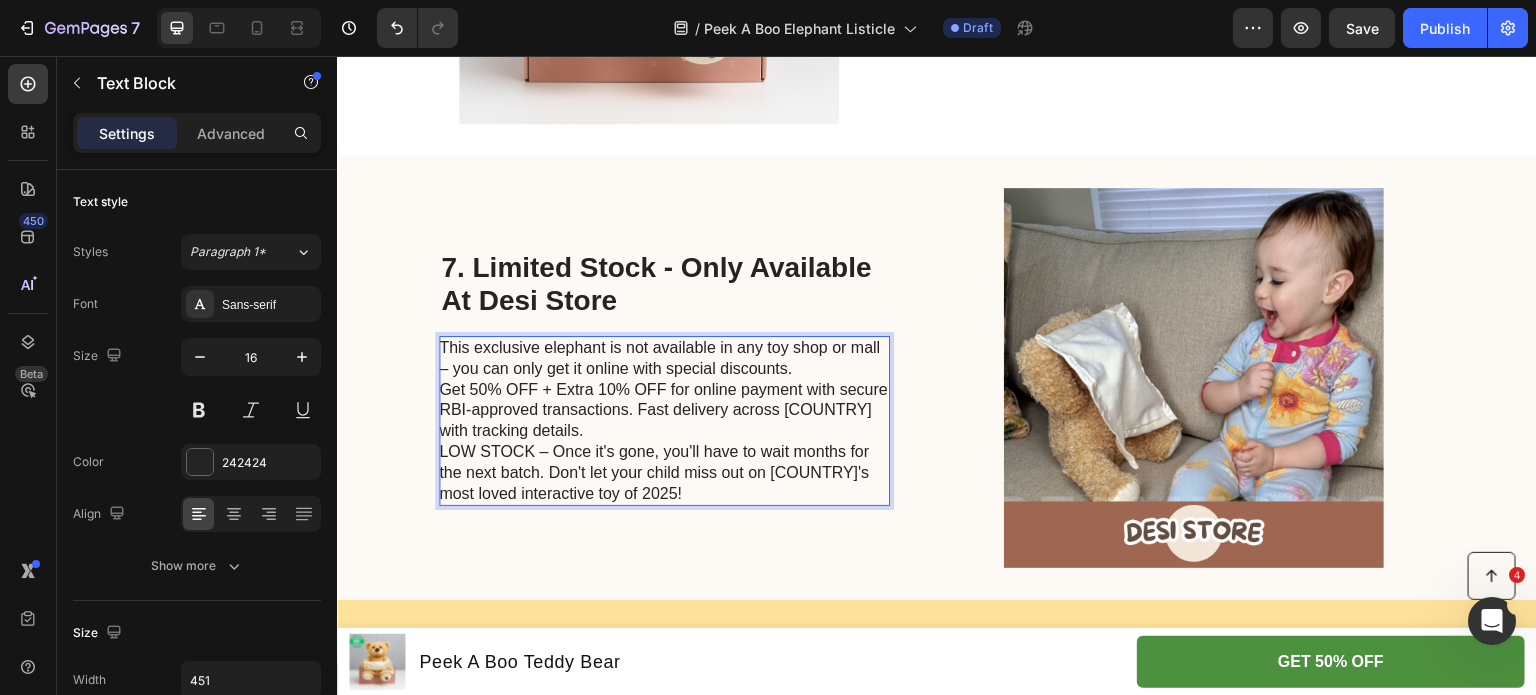 click on "This exclusive elephant is not available in any toy shop or mall – you can only get it online with special discounts." at bounding box center (663, 359) 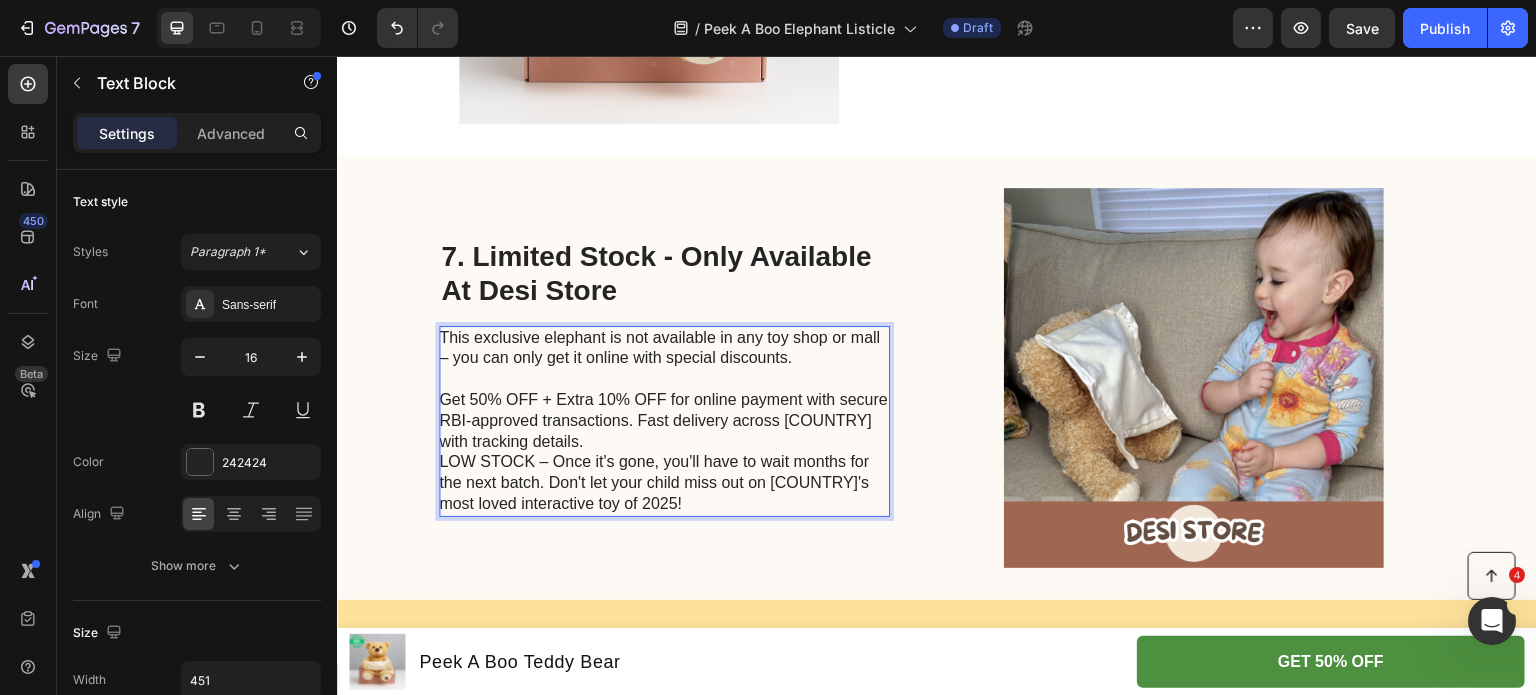 scroll, scrollTop: 3449, scrollLeft: 0, axis: vertical 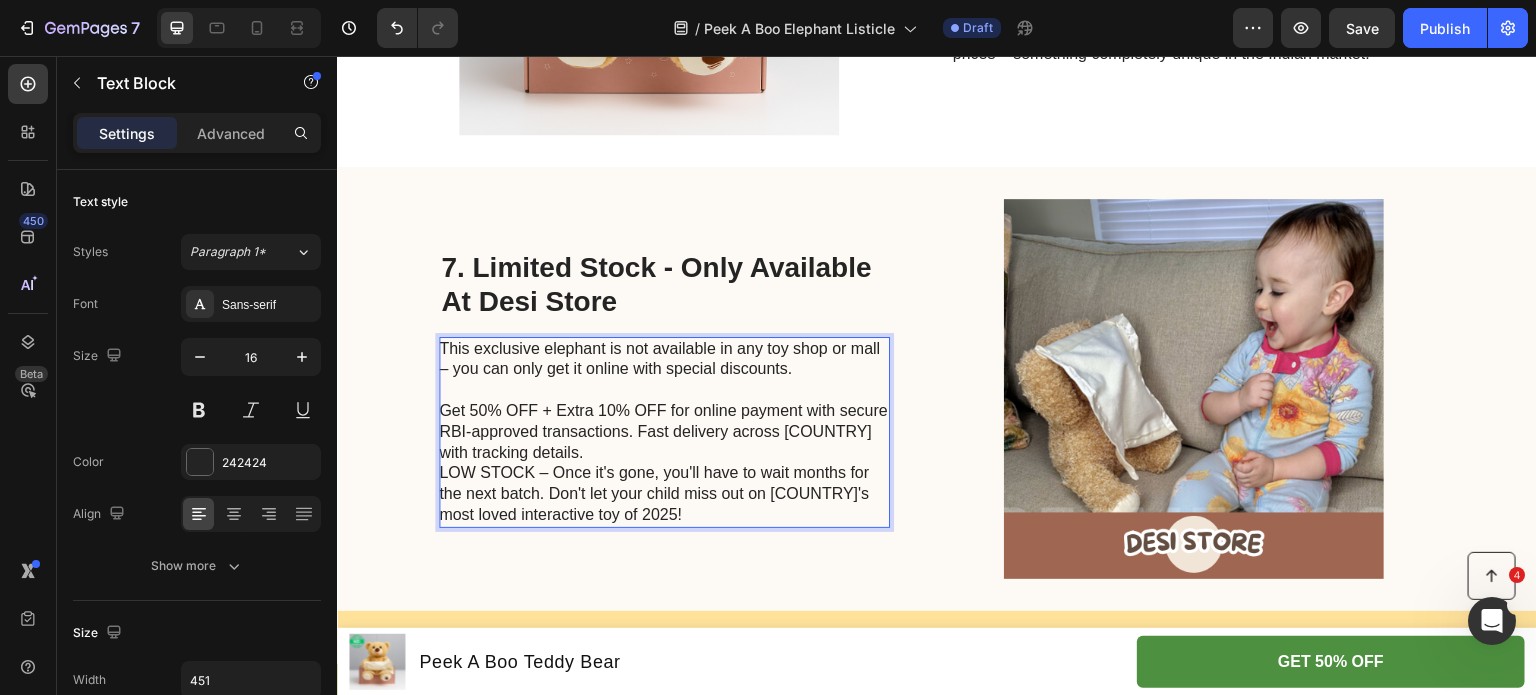 click on "Get 50% OFF + Extra 10% OFF for online payment with secure RBI-approved transactions. Fast delivery across [COUNTRY] with tracking details." at bounding box center (663, 432) 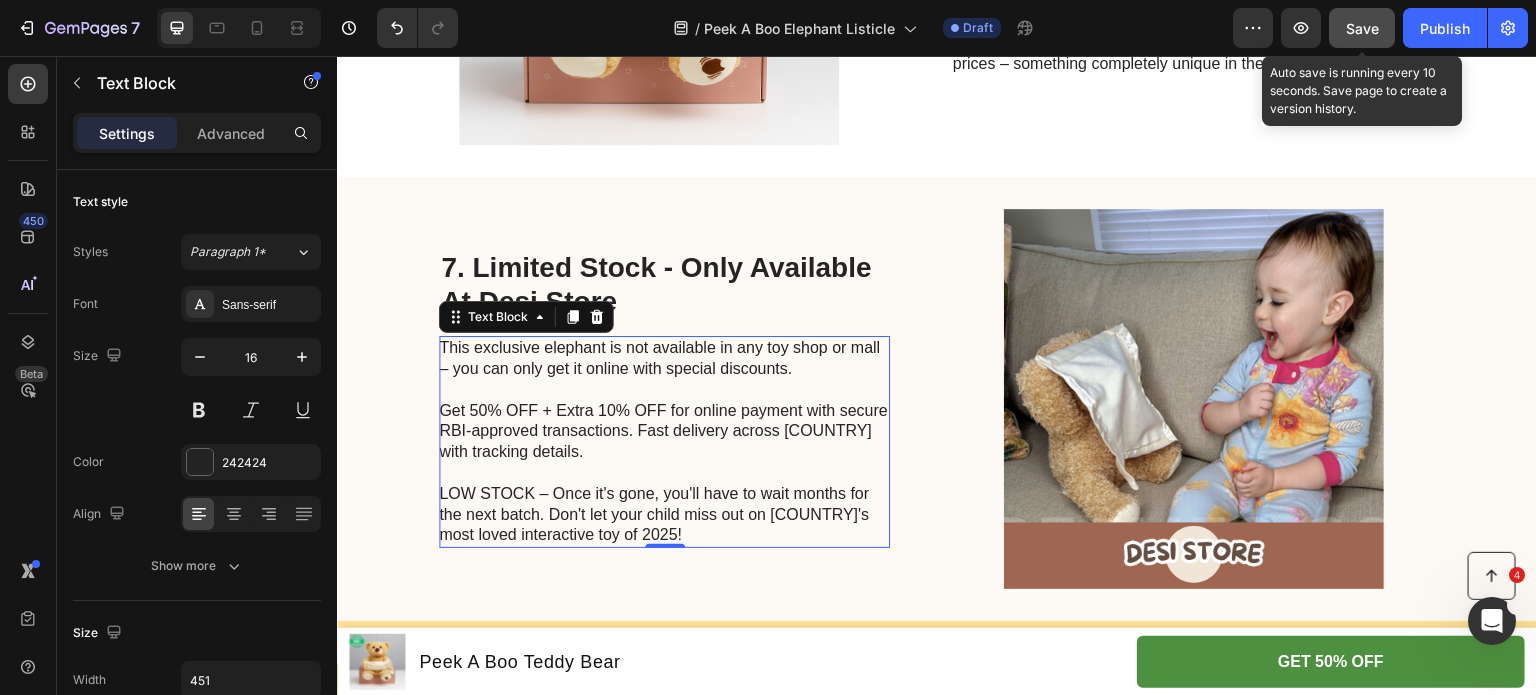 click on "Save" at bounding box center [1362, 28] 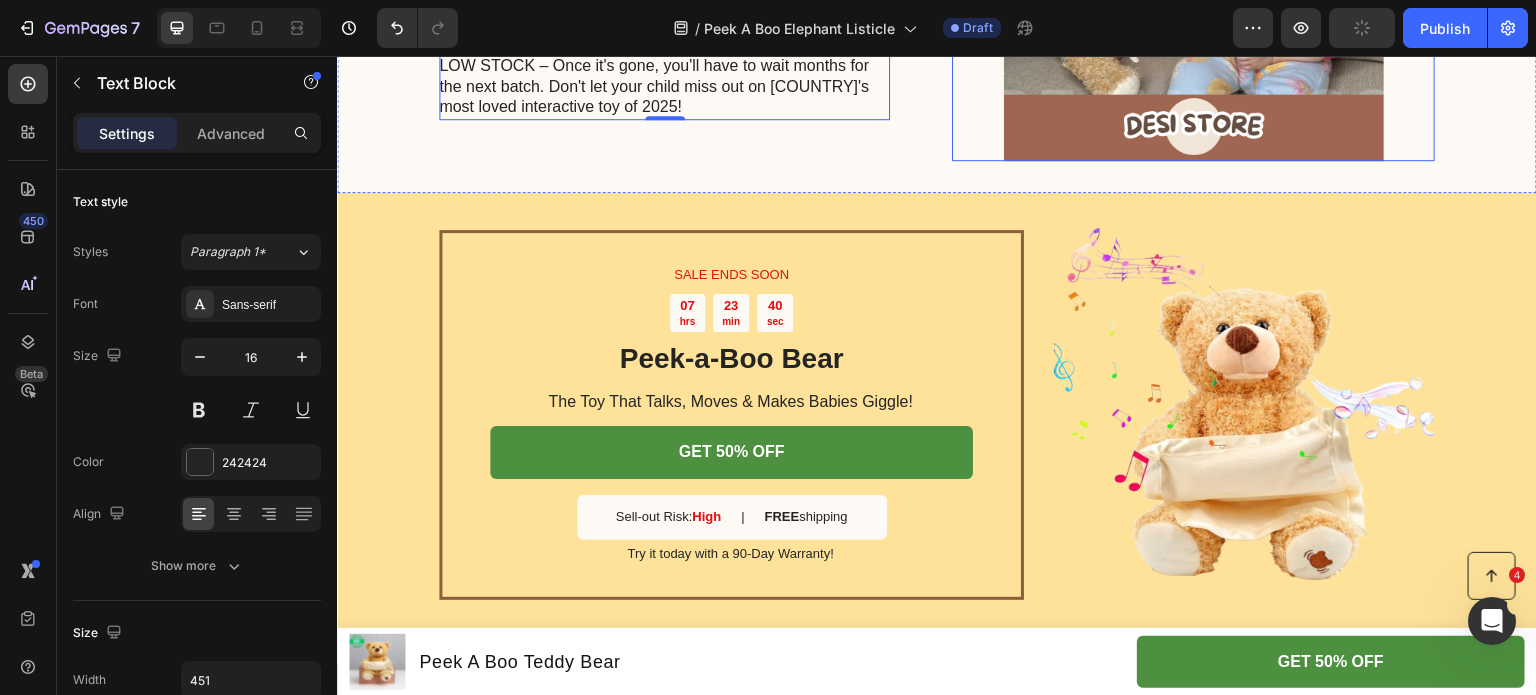 scroll, scrollTop: 3871, scrollLeft: 0, axis: vertical 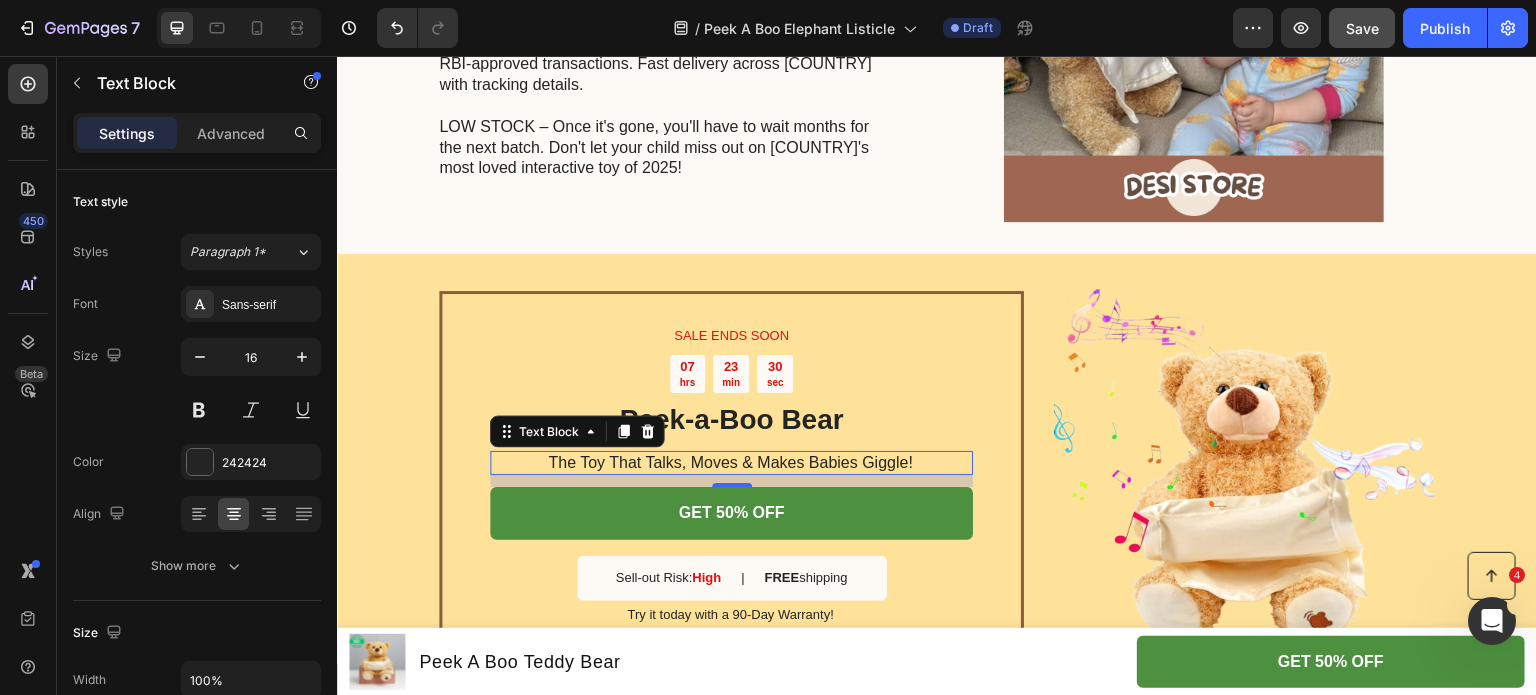 click on "The Toy That Talks, Moves & Makes Babies Giggle!" at bounding box center [730, 463] 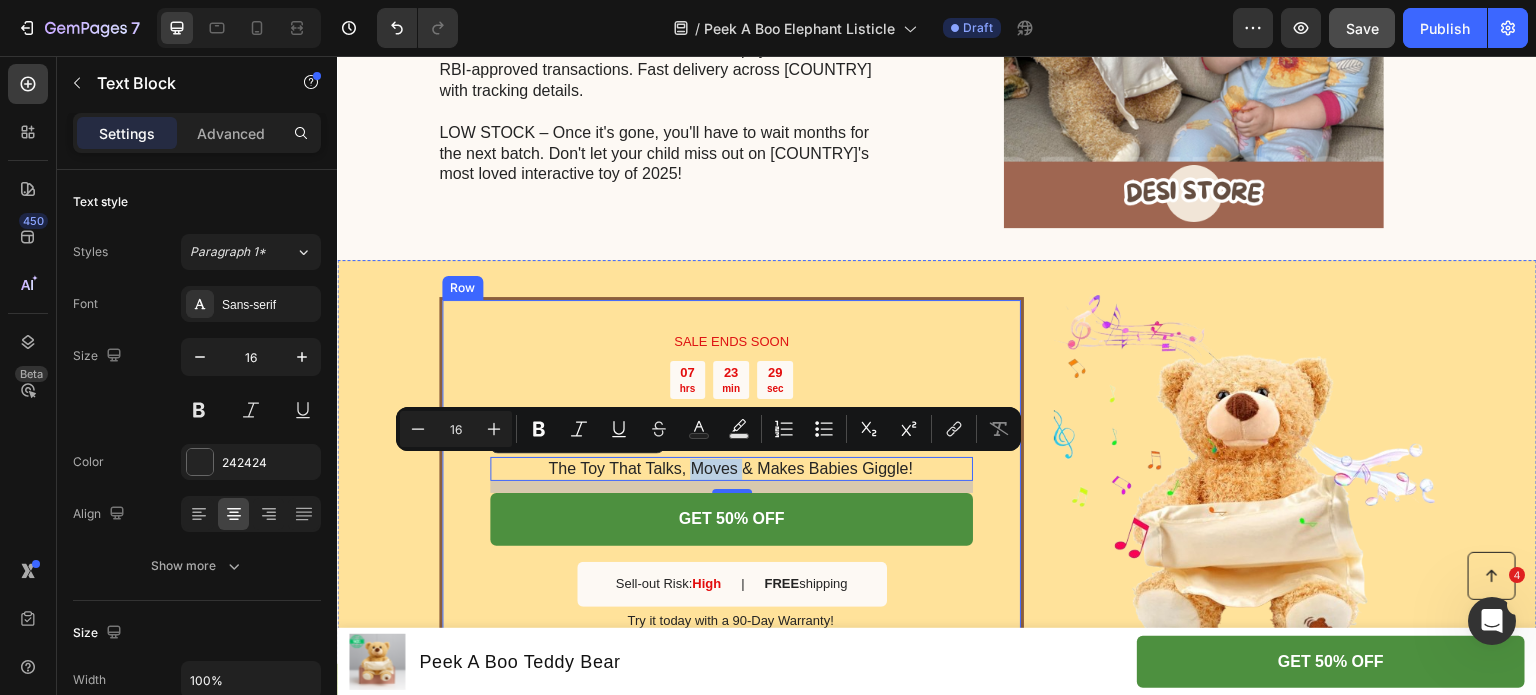 scroll, scrollTop: 3974, scrollLeft: 0, axis: vertical 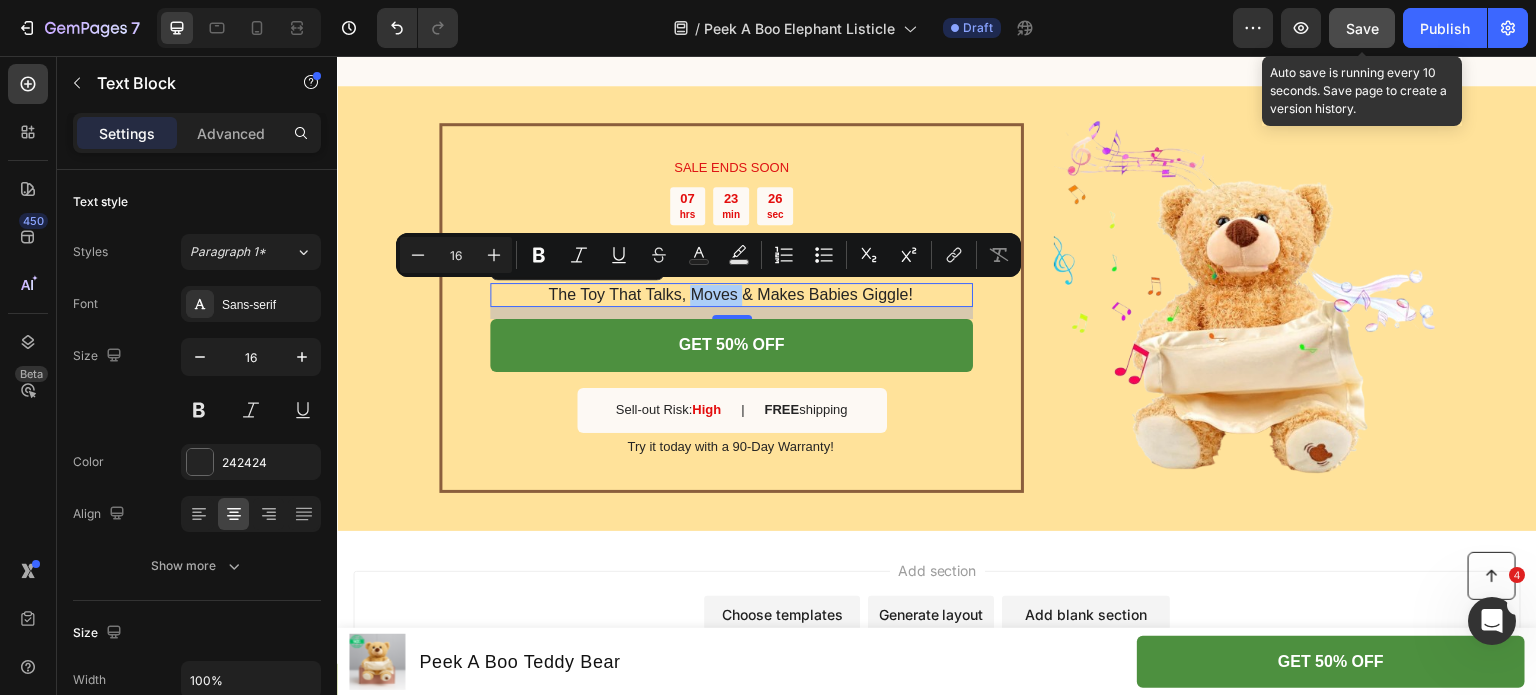 click on "Save" at bounding box center (1362, 28) 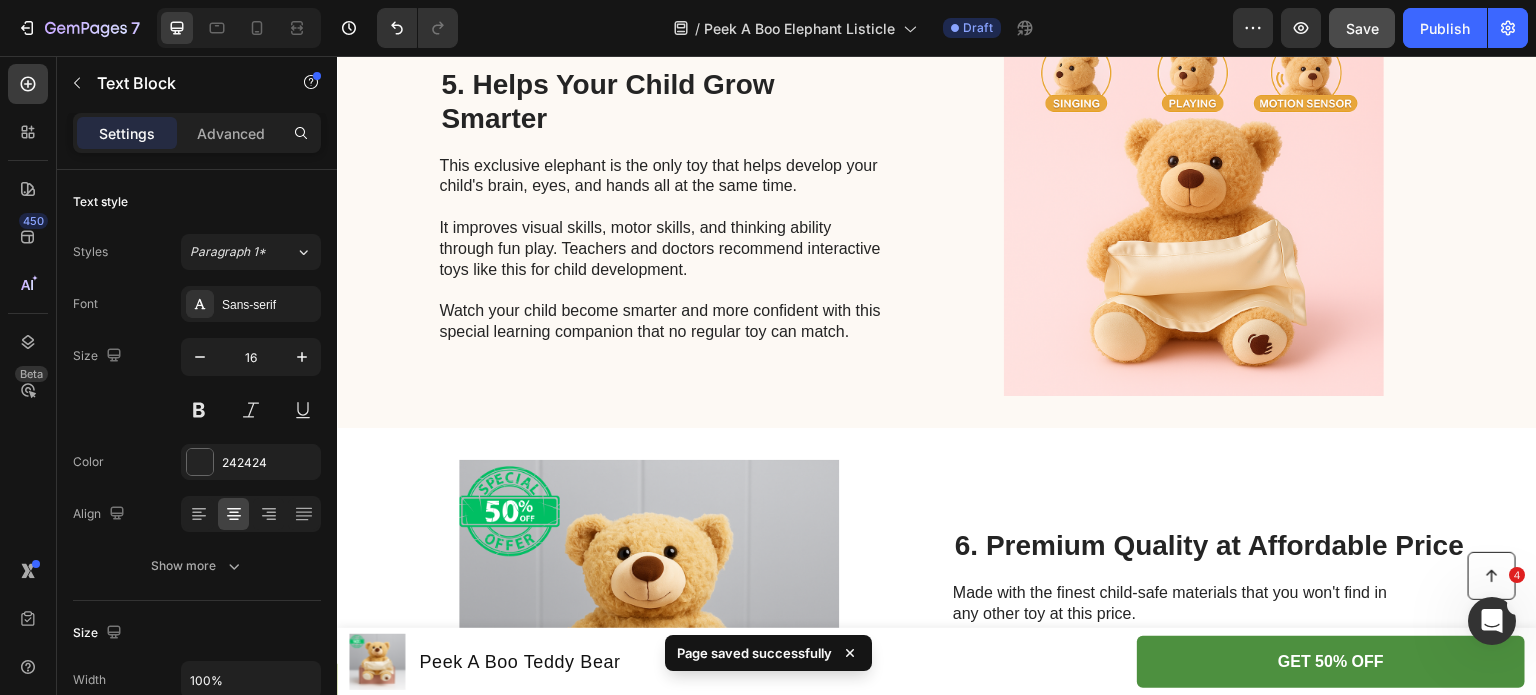 scroll, scrollTop: 2262, scrollLeft: 0, axis: vertical 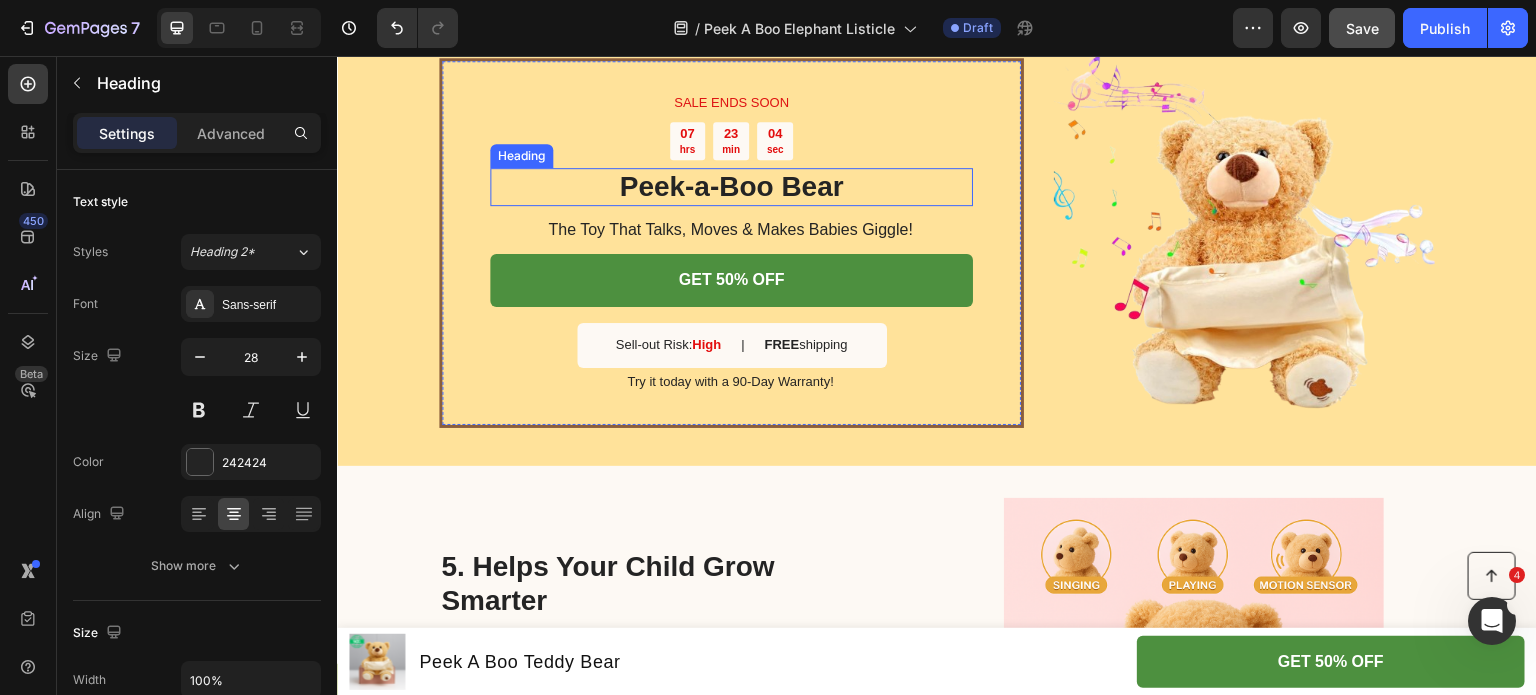 click on "Peek-a-Boo Bear" at bounding box center [731, 187] 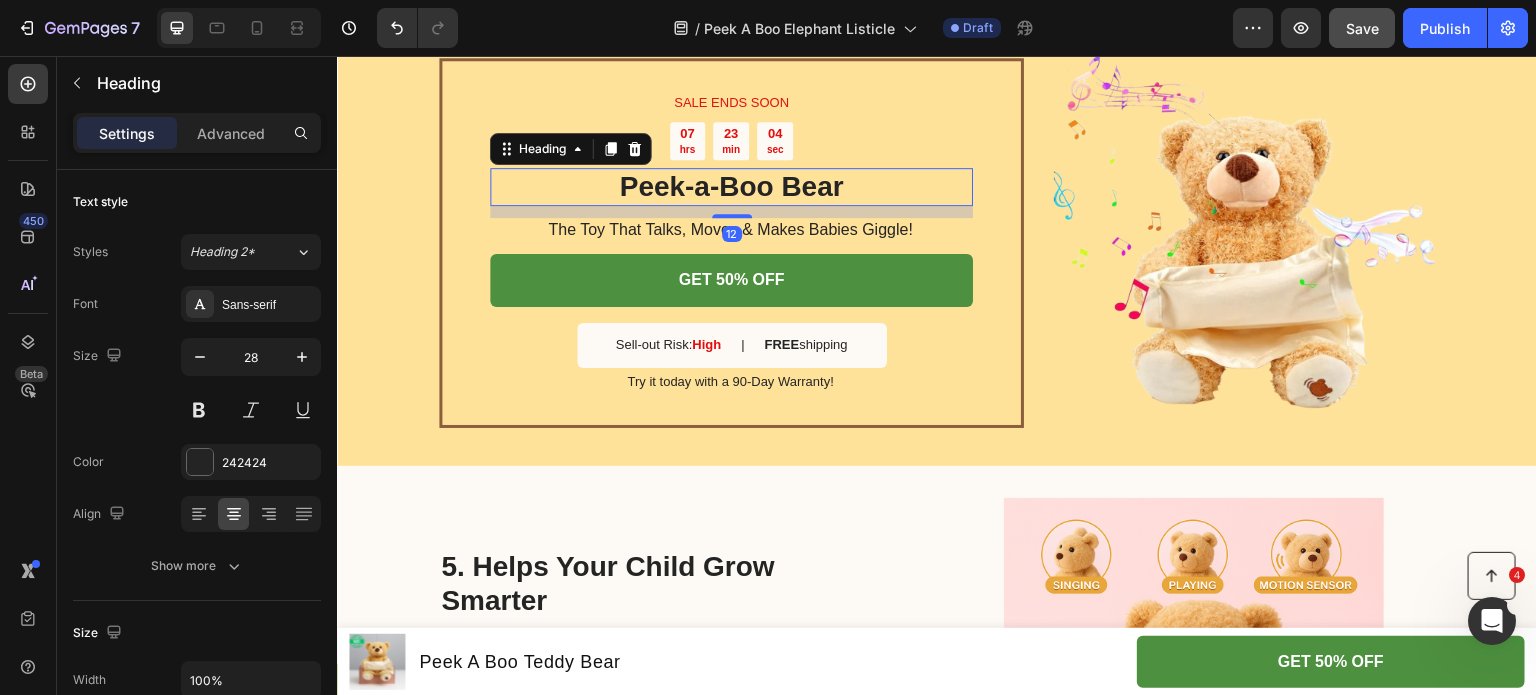 click on "Peek-a-Boo Bear" at bounding box center (731, 187) 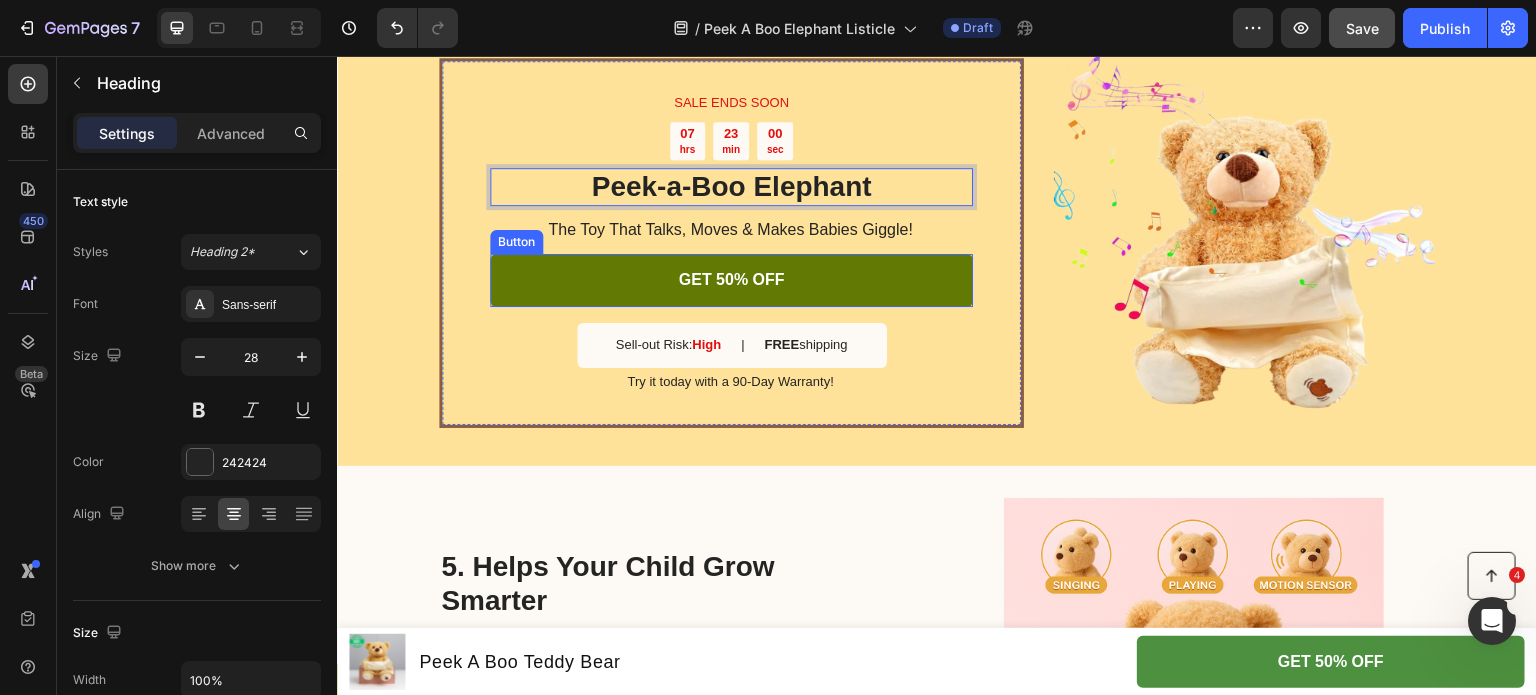 scroll, scrollTop: 2271, scrollLeft: 0, axis: vertical 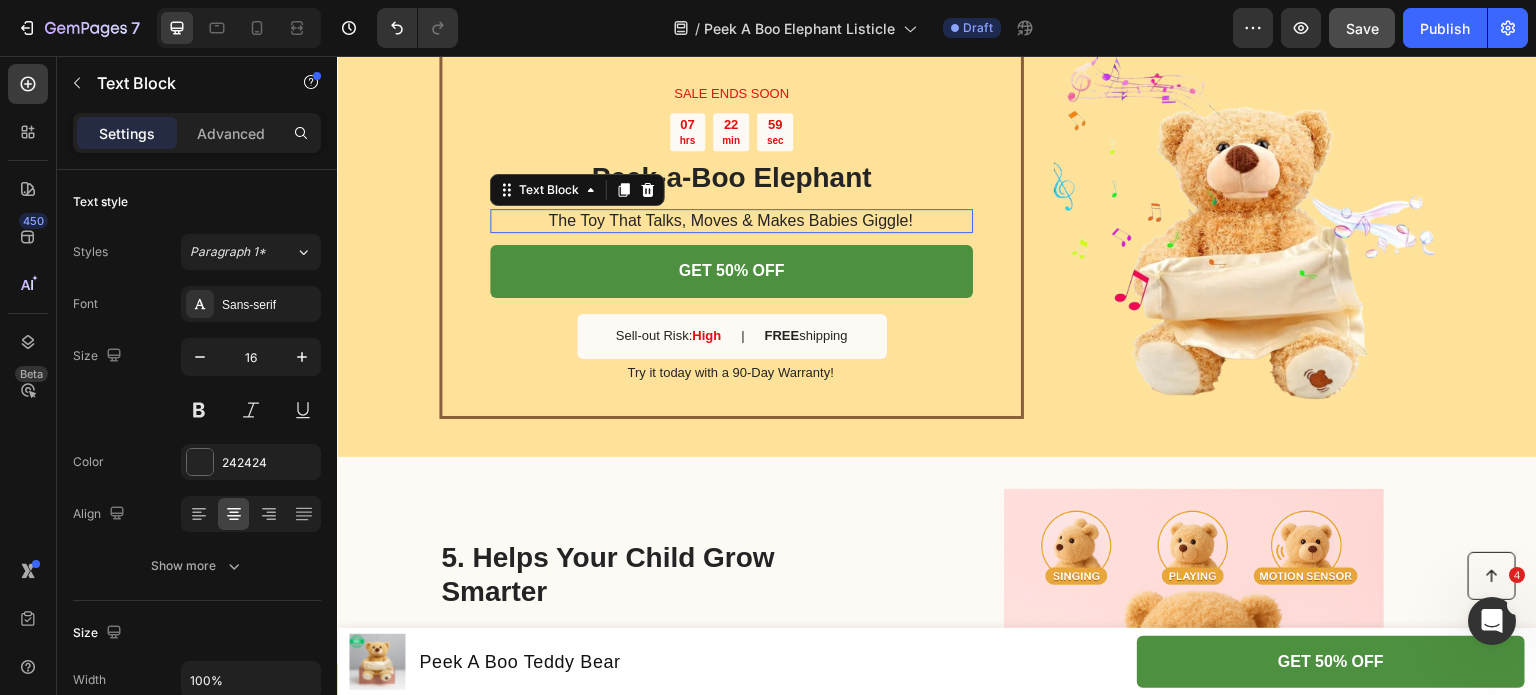 click on "The Toy That Talks, Moves & Makes Babies Giggle!" at bounding box center (730, 221) 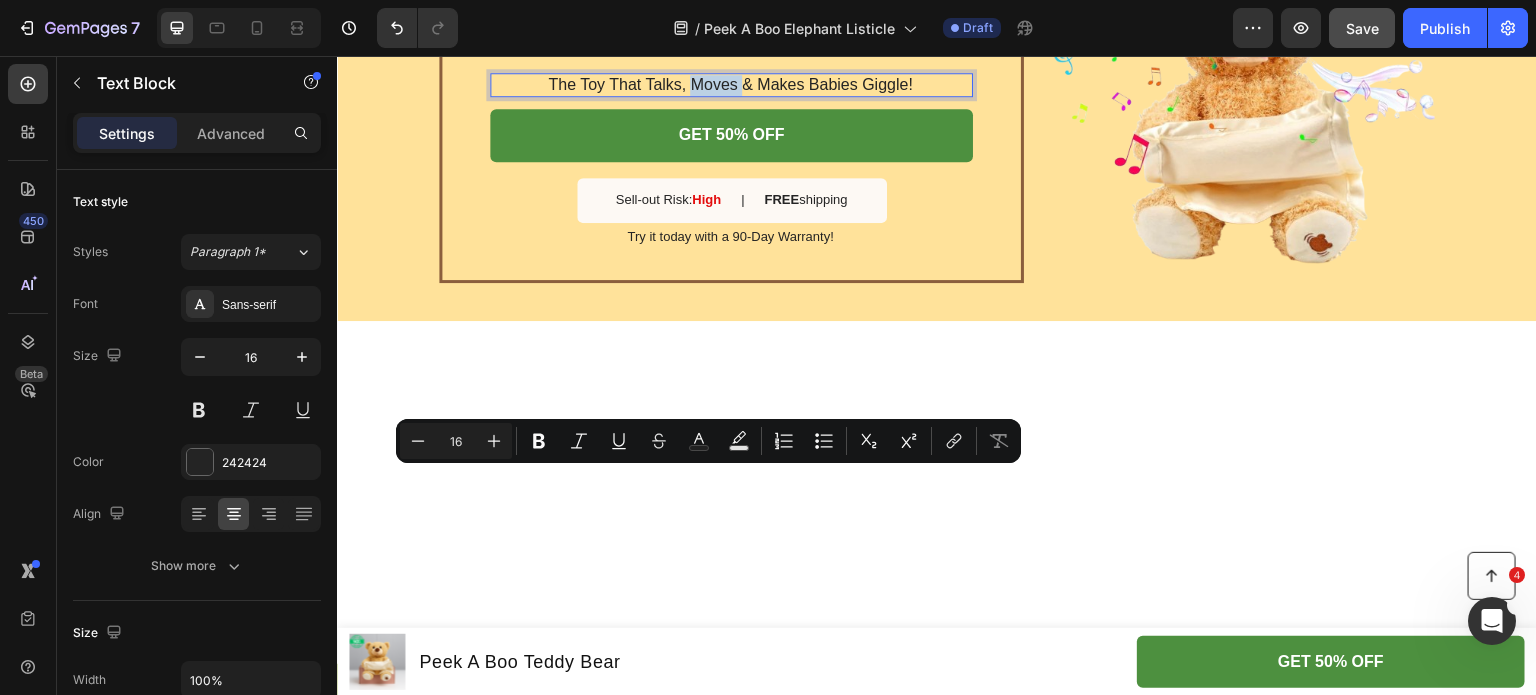 scroll, scrollTop: 1967, scrollLeft: 0, axis: vertical 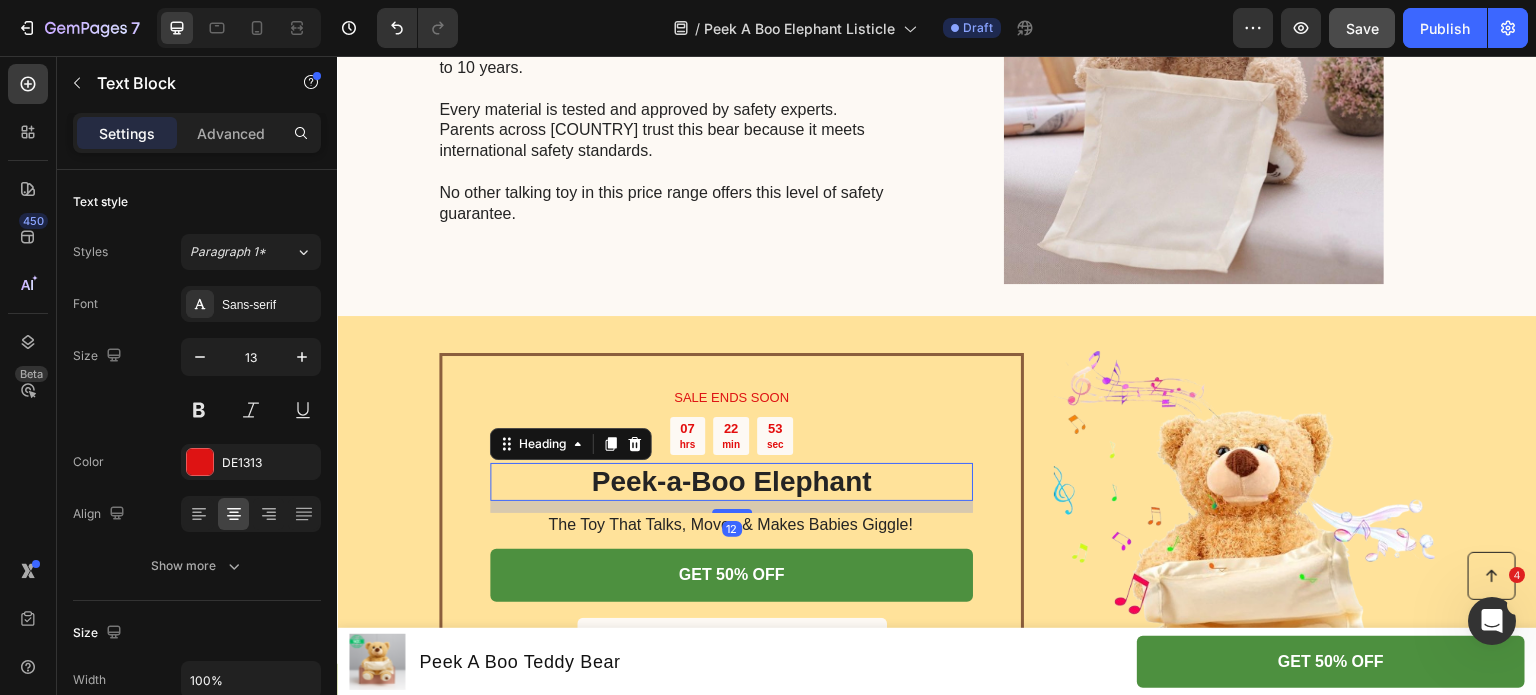 click on "Peek-a-Boo Elephant" at bounding box center (731, 482) 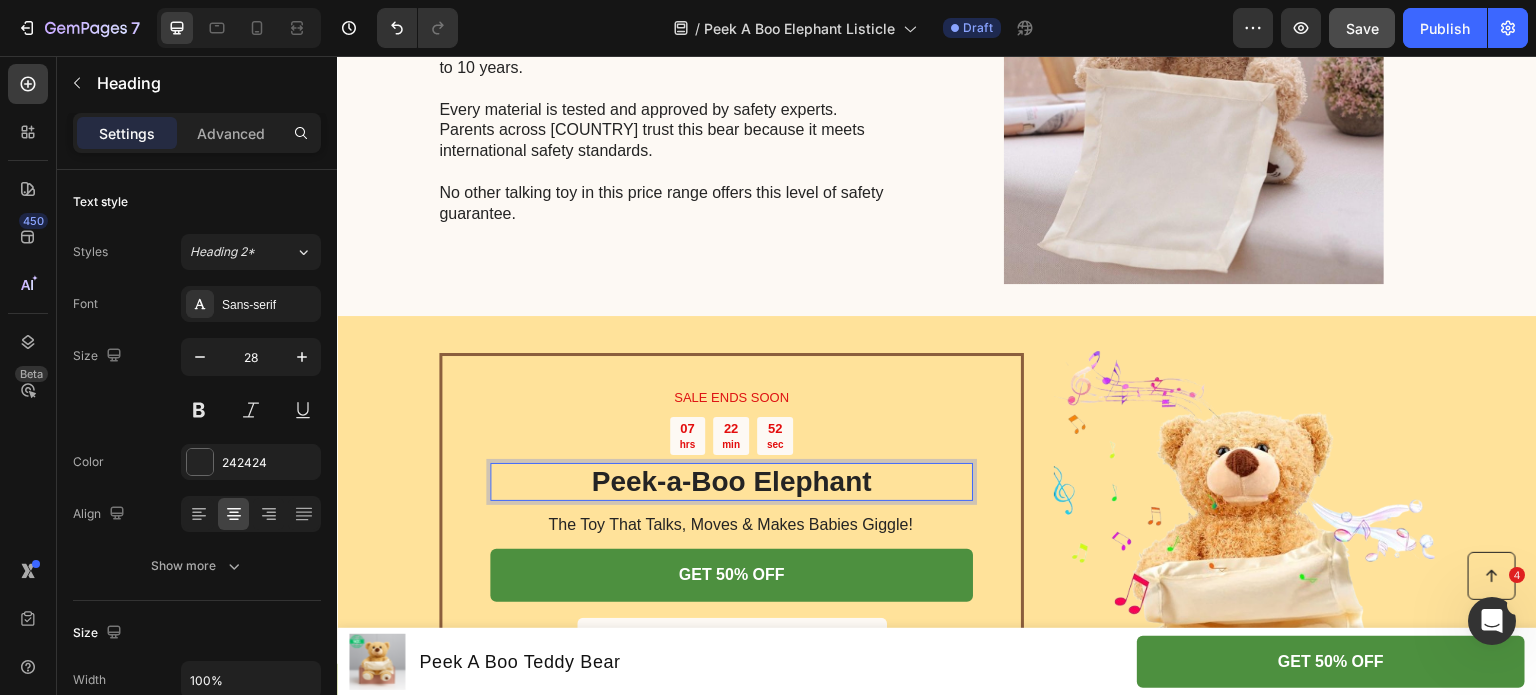 click on "Peek-a-Boo Elephant" at bounding box center (731, 482) 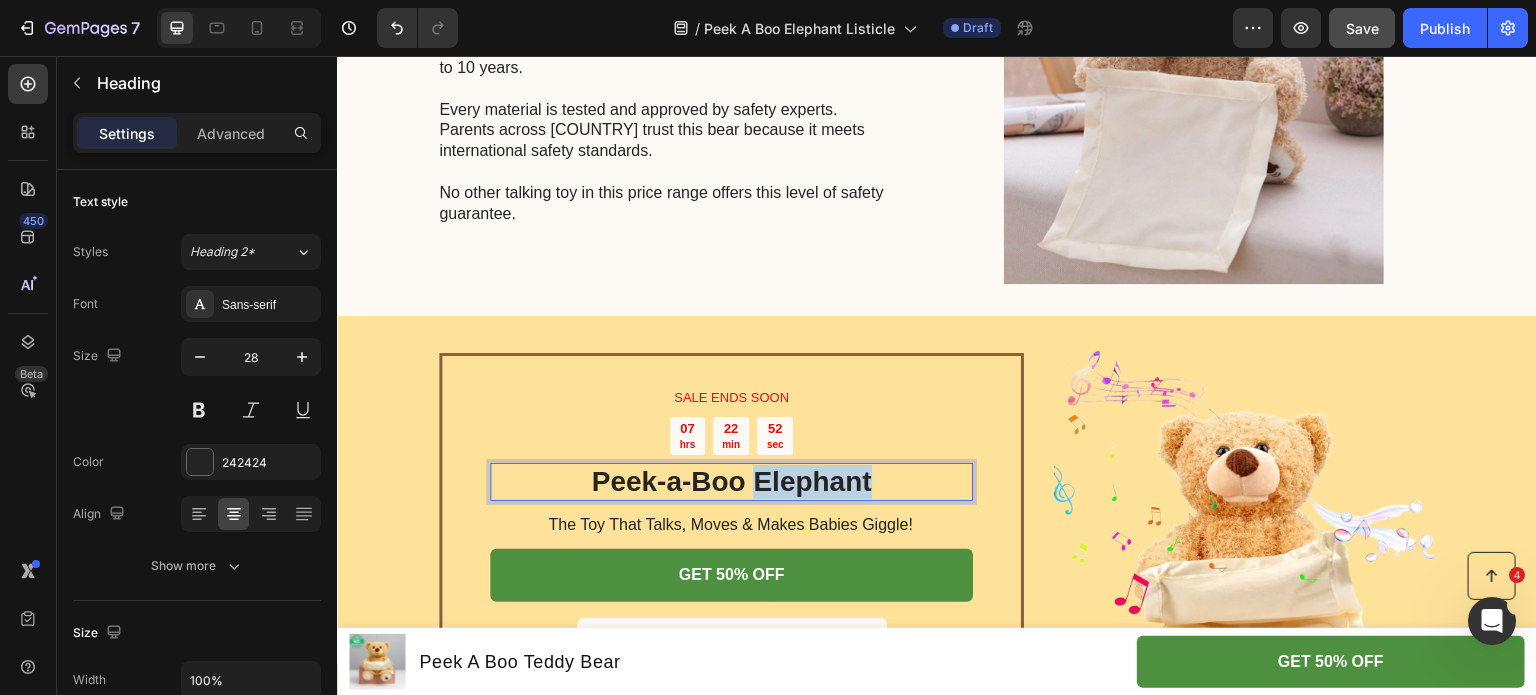 click on "Peek-a-Boo Elephant" at bounding box center (731, 482) 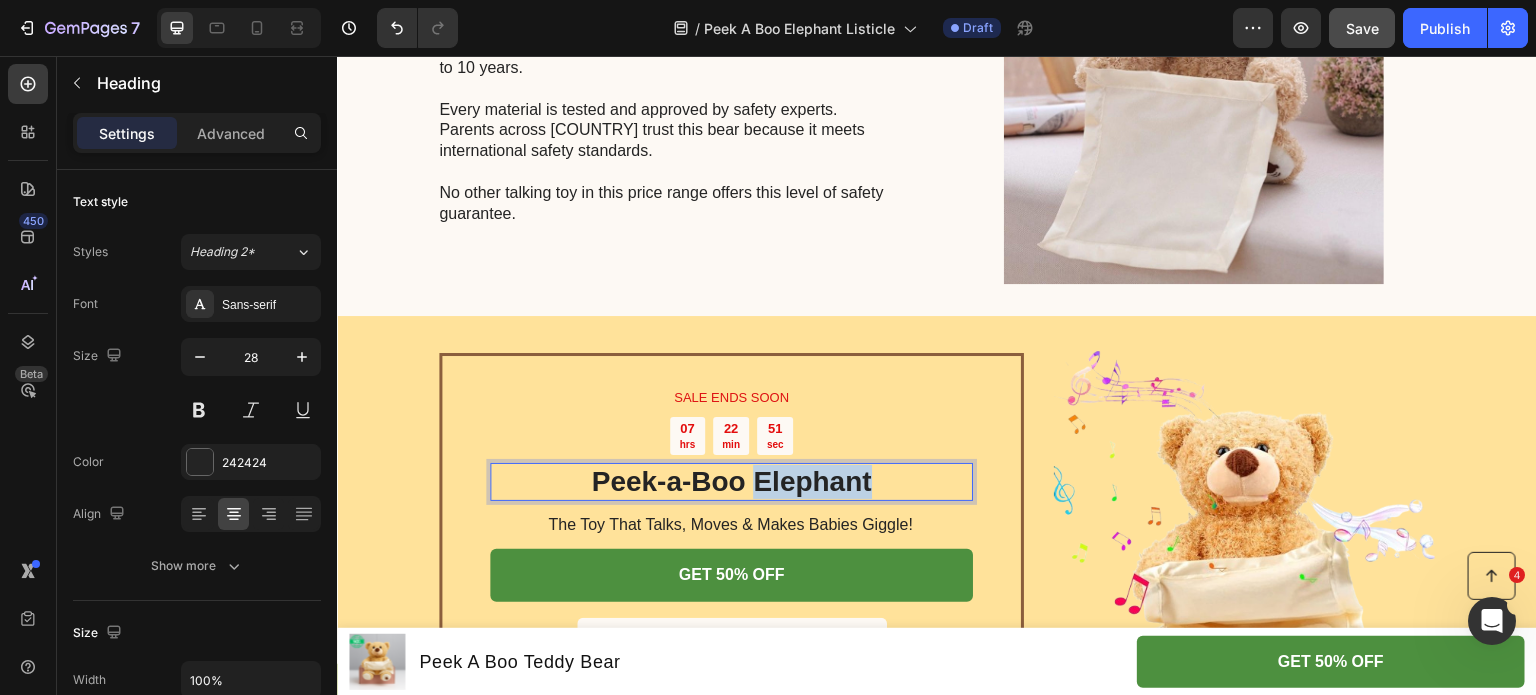 type on "16" 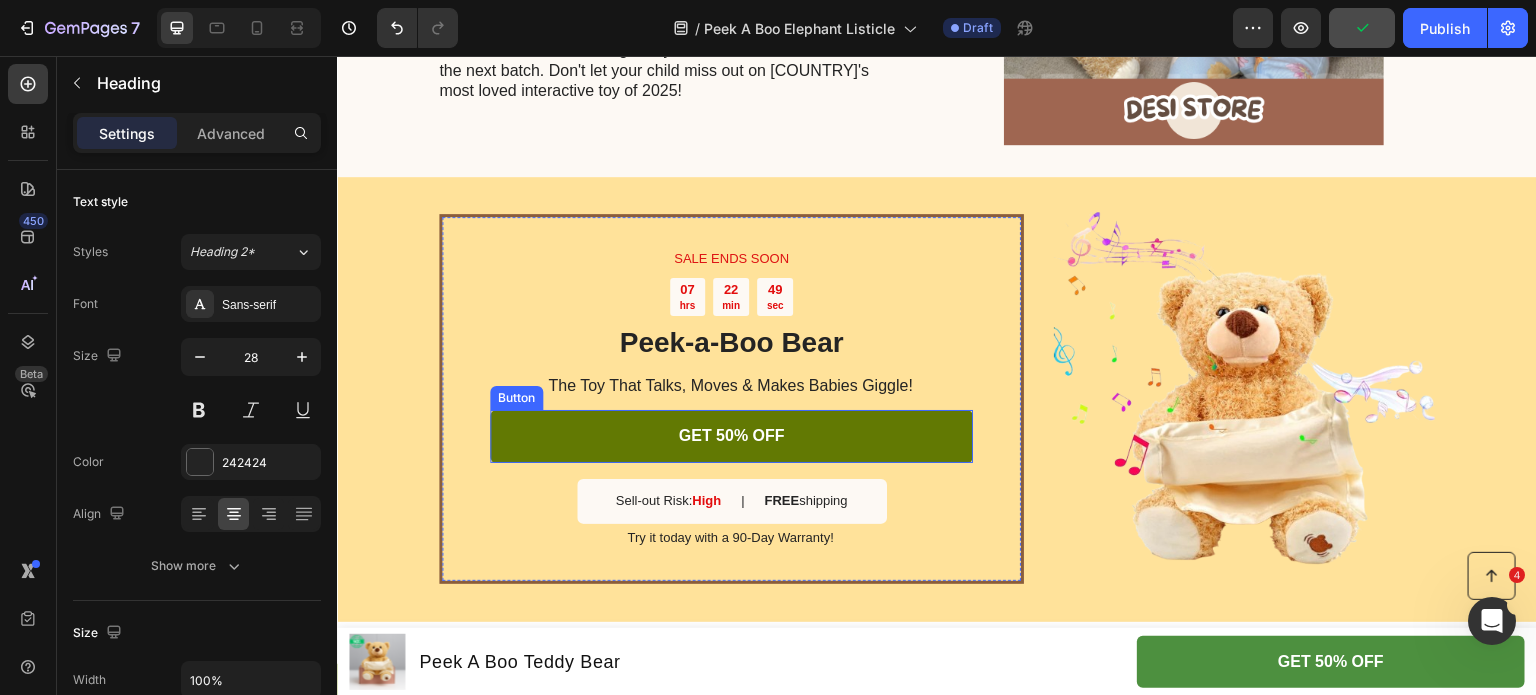 scroll, scrollTop: 3877, scrollLeft: 0, axis: vertical 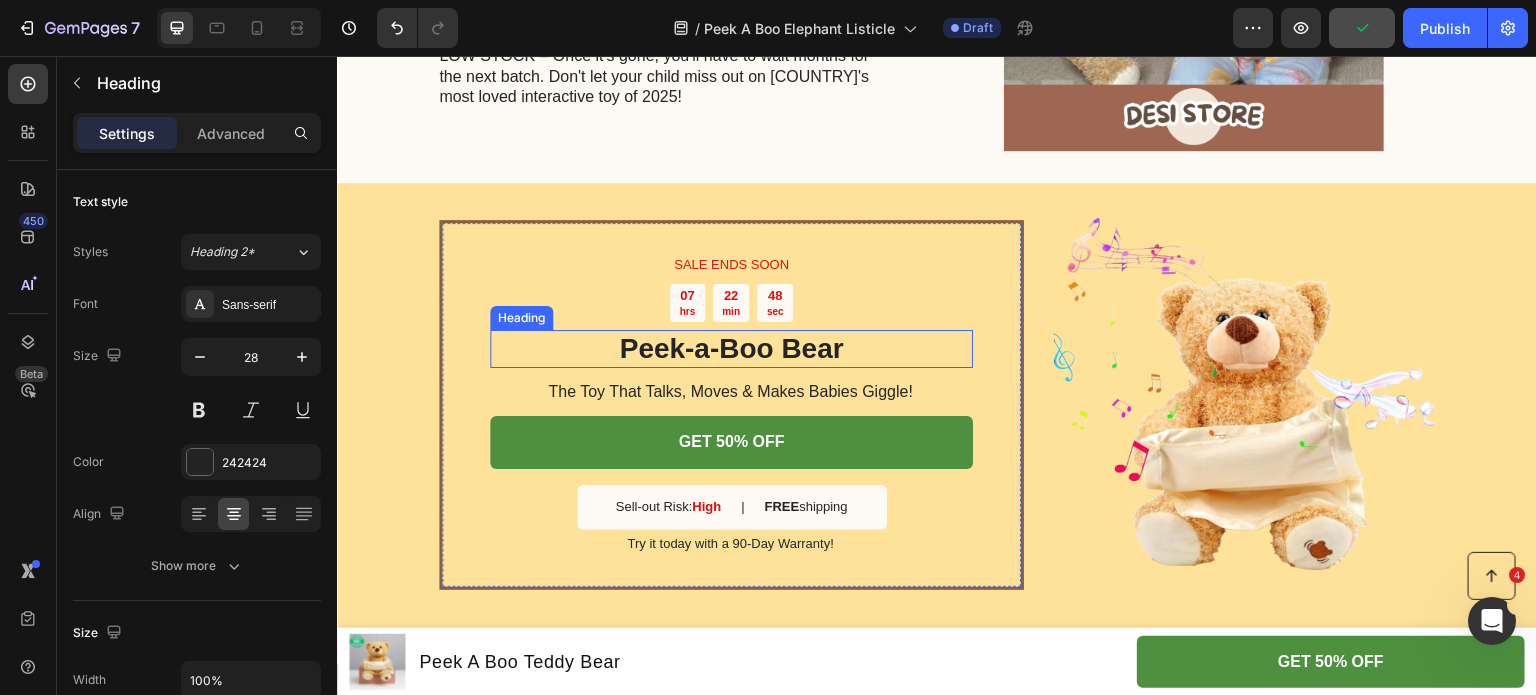 click on "Peek-a-Boo Bear" at bounding box center [731, 349] 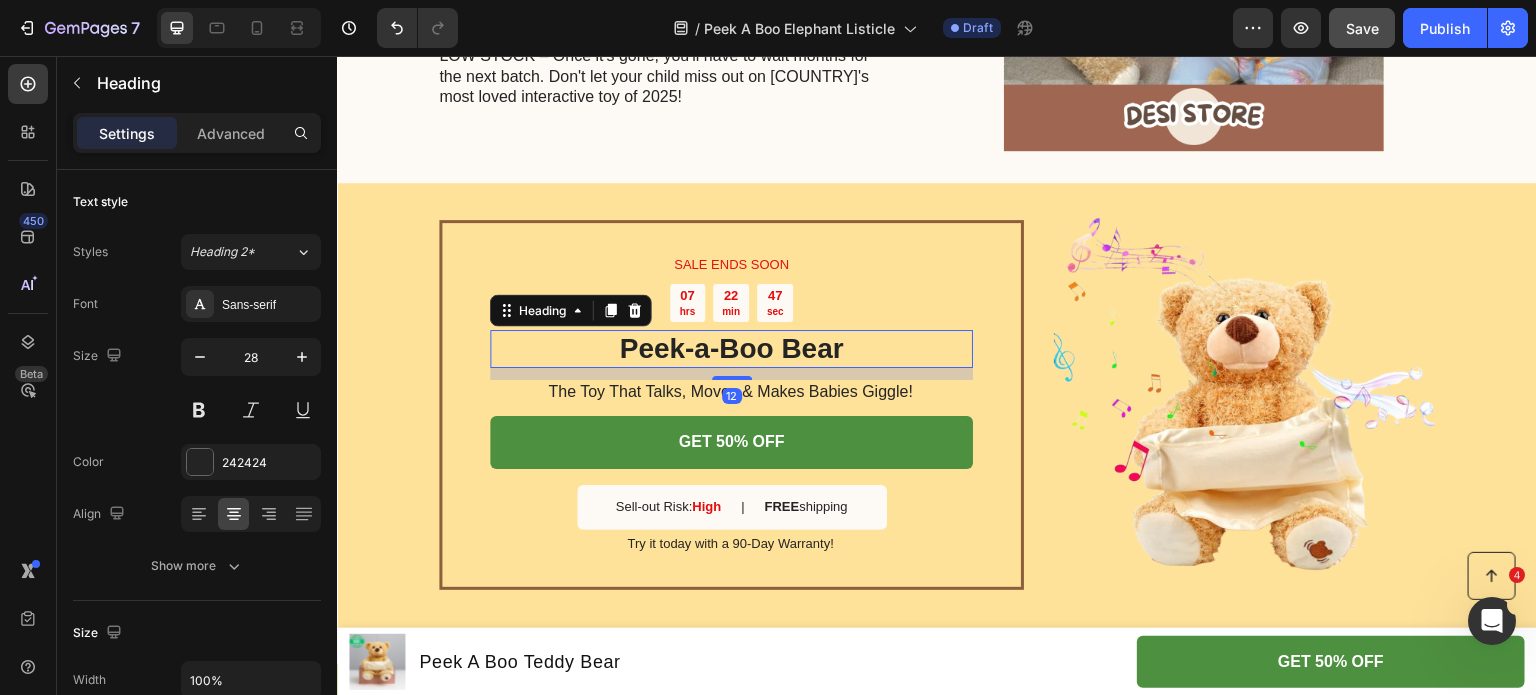 click on "Peek-a-Boo Bear" at bounding box center [731, 349] 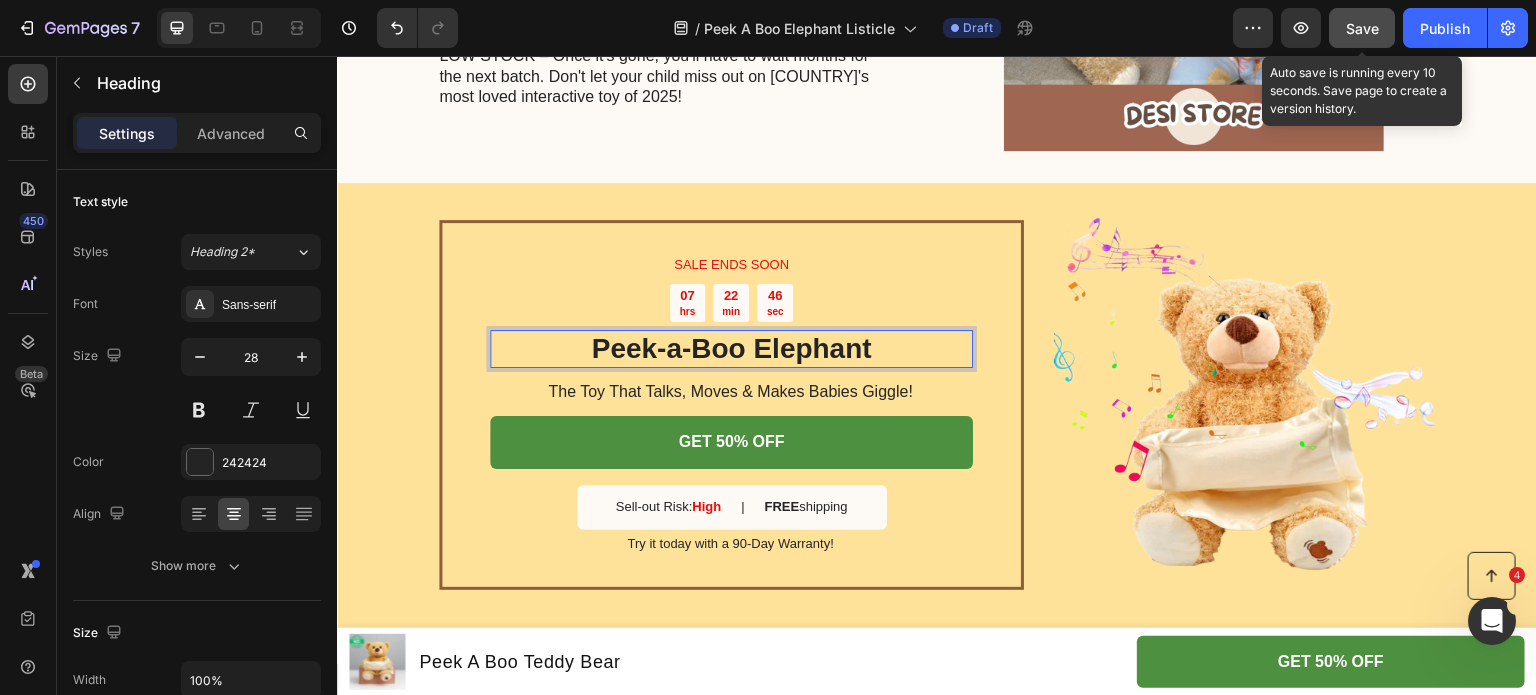 click on "Save" at bounding box center [1362, 28] 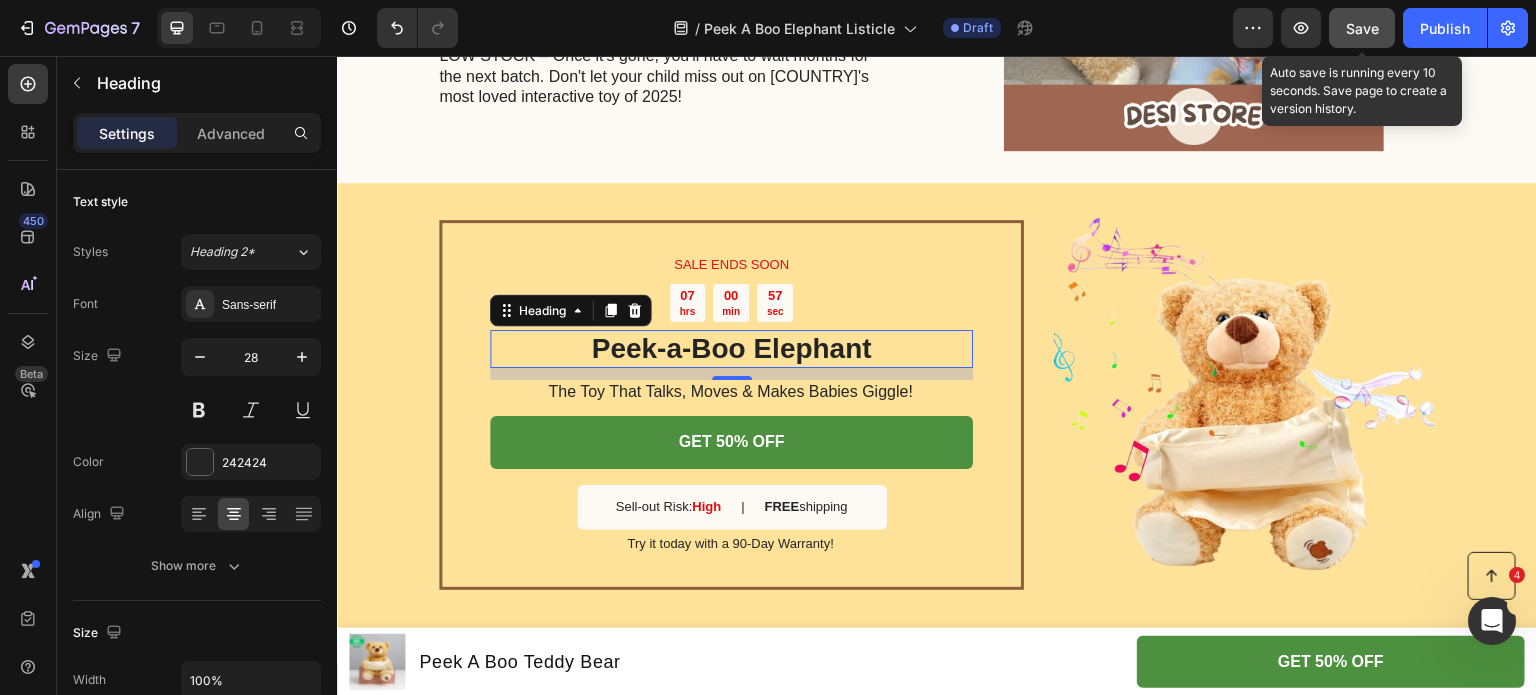 click on "Save" 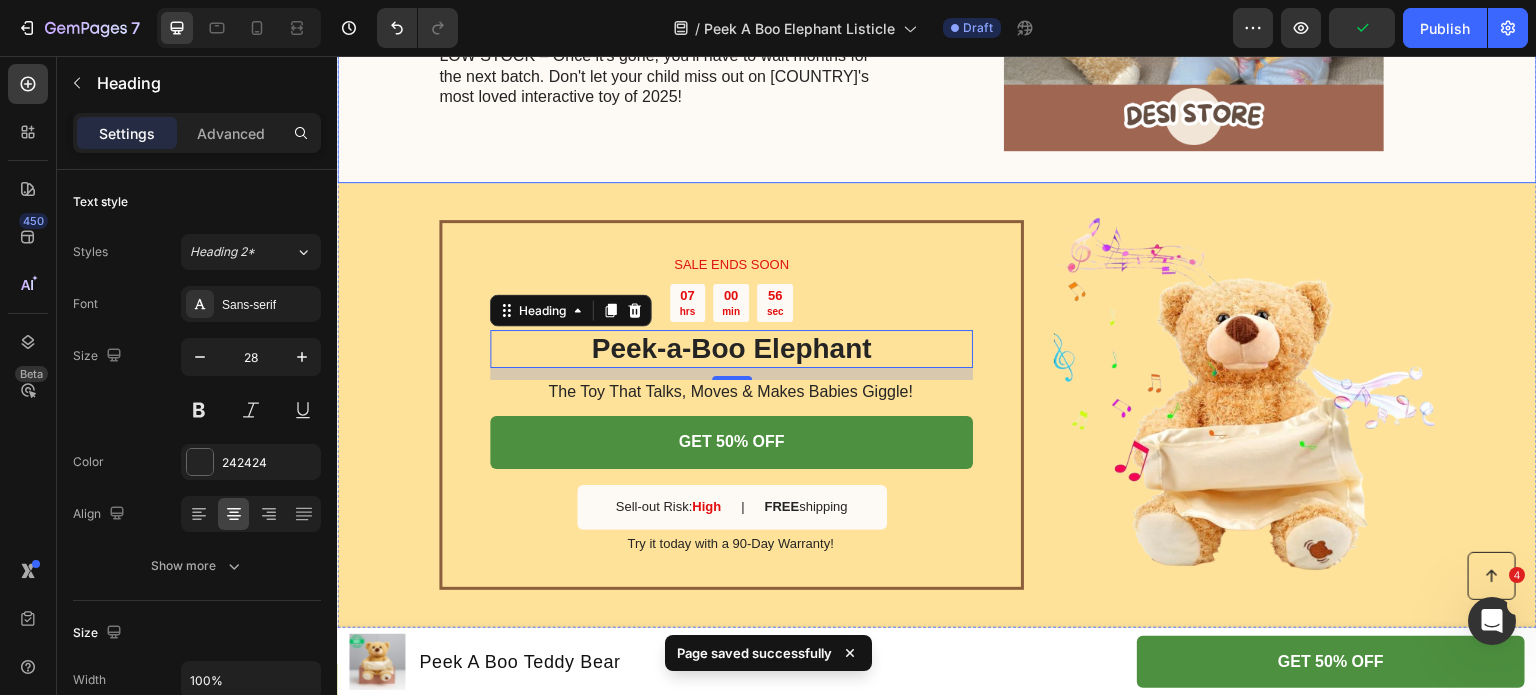 scroll, scrollTop: 4048, scrollLeft: 0, axis: vertical 